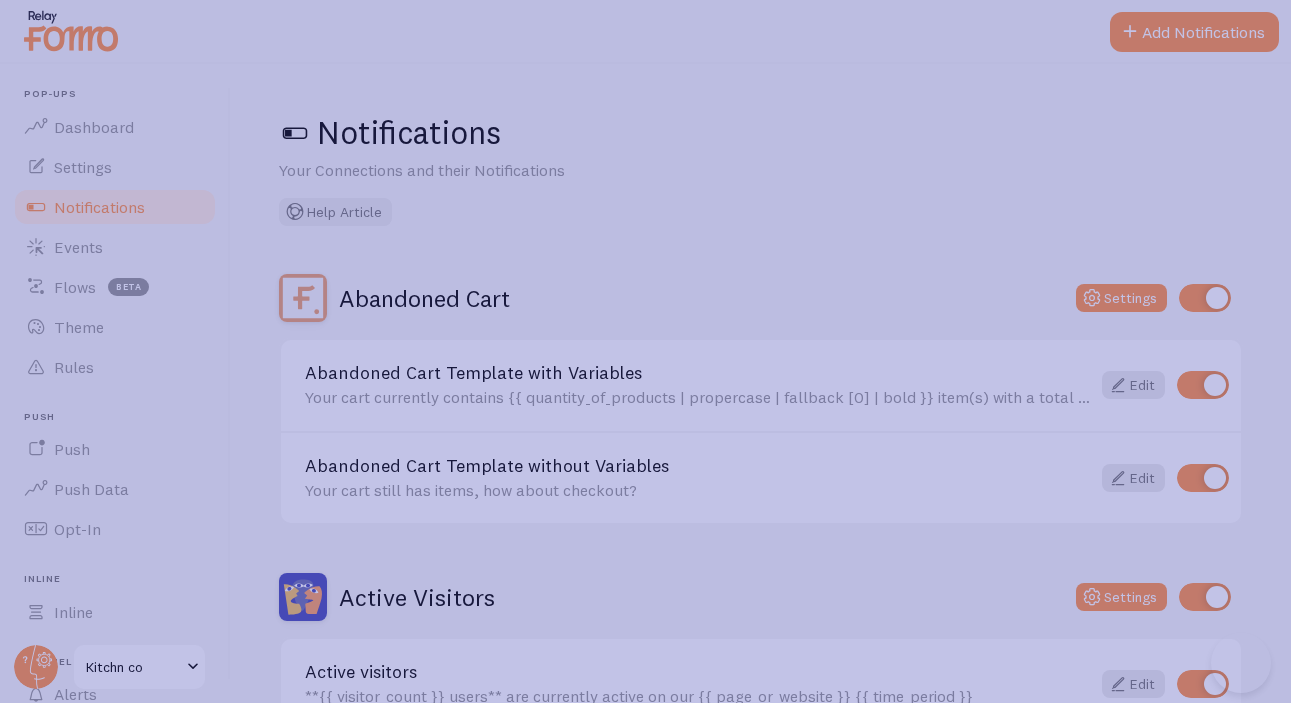 scroll, scrollTop: 78, scrollLeft: 0, axis: vertical 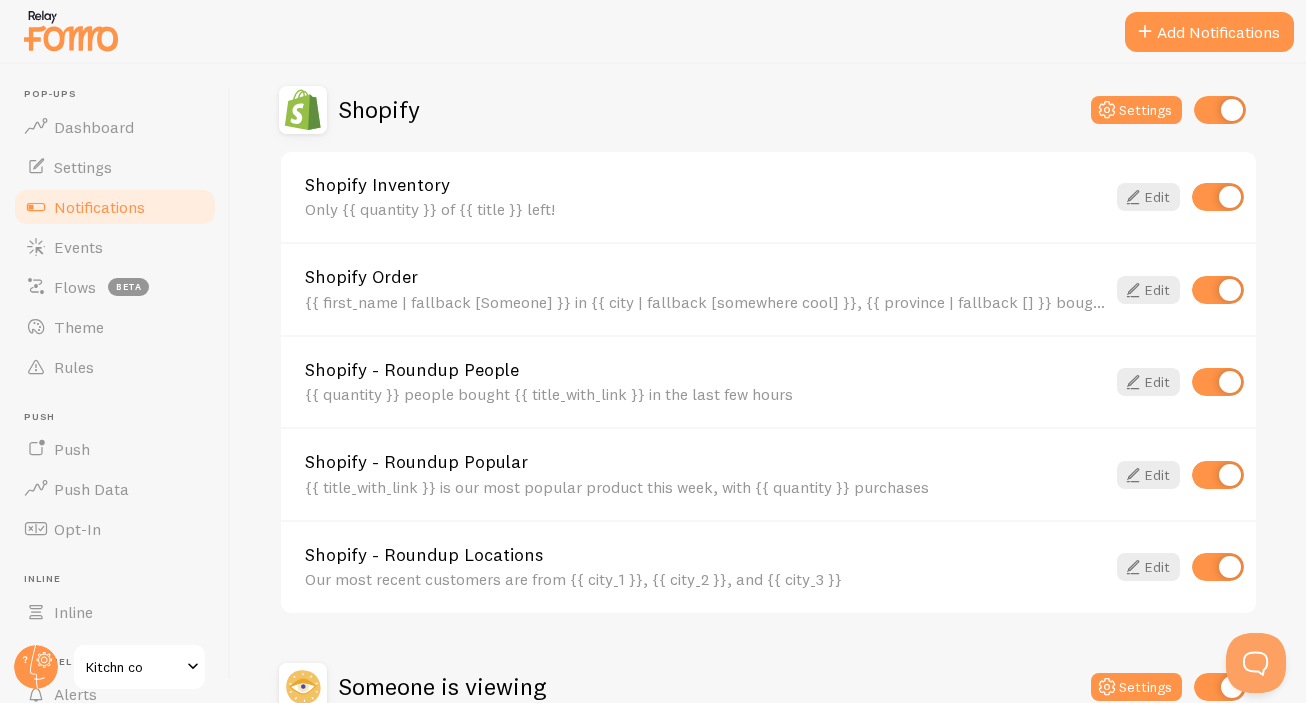 click at bounding box center (1218, 475) 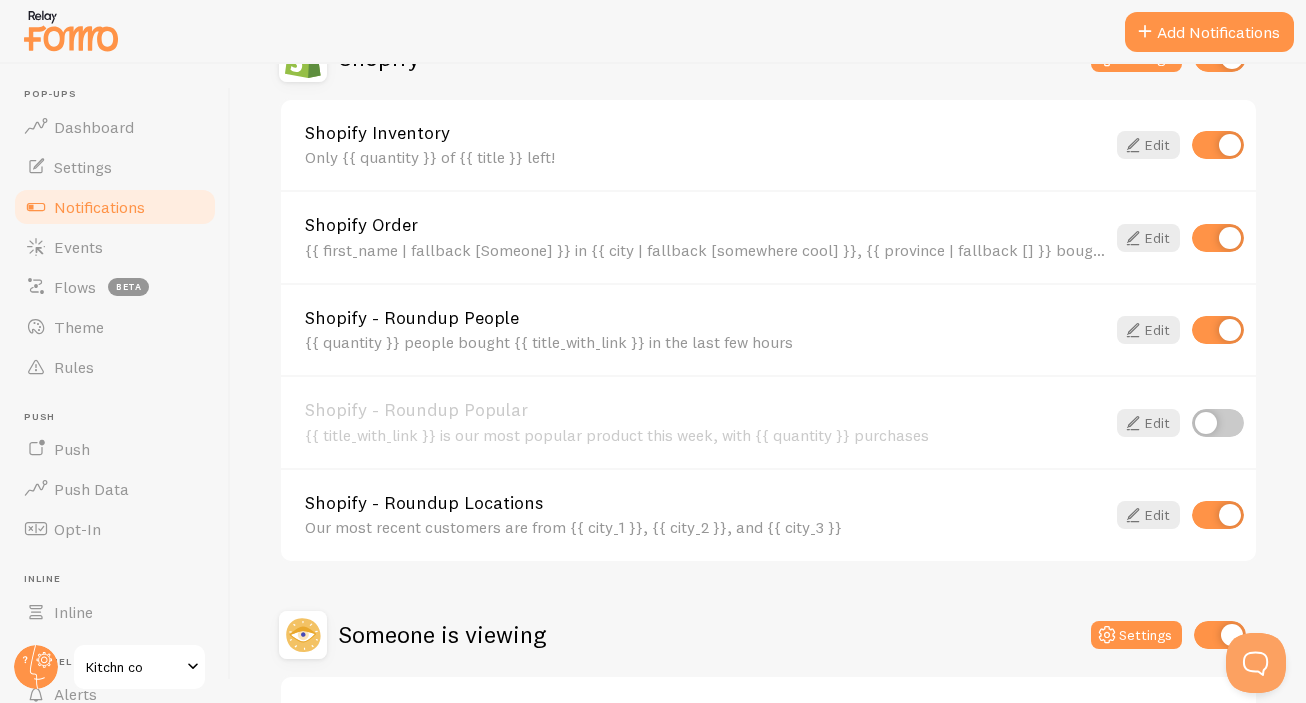 scroll, scrollTop: 908, scrollLeft: 0, axis: vertical 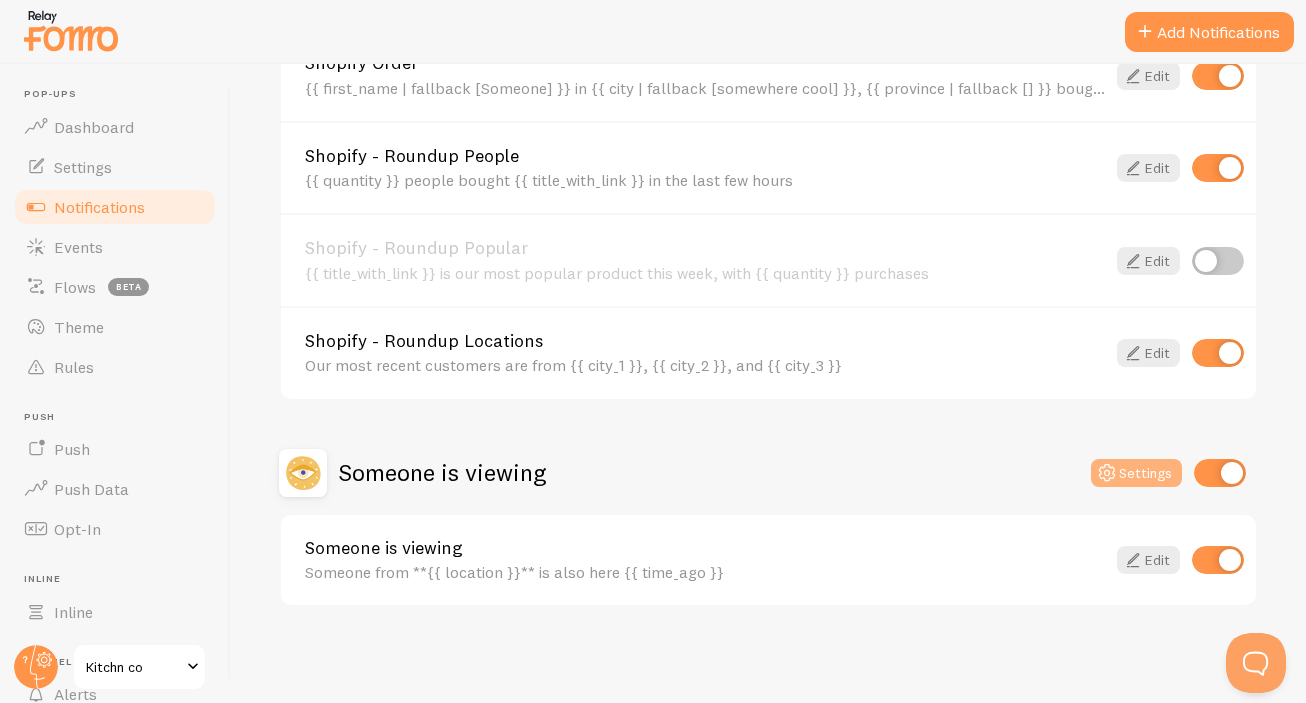 click on "Settings" at bounding box center [1136, 473] 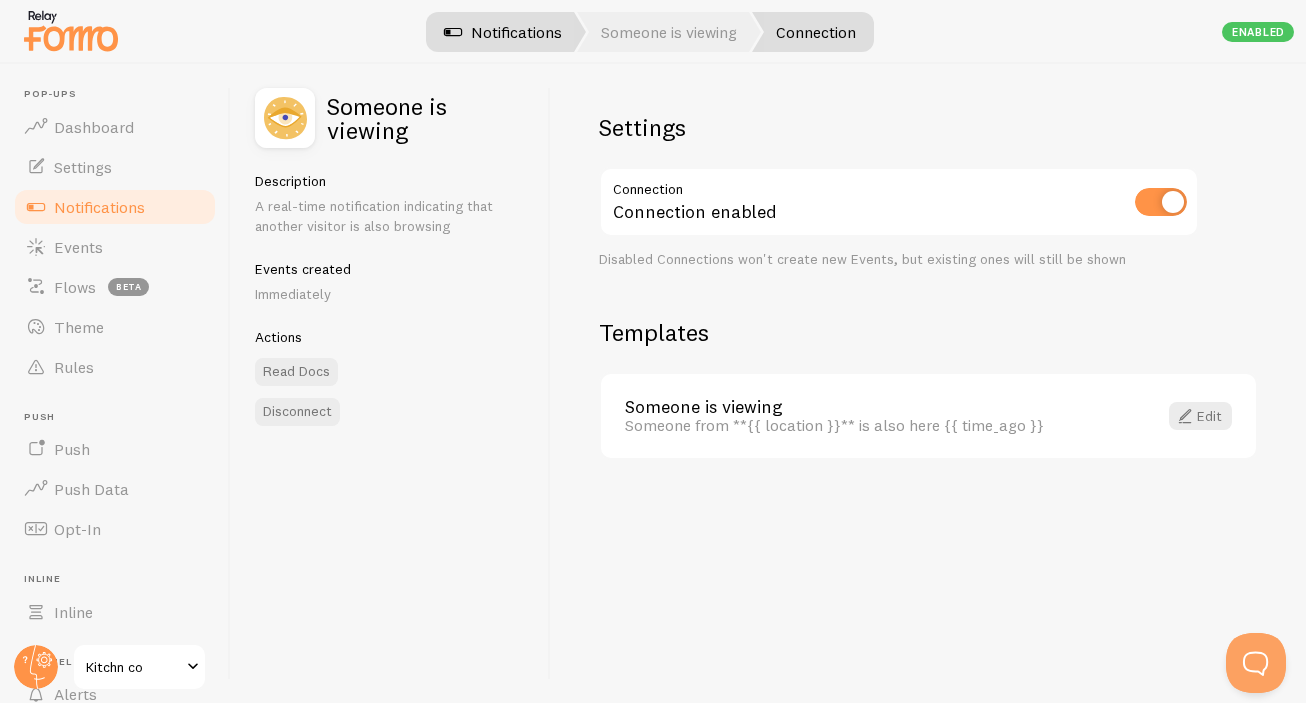 click on "Notifications" at bounding box center (503, 32) 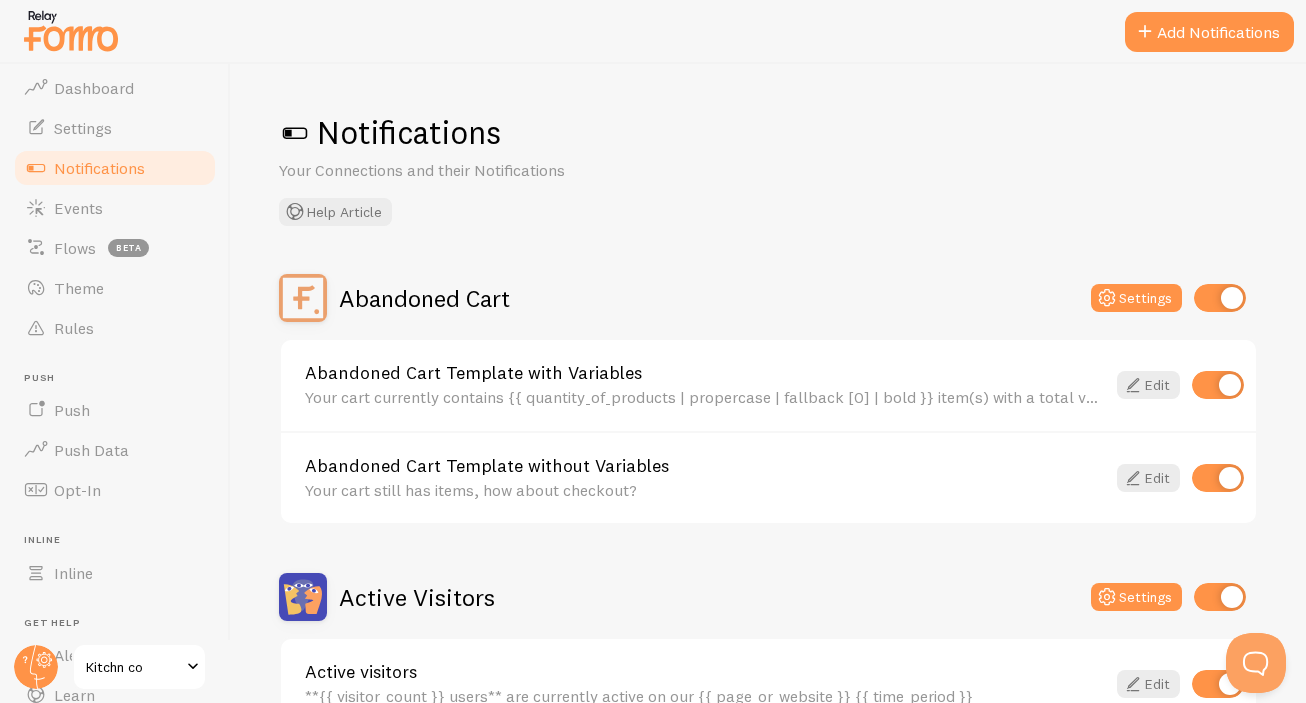 scroll, scrollTop: 52, scrollLeft: 0, axis: vertical 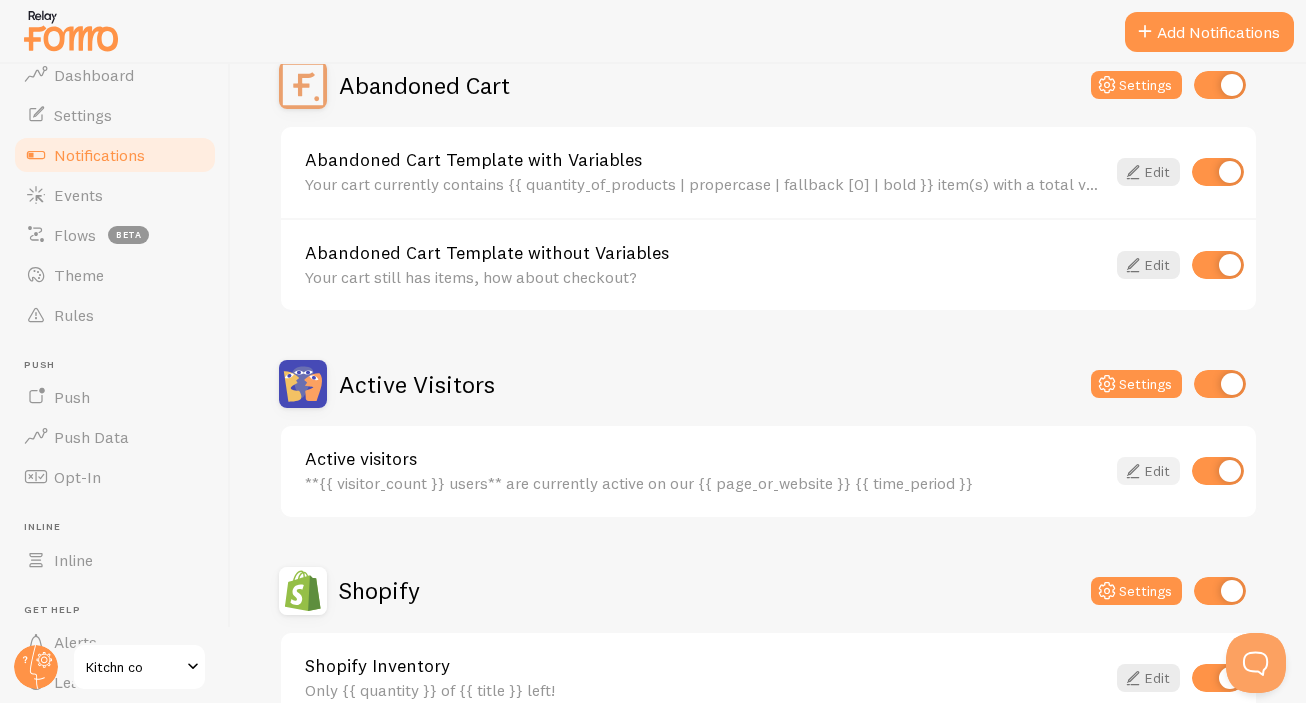 click at bounding box center [1133, 471] 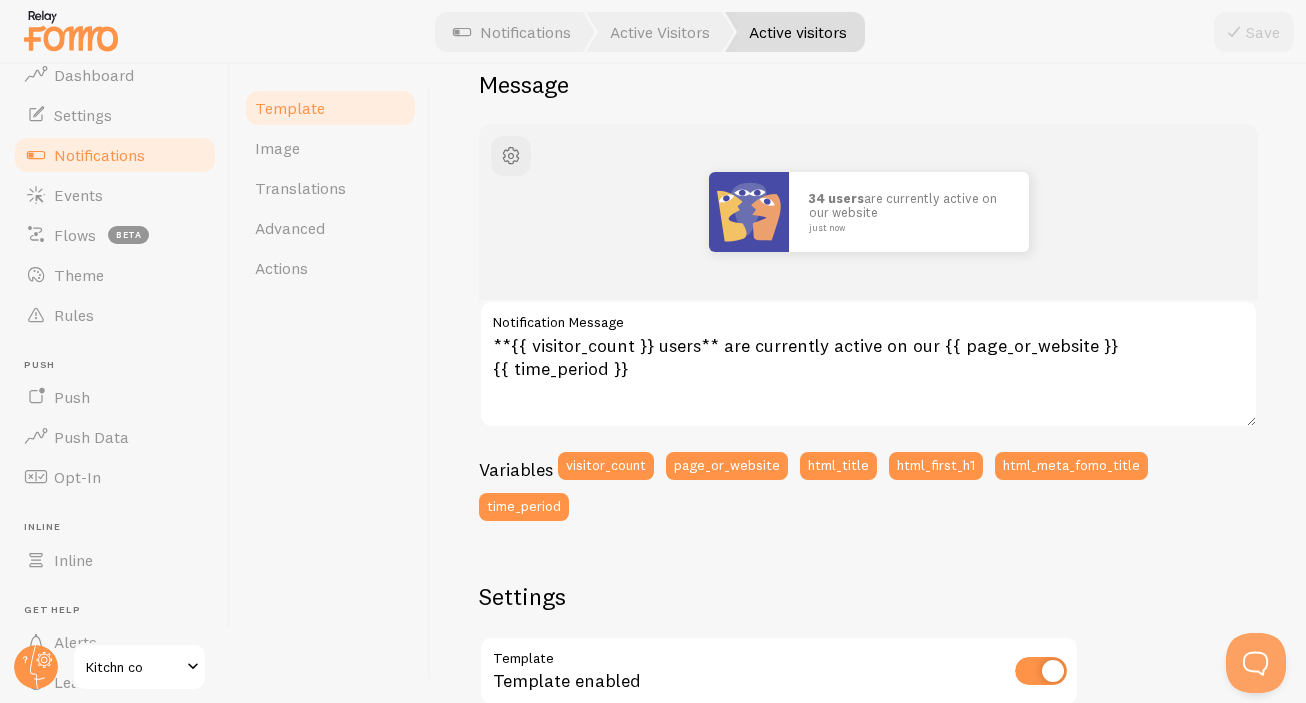 scroll, scrollTop: 73, scrollLeft: 0, axis: vertical 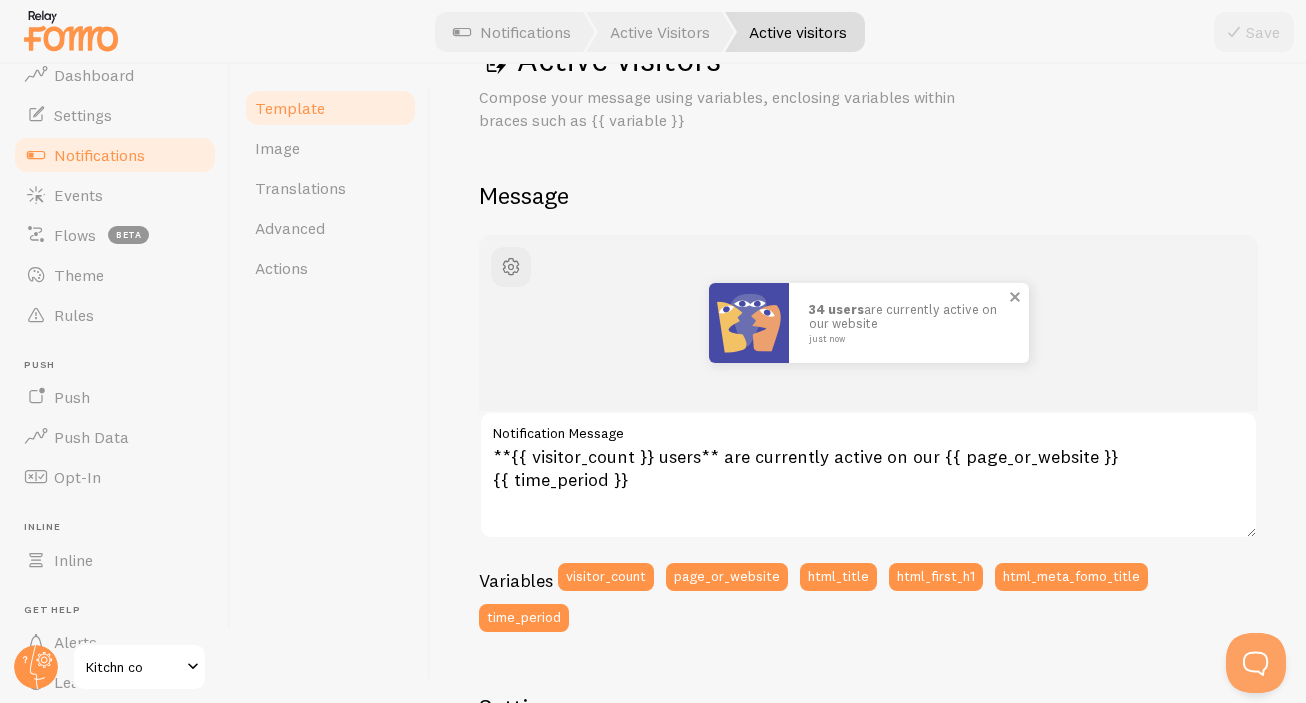 click at bounding box center [749, 323] 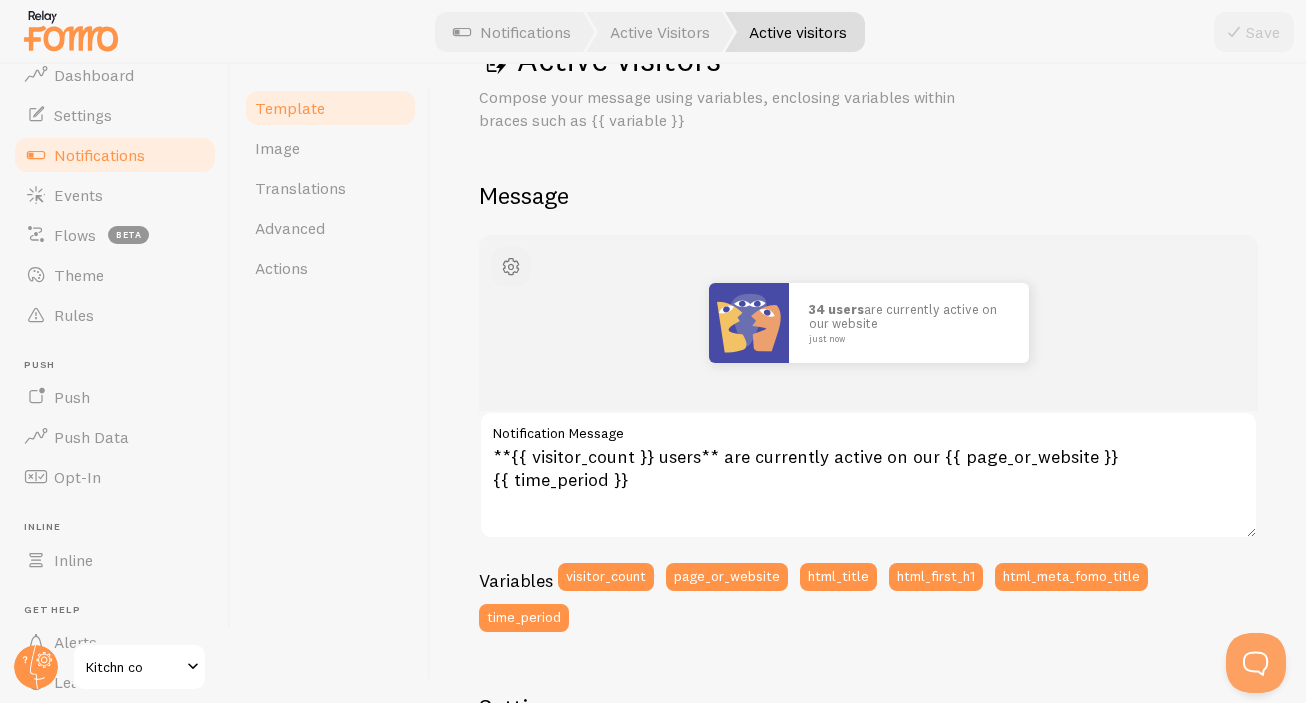 click at bounding box center (511, 267) 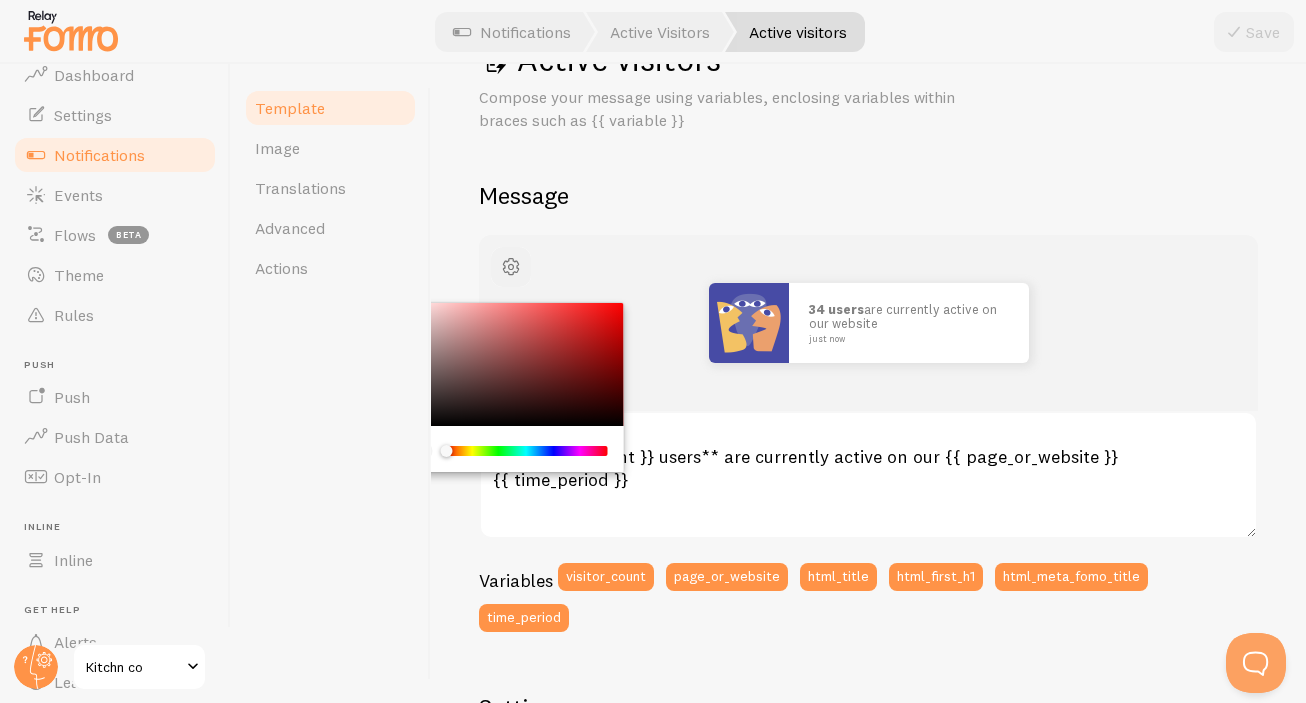 click at bounding box center (511, 267) 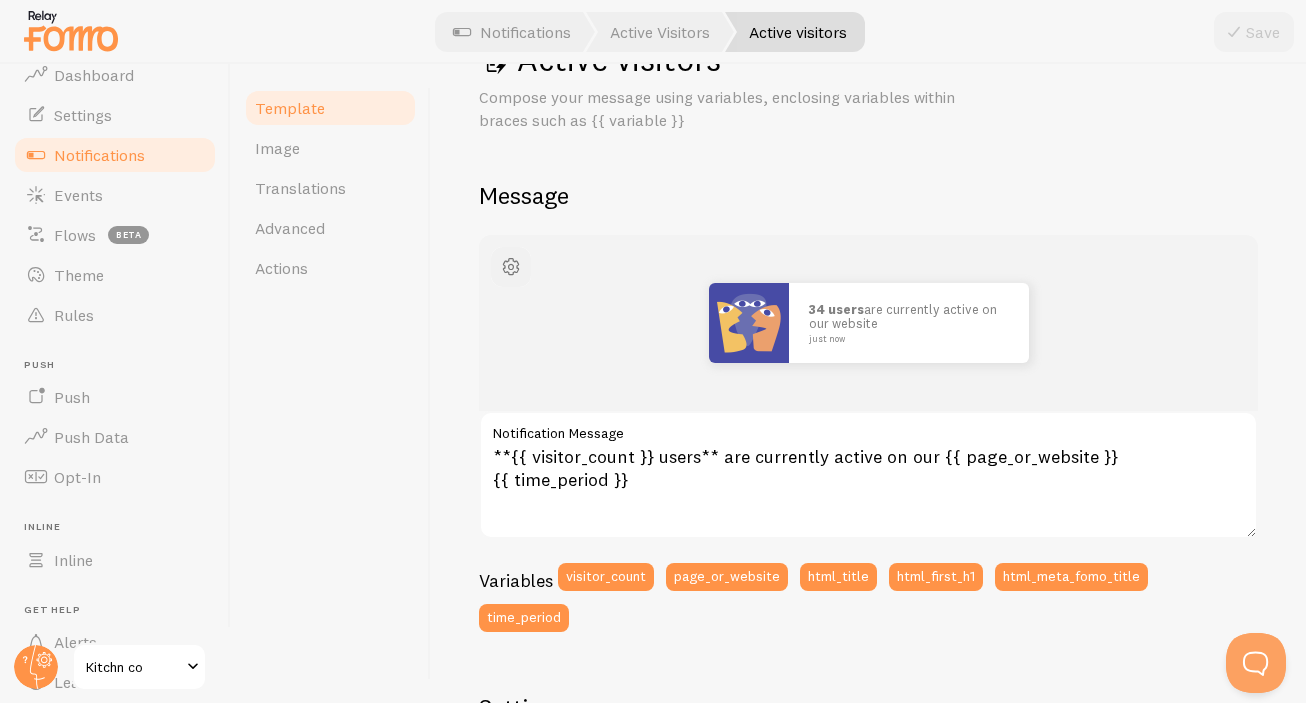click at bounding box center [511, 267] 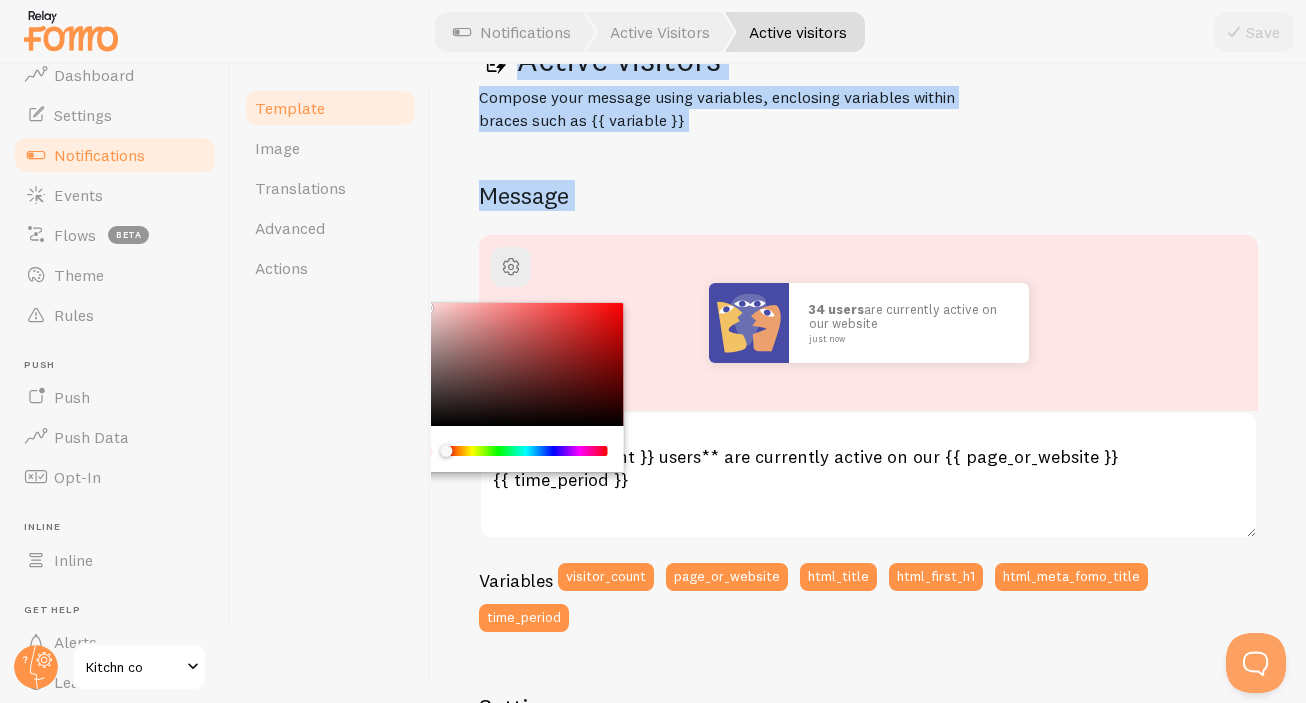 drag, startPoint x: 533, startPoint y: 375, endPoint x: 422, endPoint y: 245, distance: 170.94151 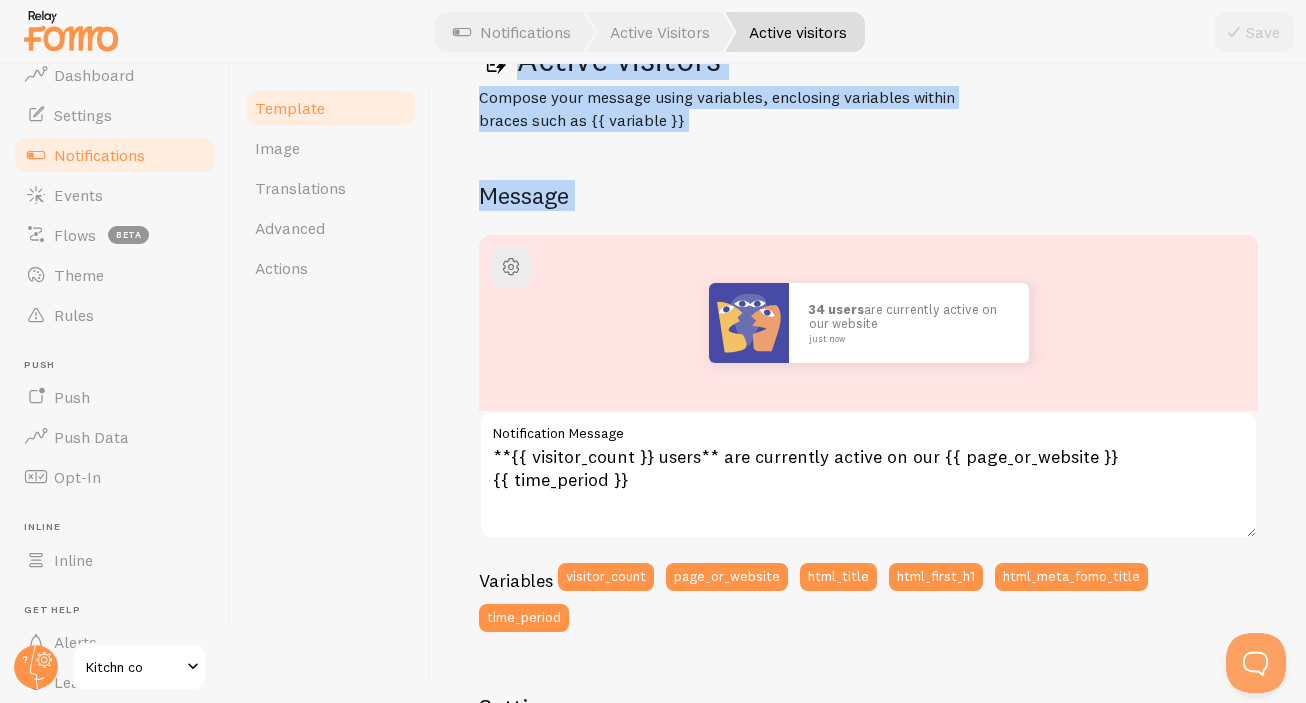 click on "Message" at bounding box center (868, 195) 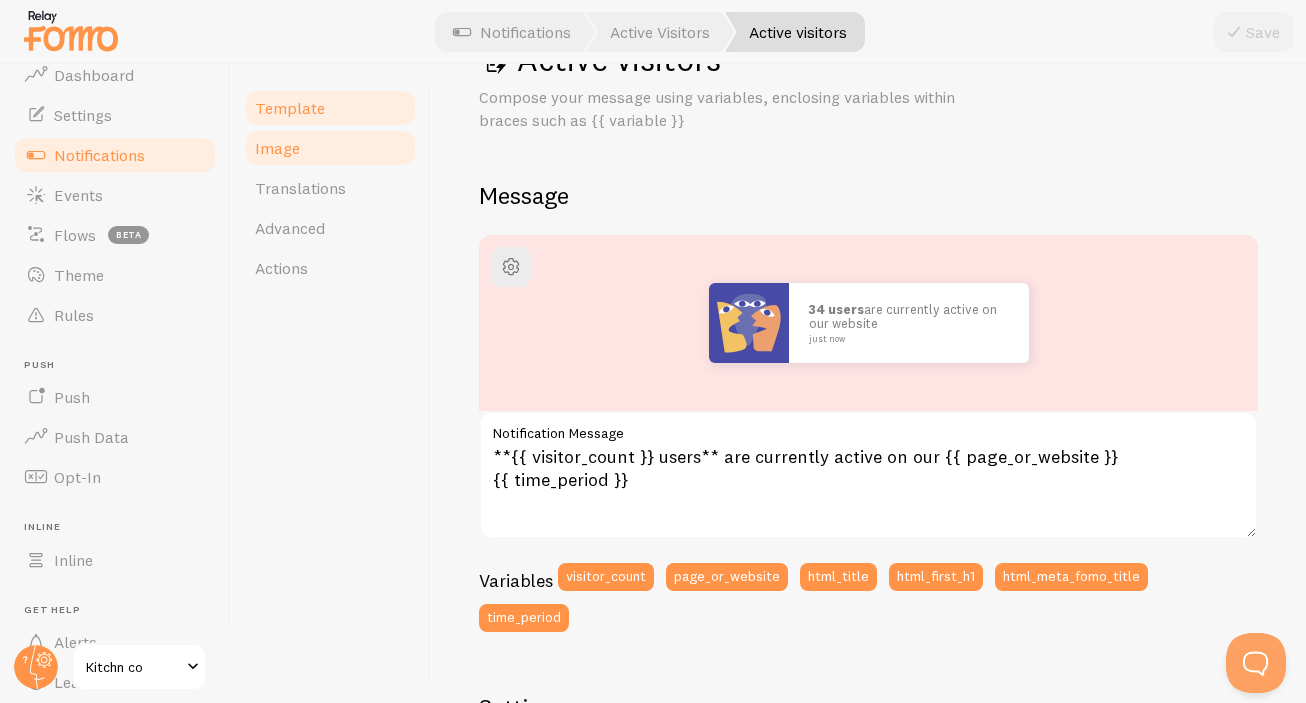 click on "Image" at bounding box center [277, 148] 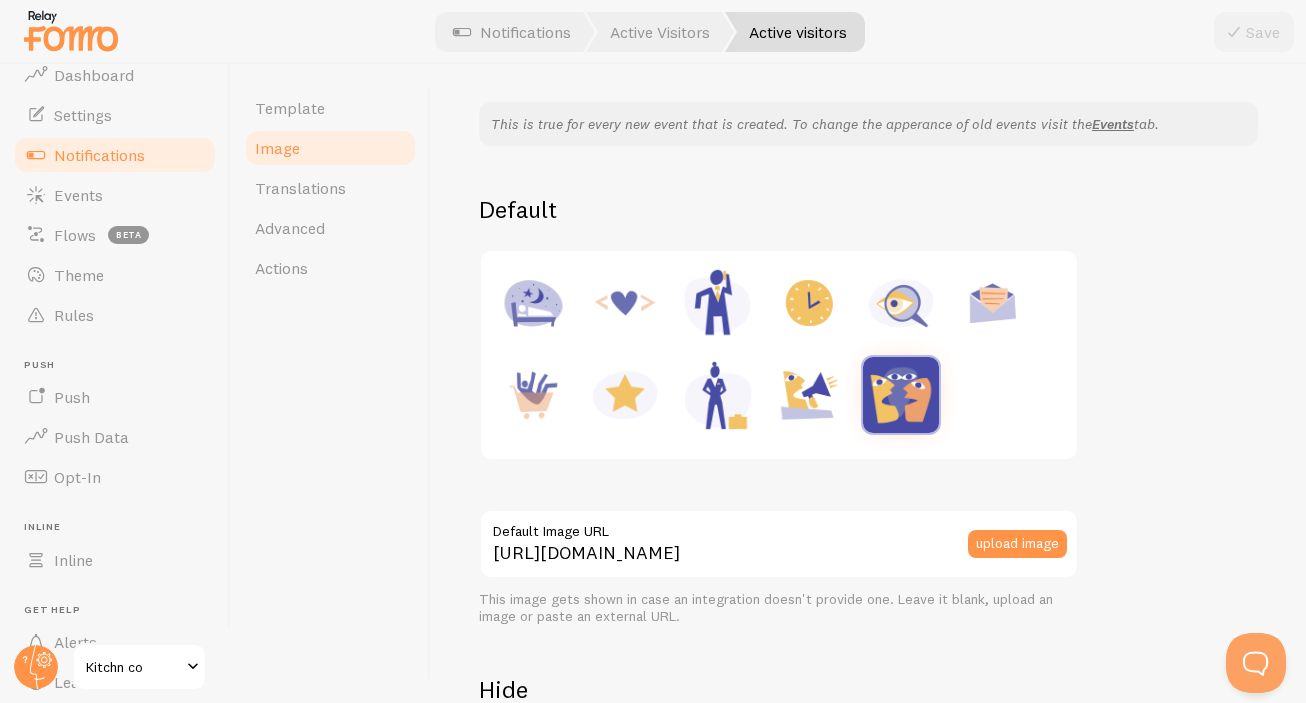 scroll, scrollTop: 392, scrollLeft: 0, axis: vertical 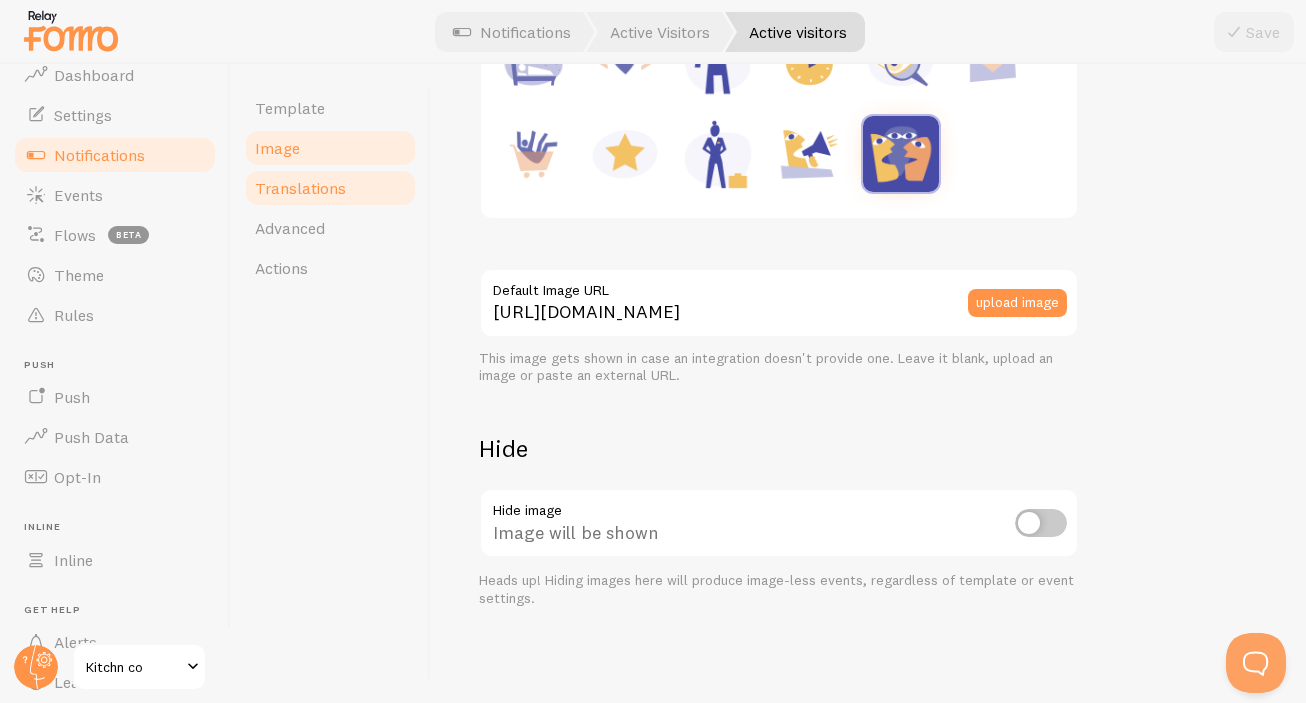 click on "Translations" at bounding box center [300, 188] 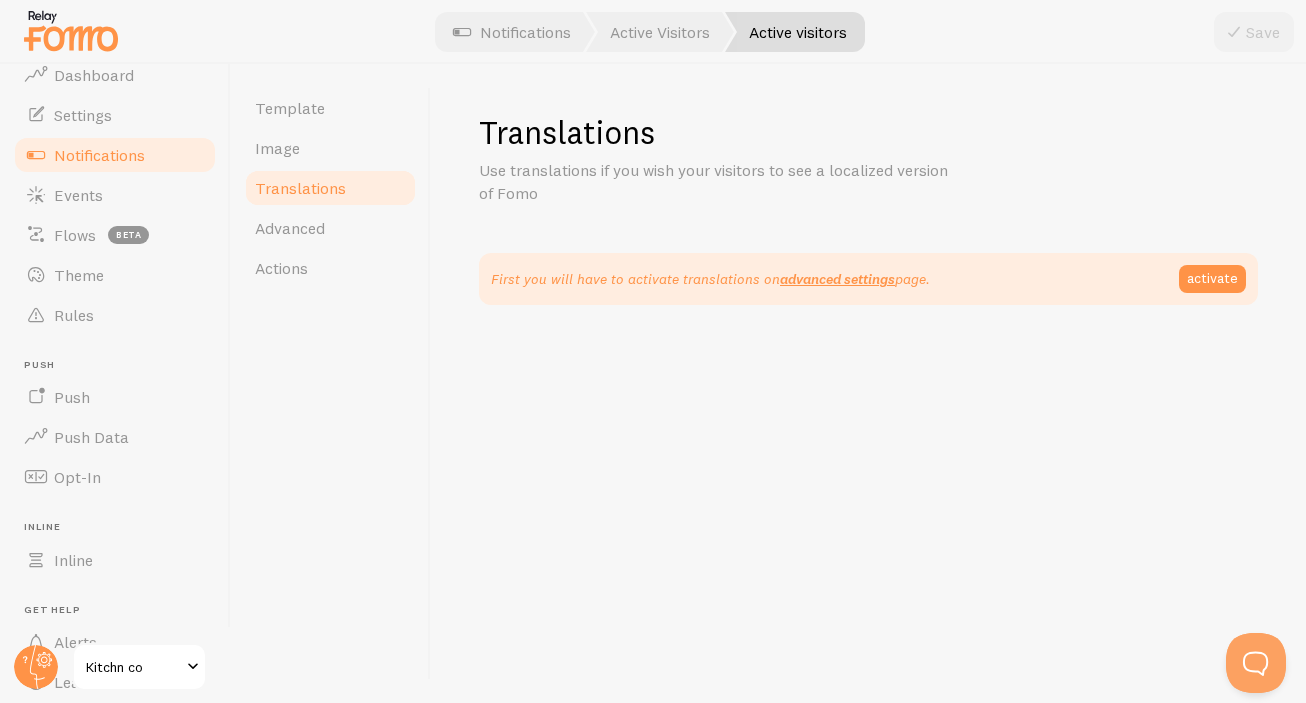 scroll, scrollTop: 0, scrollLeft: 0, axis: both 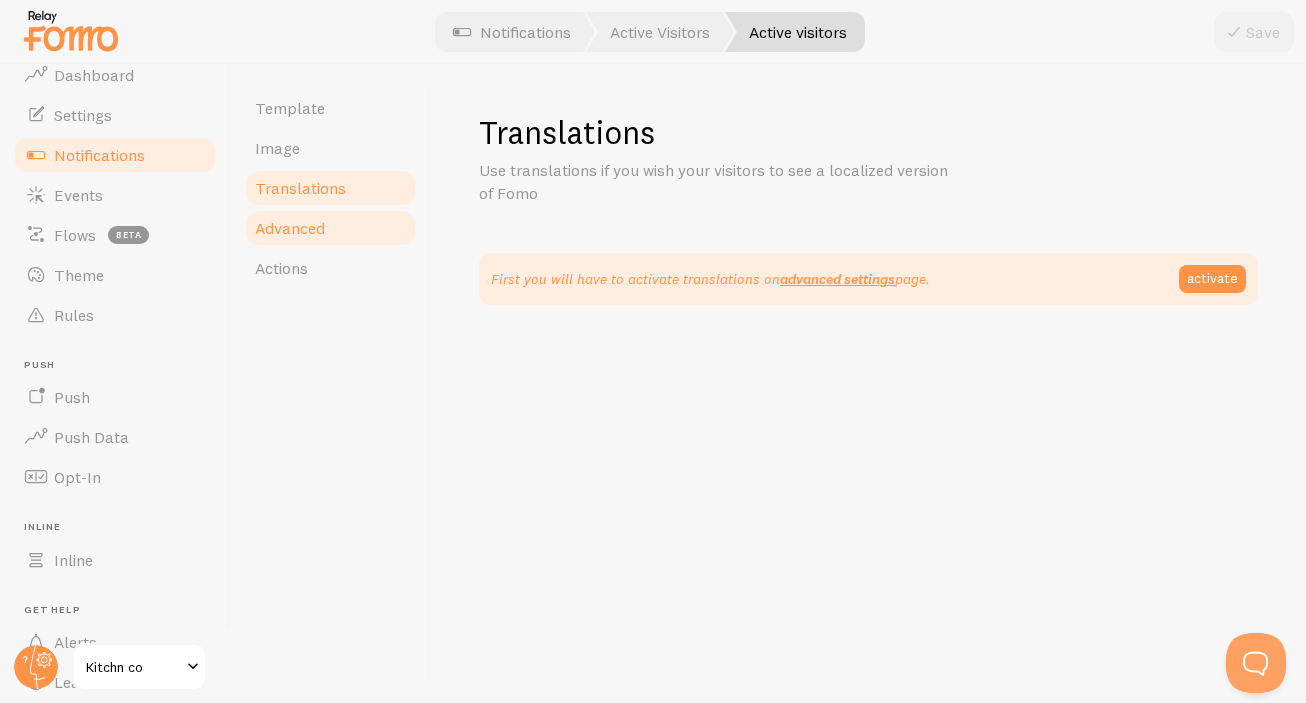 click on "Advanced" at bounding box center [290, 228] 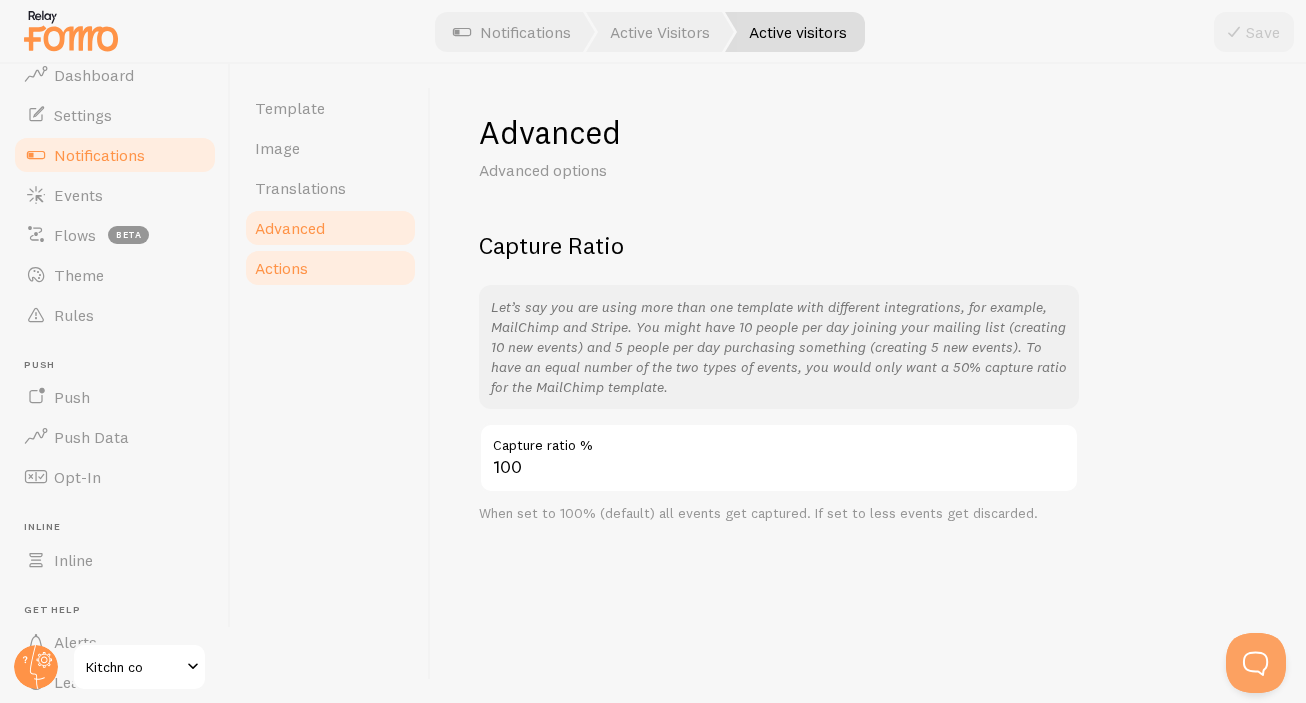 click on "Actions" at bounding box center (281, 268) 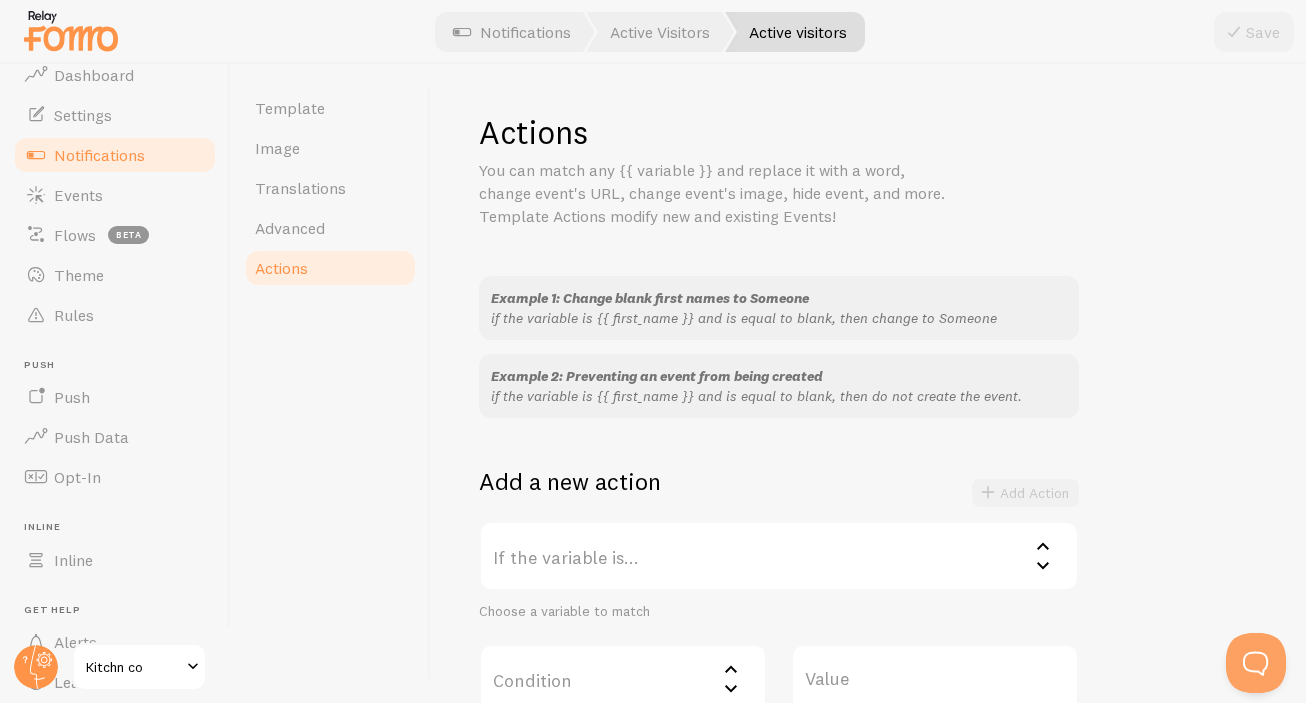click on "Notifications" at bounding box center [99, 155] 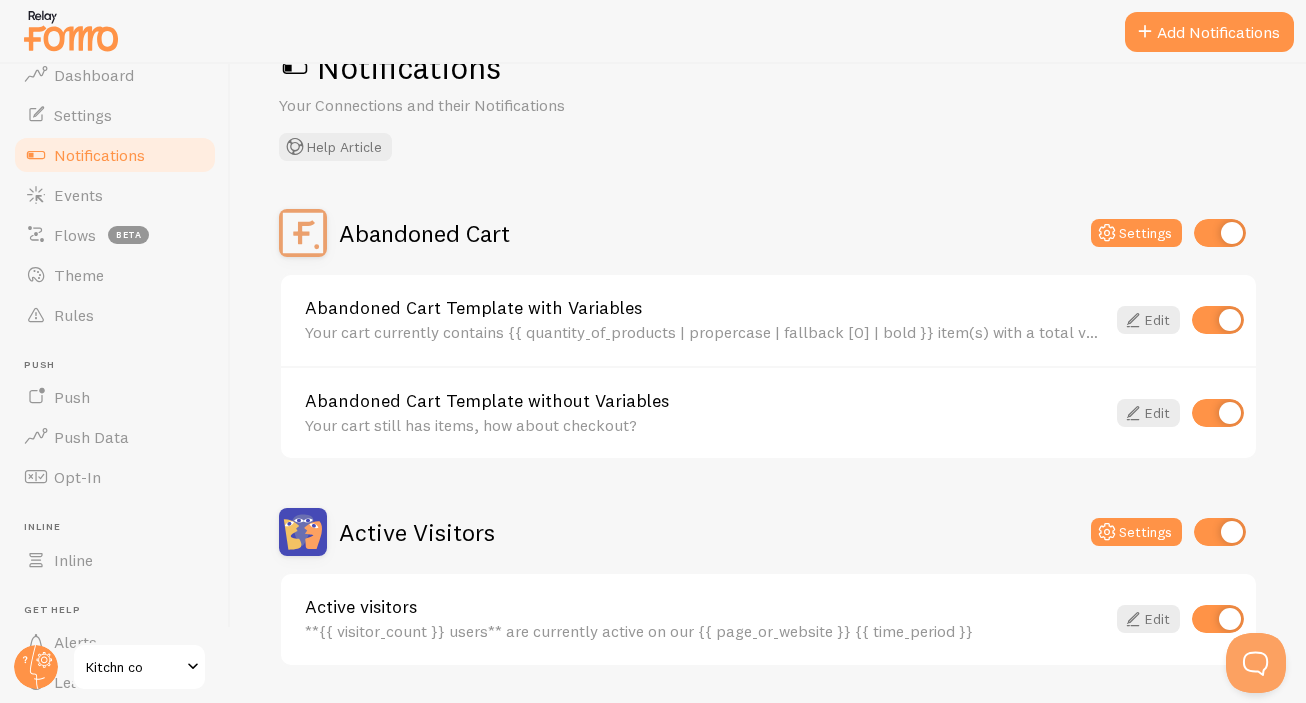 scroll, scrollTop: 258, scrollLeft: 0, axis: vertical 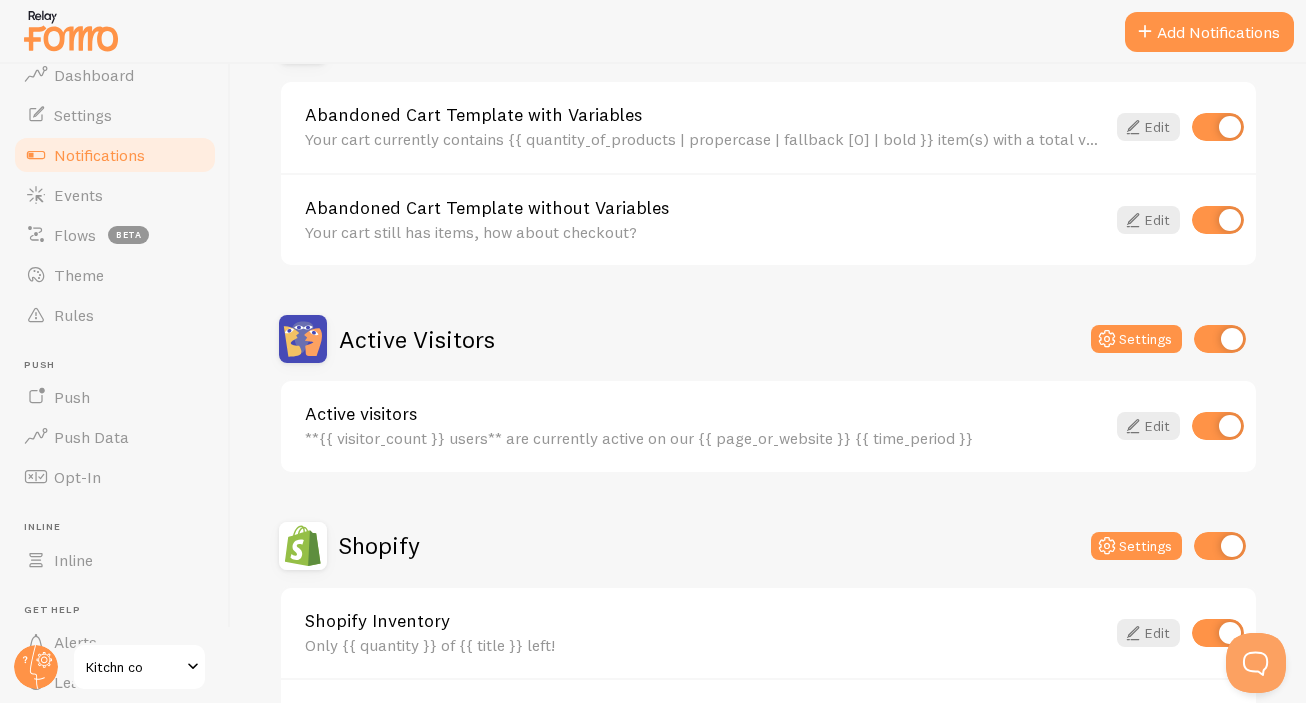 click at bounding box center (1220, 339) 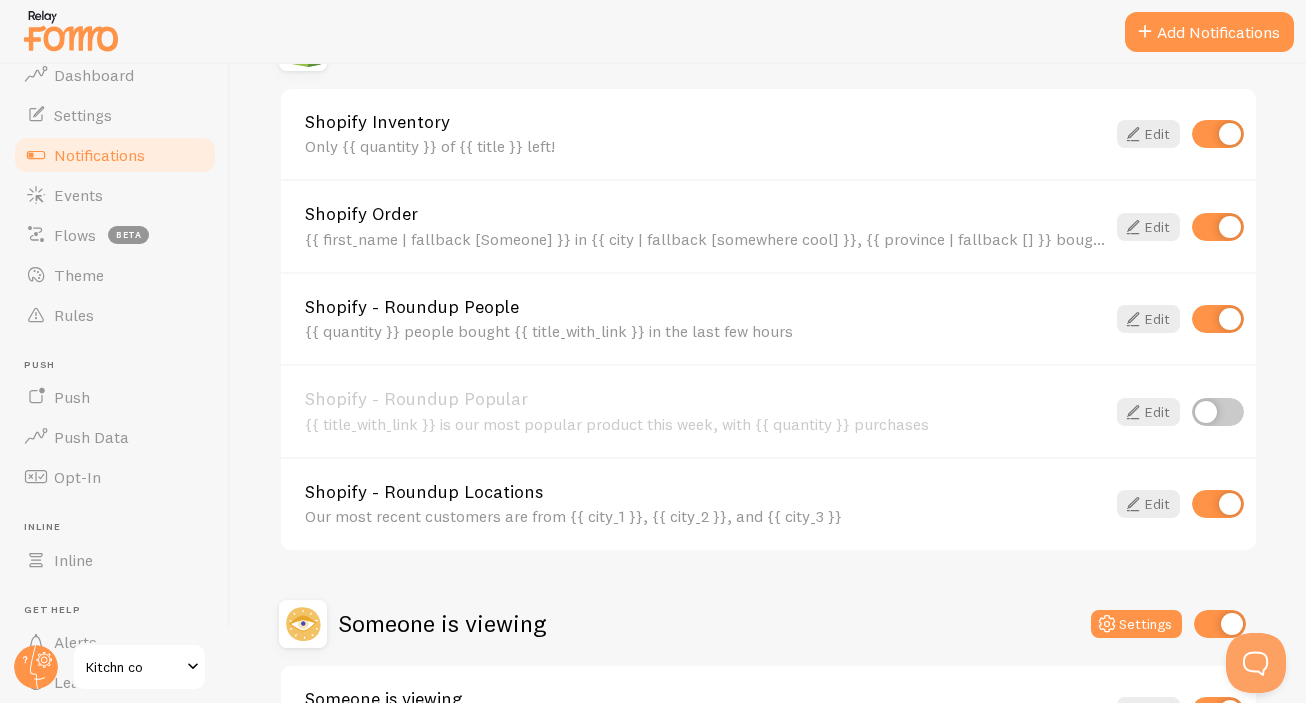 scroll, scrollTop: 908, scrollLeft: 0, axis: vertical 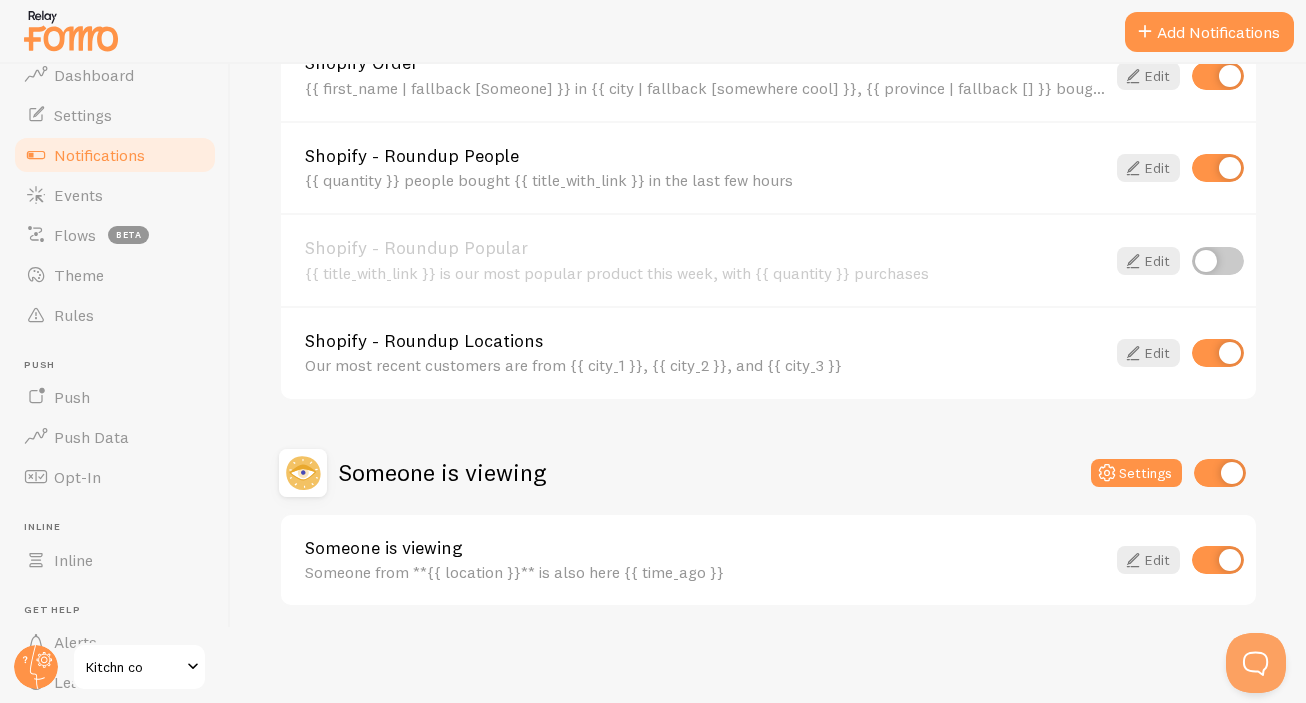 click at bounding box center [1218, 560] 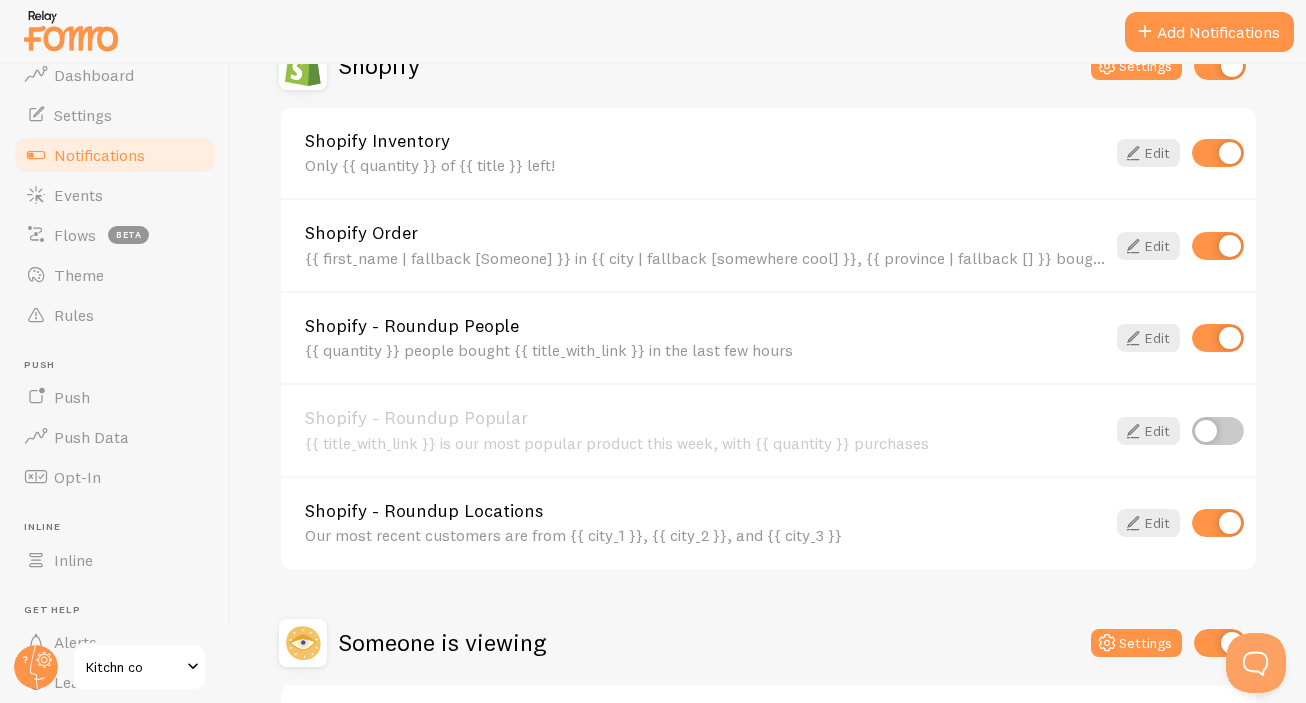 scroll, scrollTop: 516, scrollLeft: 0, axis: vertical 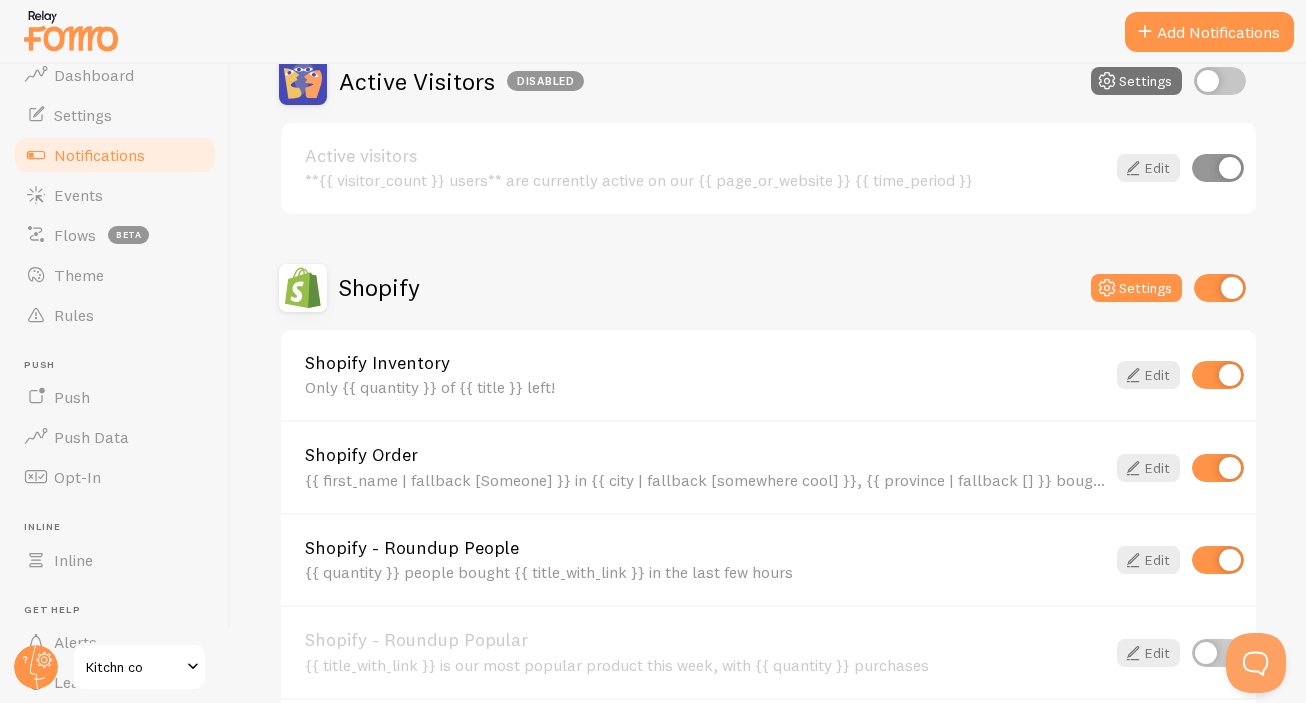 click on "Only {{ quantity }} of {{ title }} left!" at bounding box center (705, 387) 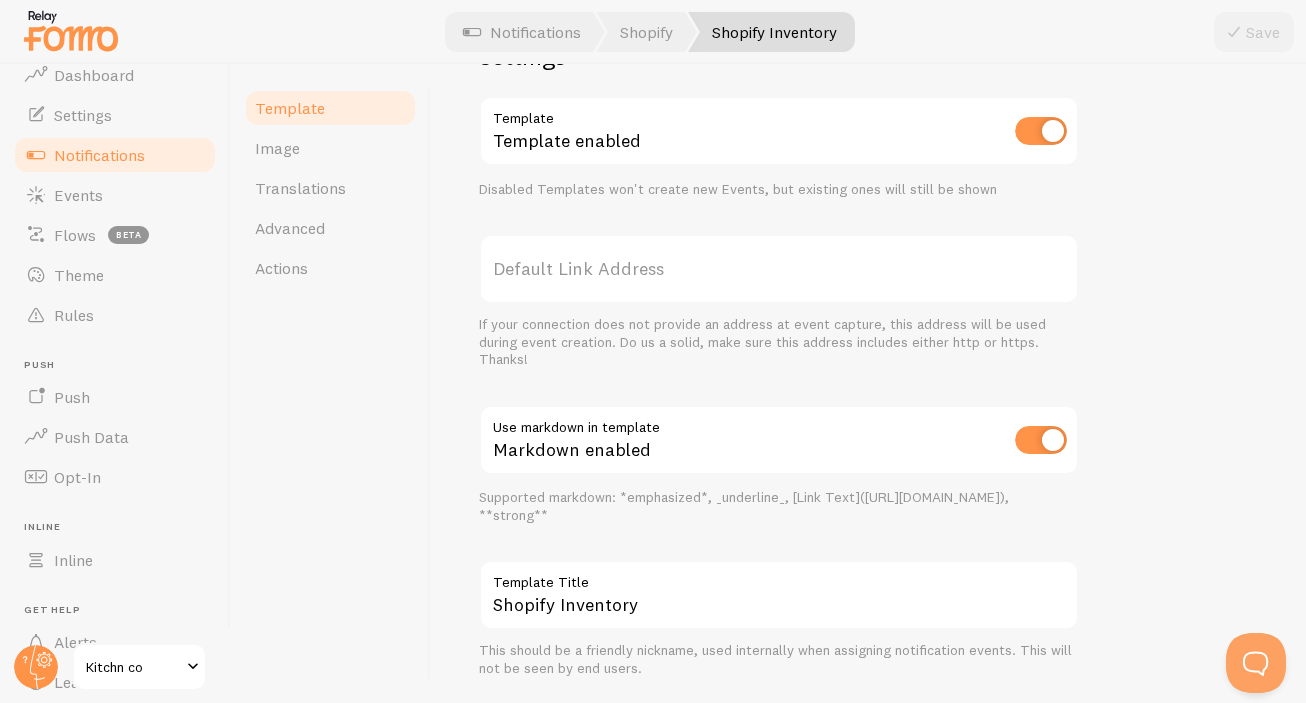 scroll, scrollTop: 313, scrollLeft: 0, axis: vertical 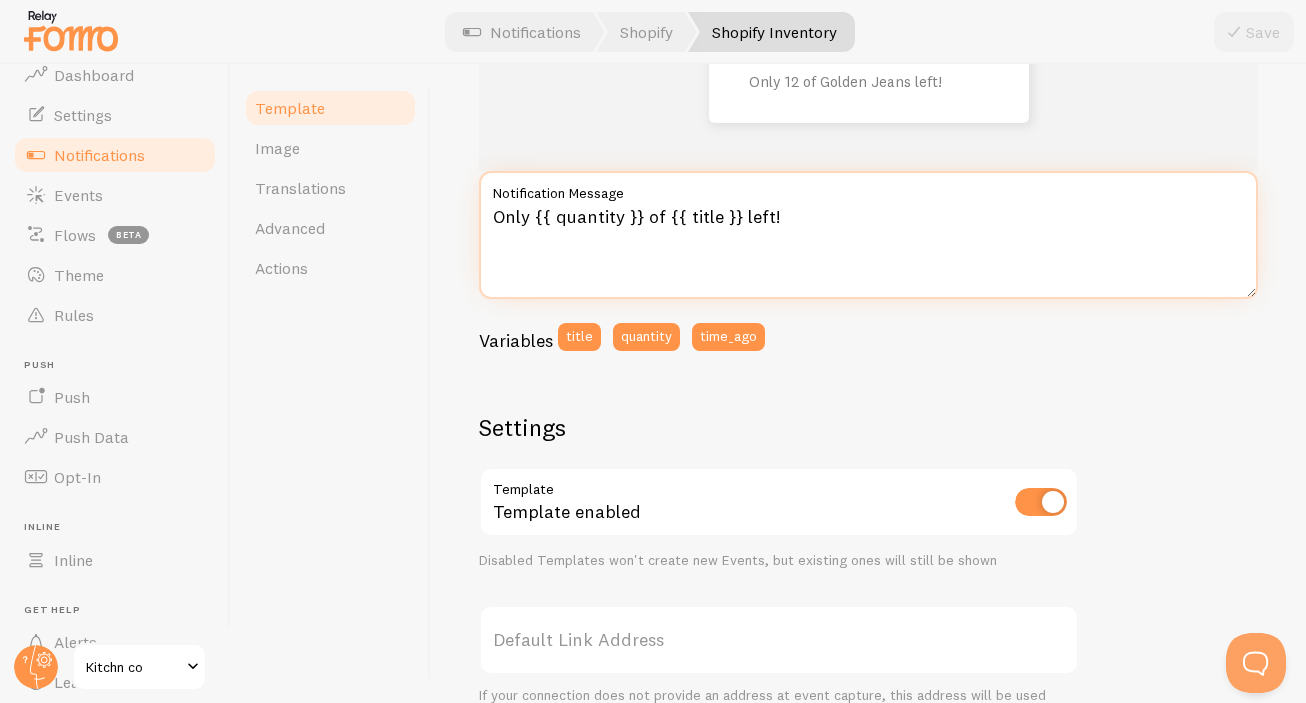 drag, startPoint x: 519, startPoint y: 221, endPoint x: 494, endPoint y: 223, distance: 25.079872 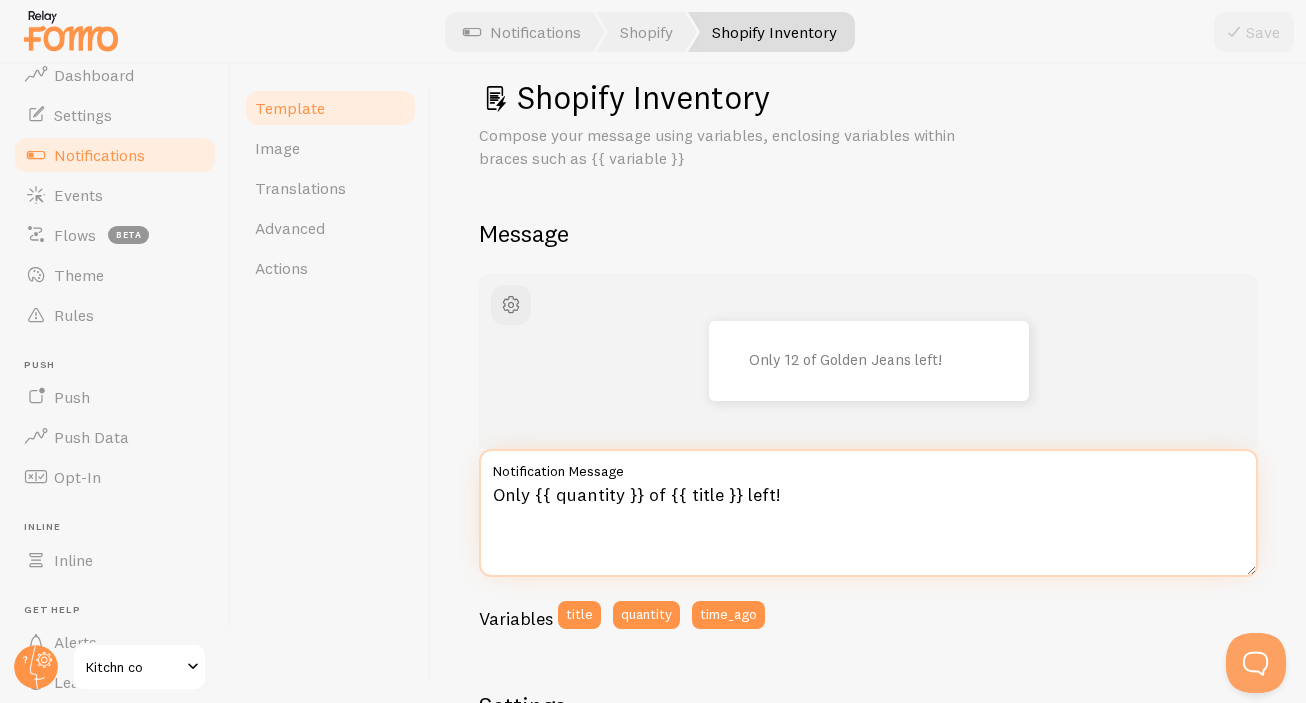 scroll, scrollTop: 0, scrollLeft: 0, axis: both 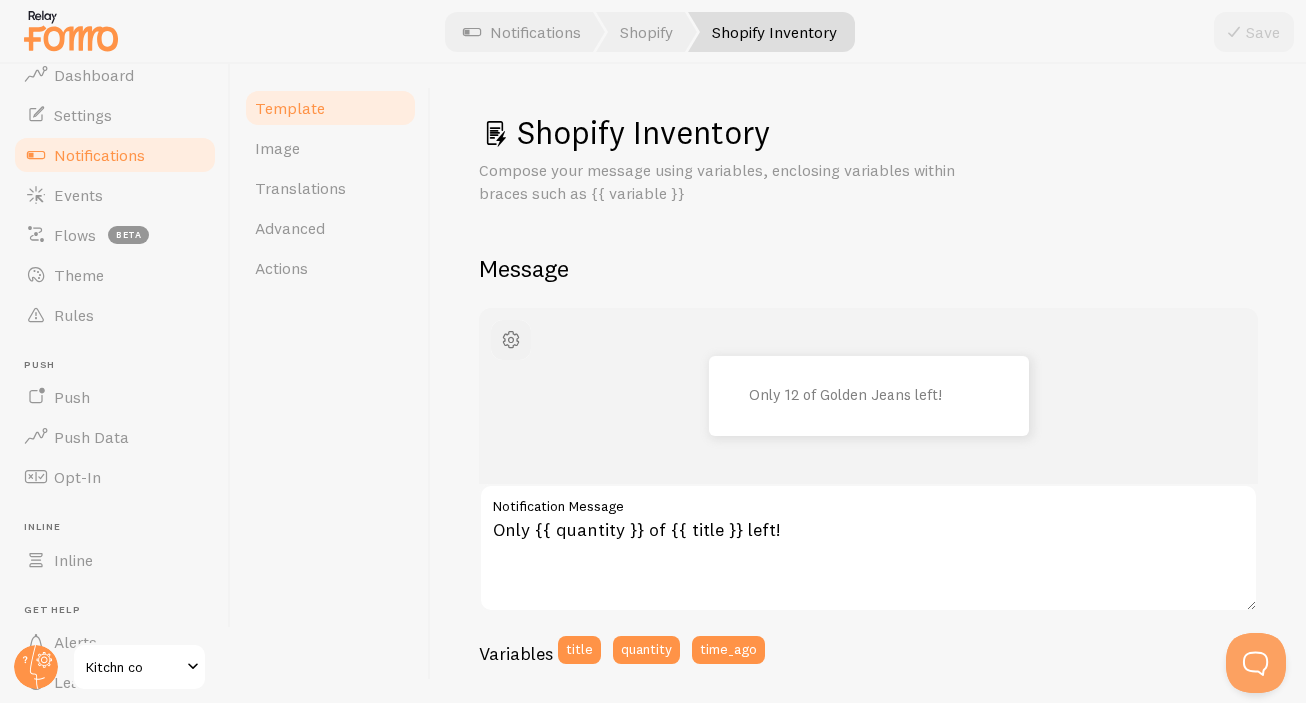 click at bounding box center (511, 340) 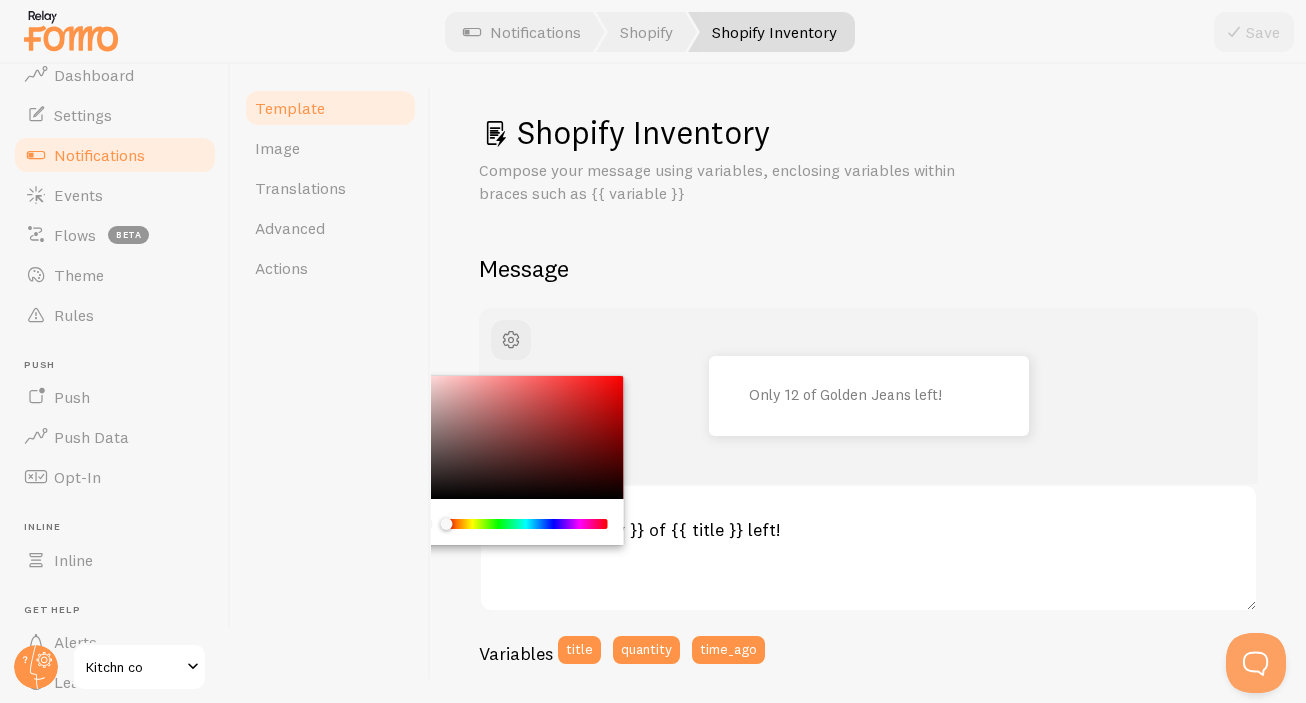 click on "Template
Image
Translations
Advanced
Actions" at bounding box center (331, 383) 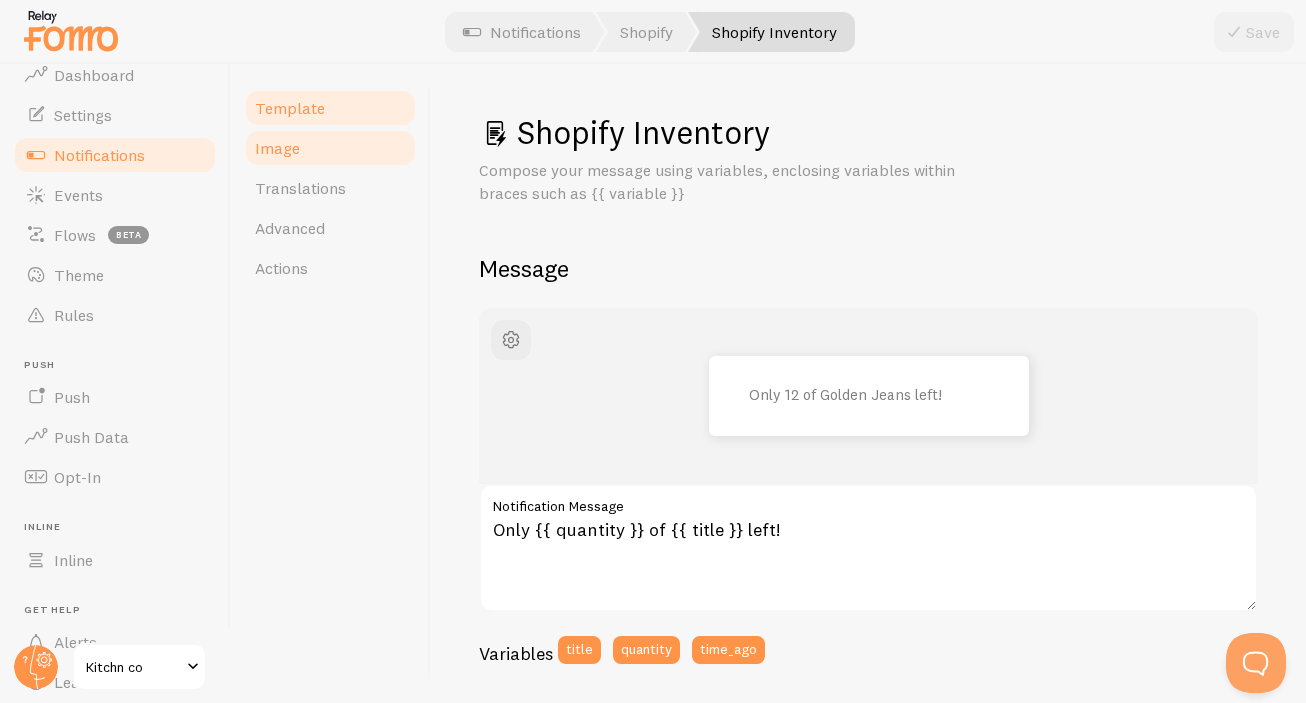 click on "Image" at bounding box center [277, 148] 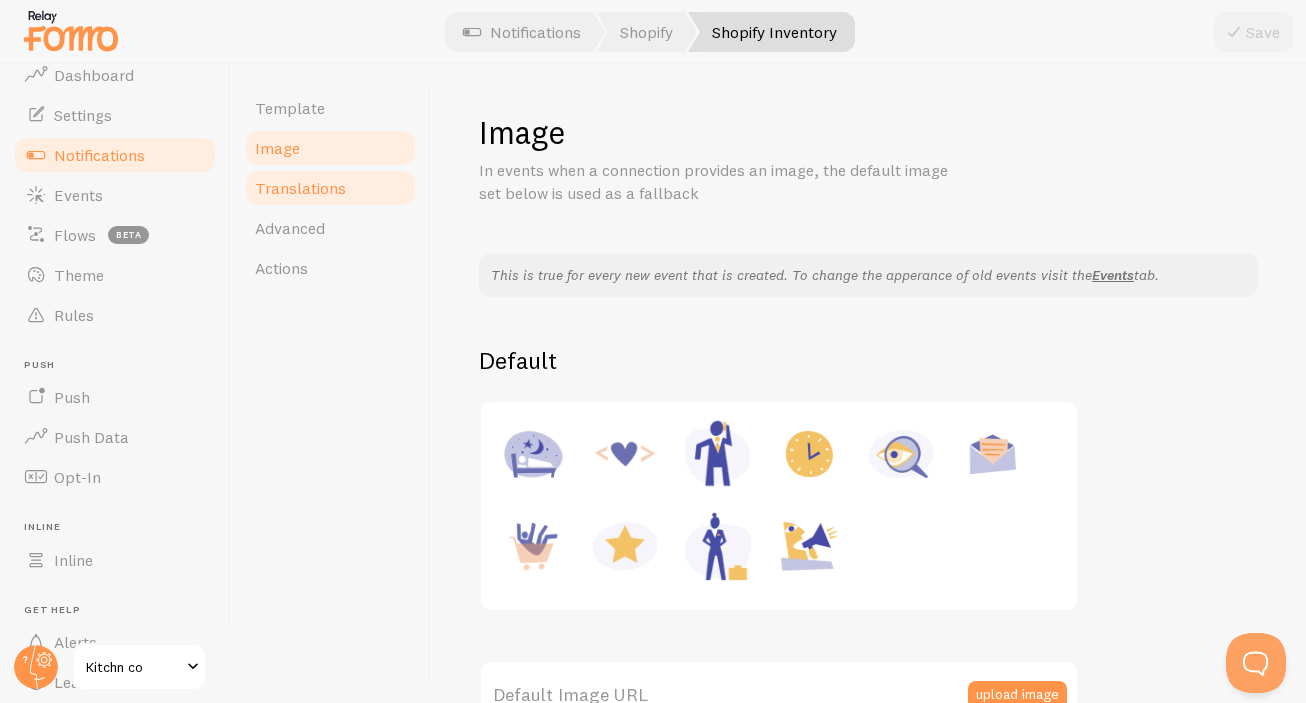 click on "Translations" at bounding box center (300, 188) 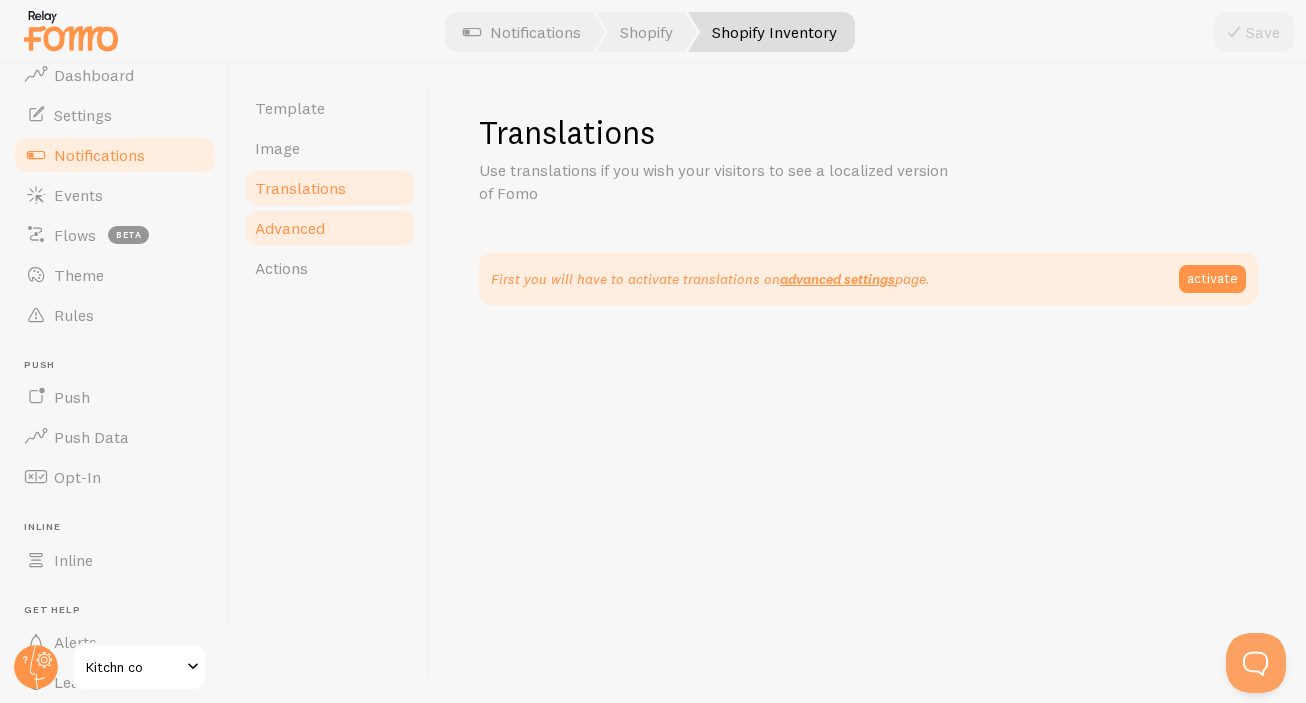 click on "Advanced" at bounding box center [290, 228] 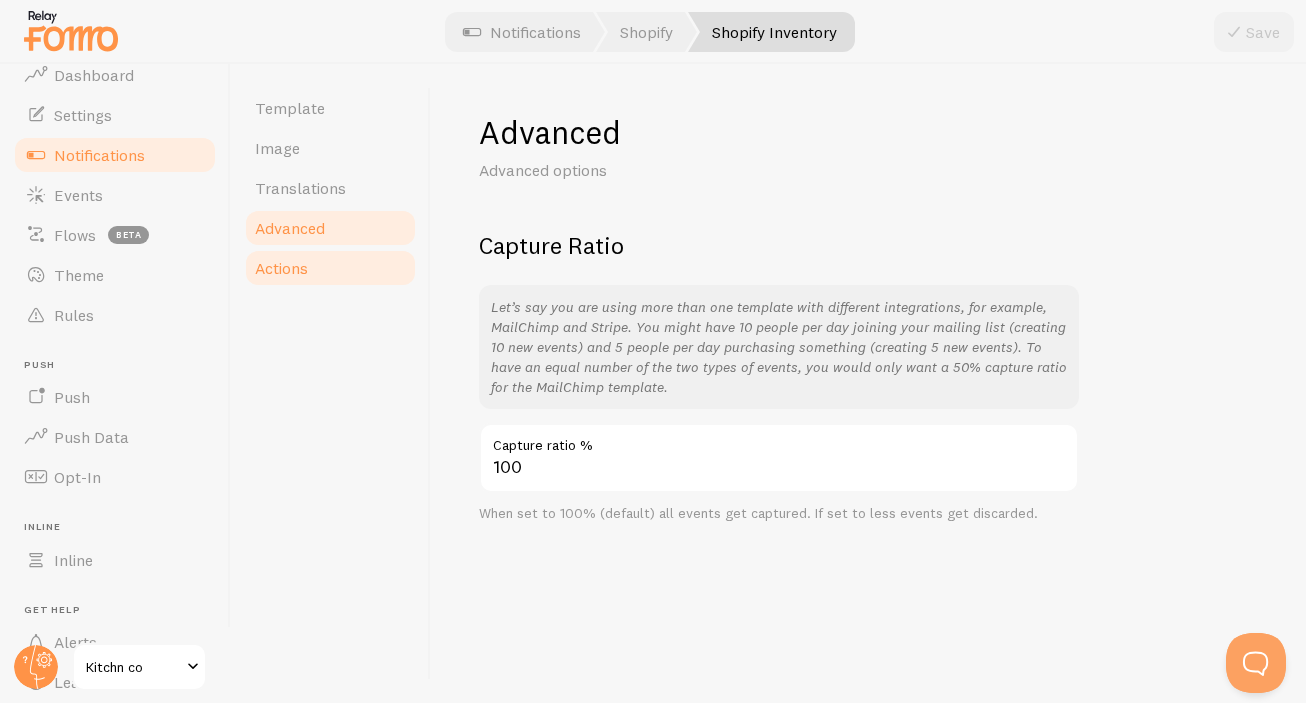 click on "Actions" at bounding box center [281, 268] 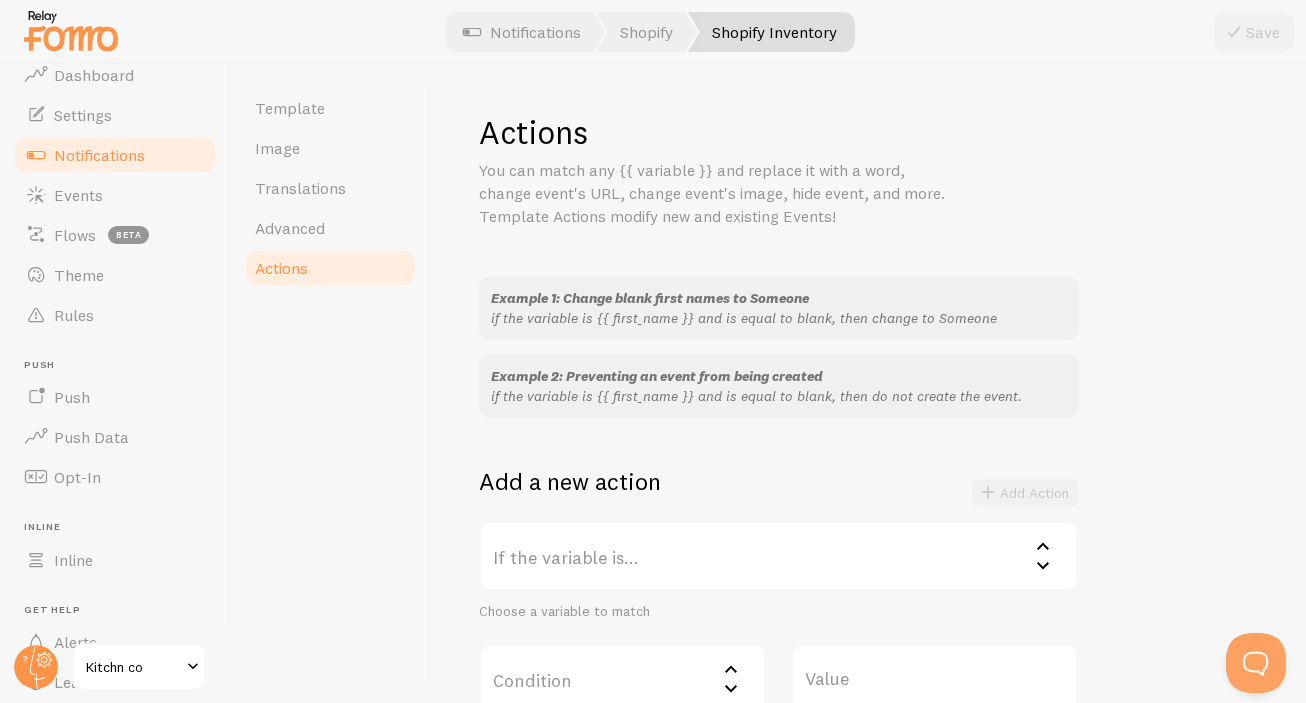 click on "Notifications" at bounding box center (99, 155) 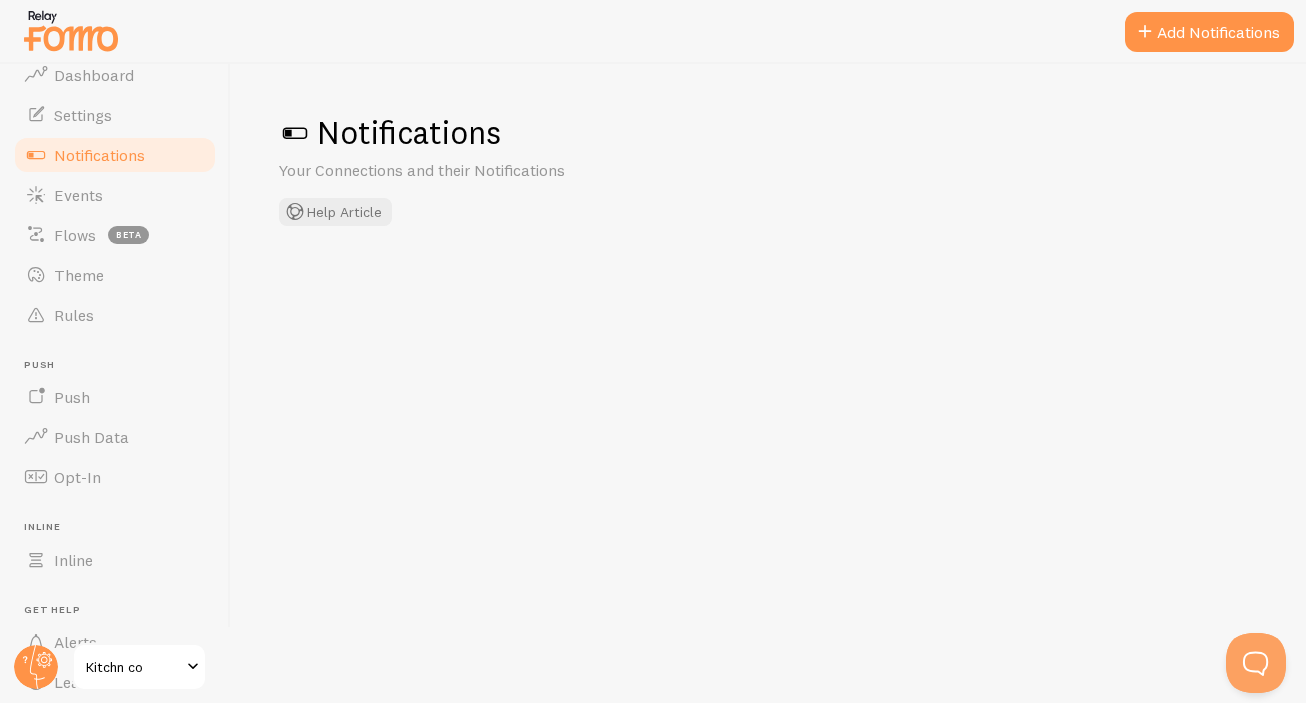 checkbox on "false" 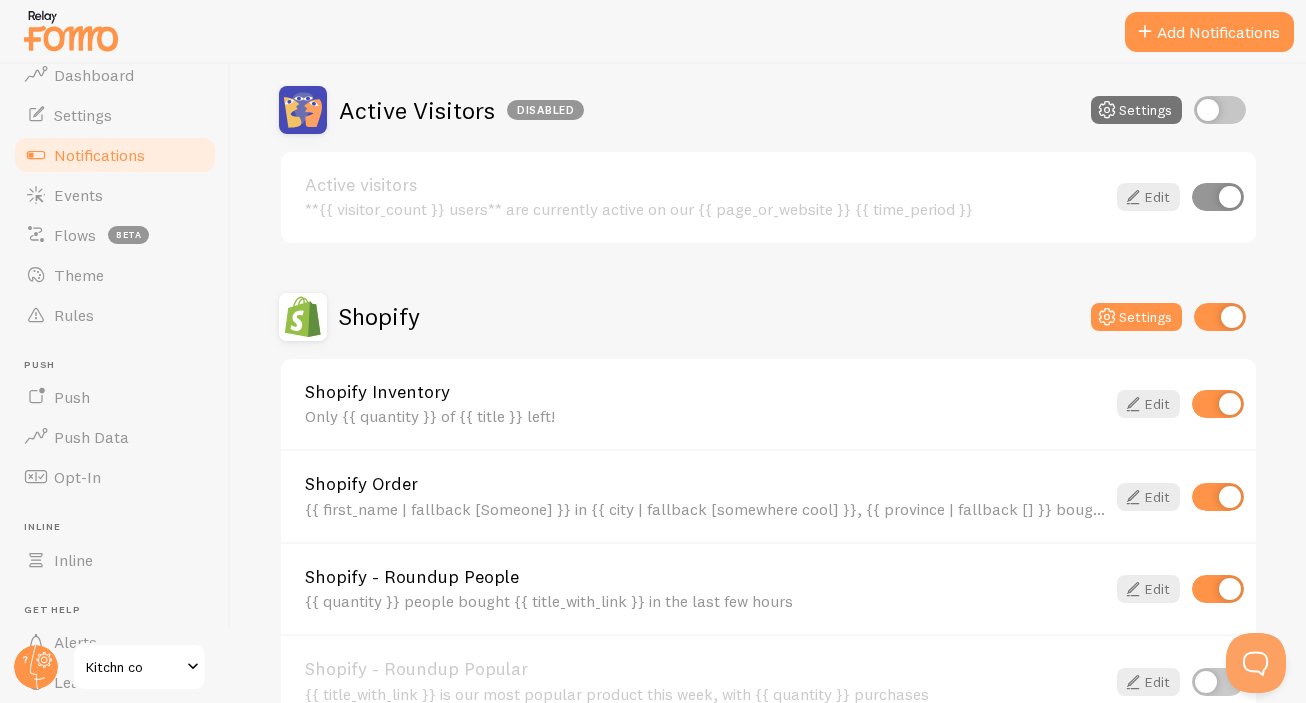 scroll, scrollTop: 513, scrollLeft: 0, axis: vertical 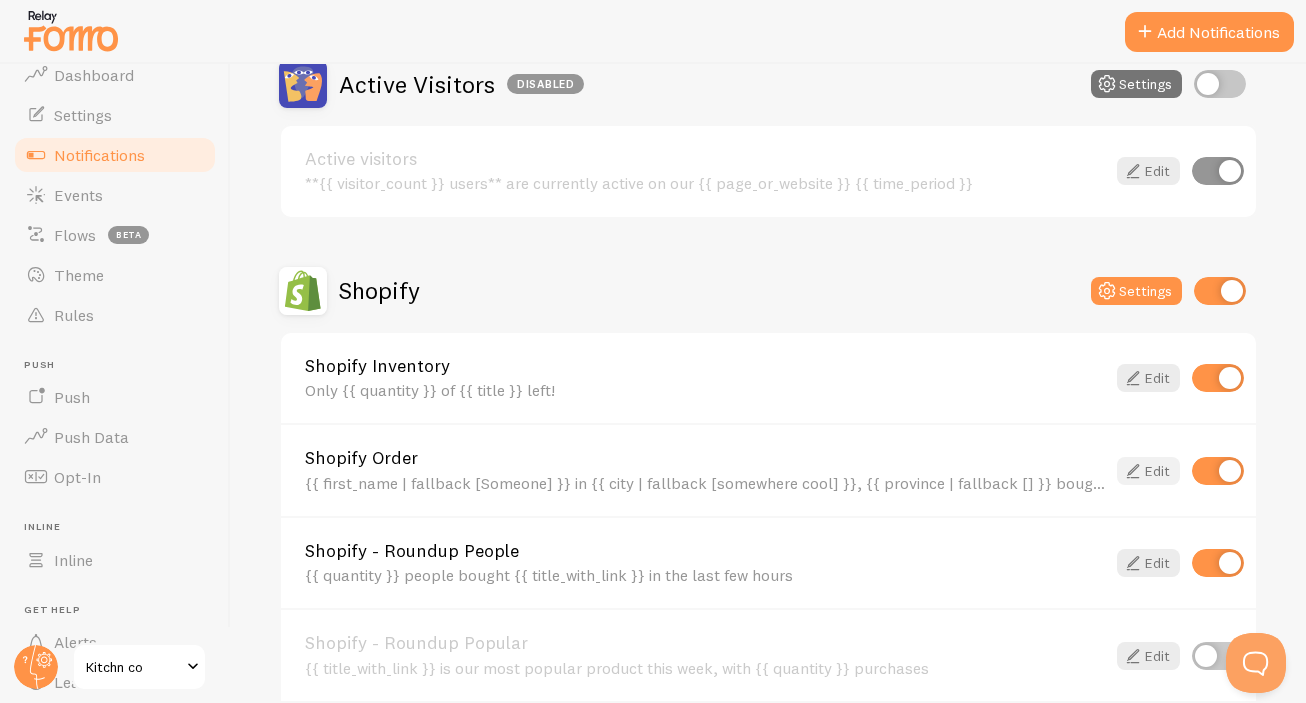 click on "Edit" at bounding box center [1148, 471] 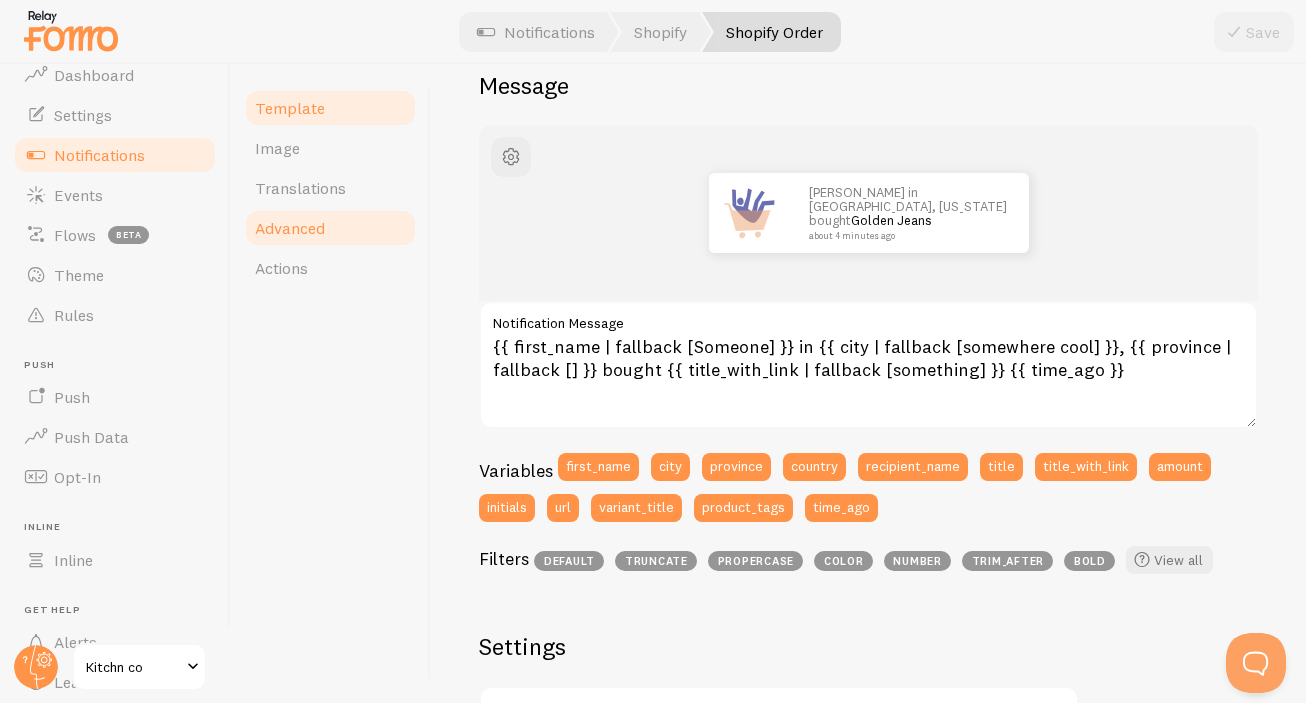 scroll, scrollTop: 0, scrollLeft: 0, axis: both 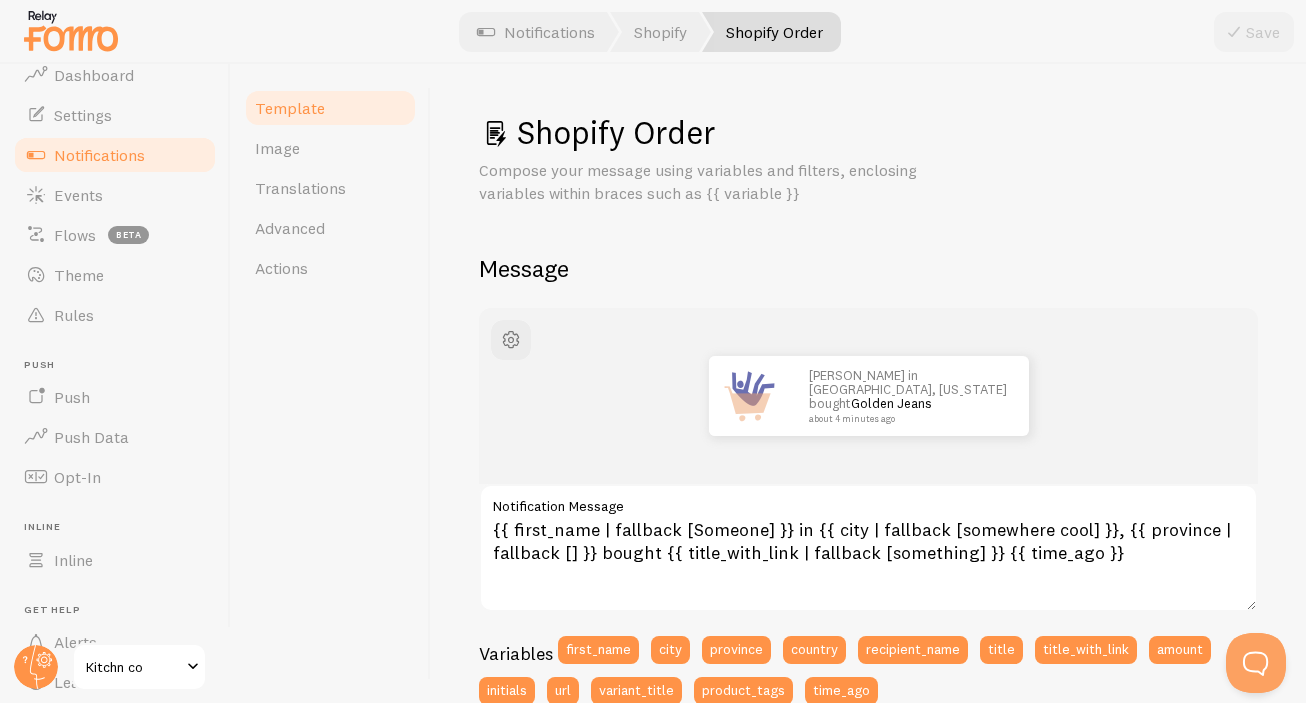 click on "Notifications" at bounding box center [99, 155] 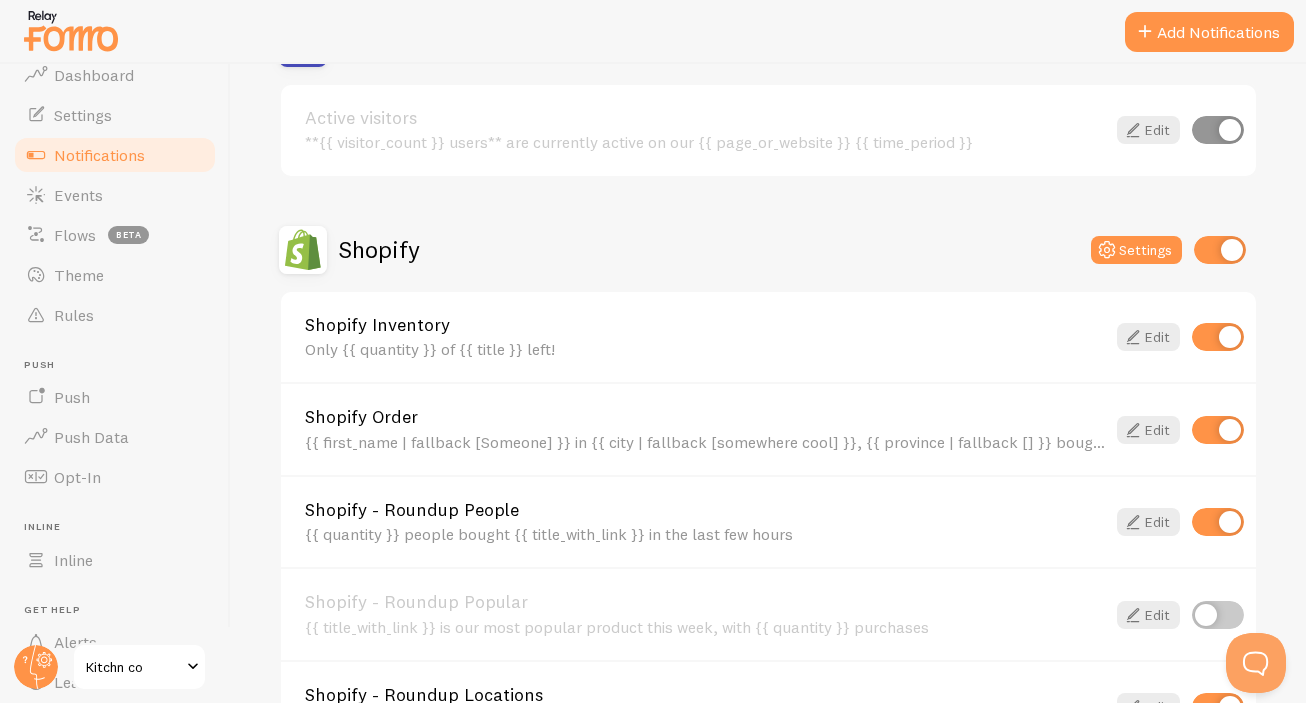 scroll, scrollTop: 707, scrollLeft: 0, axis: vertical 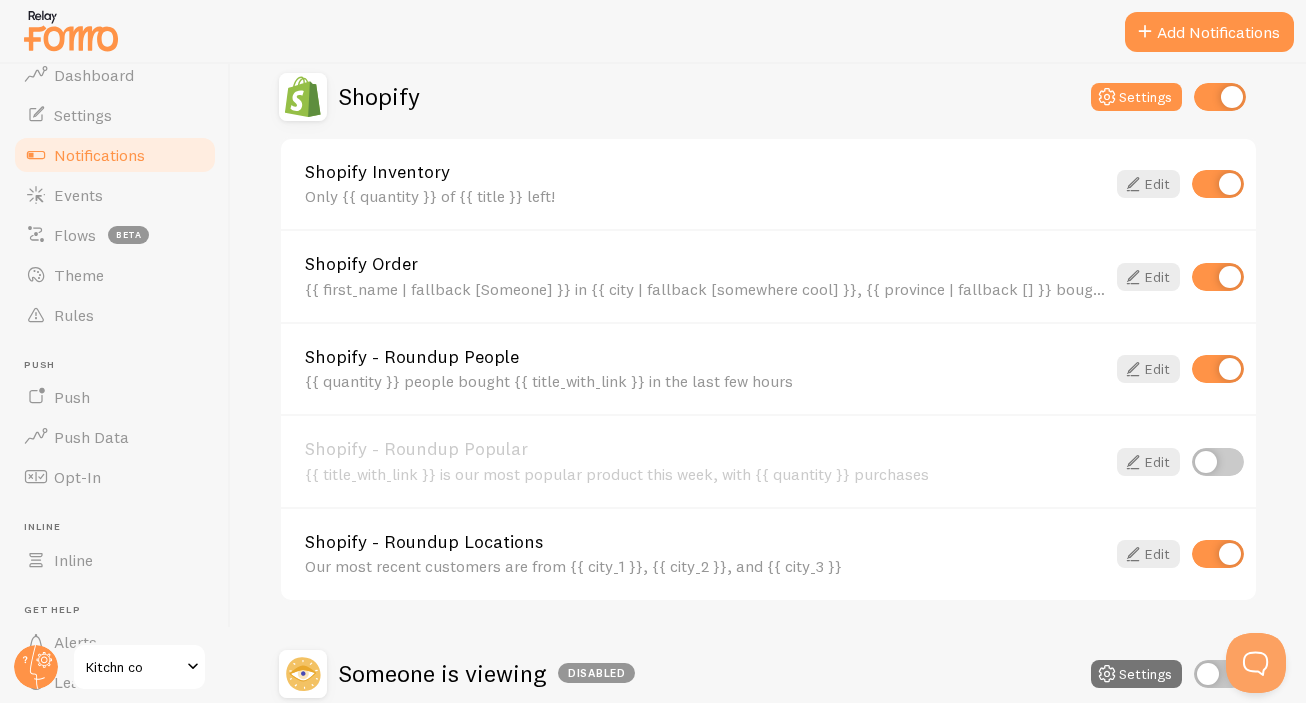 click at bounding box center [1218, 554] 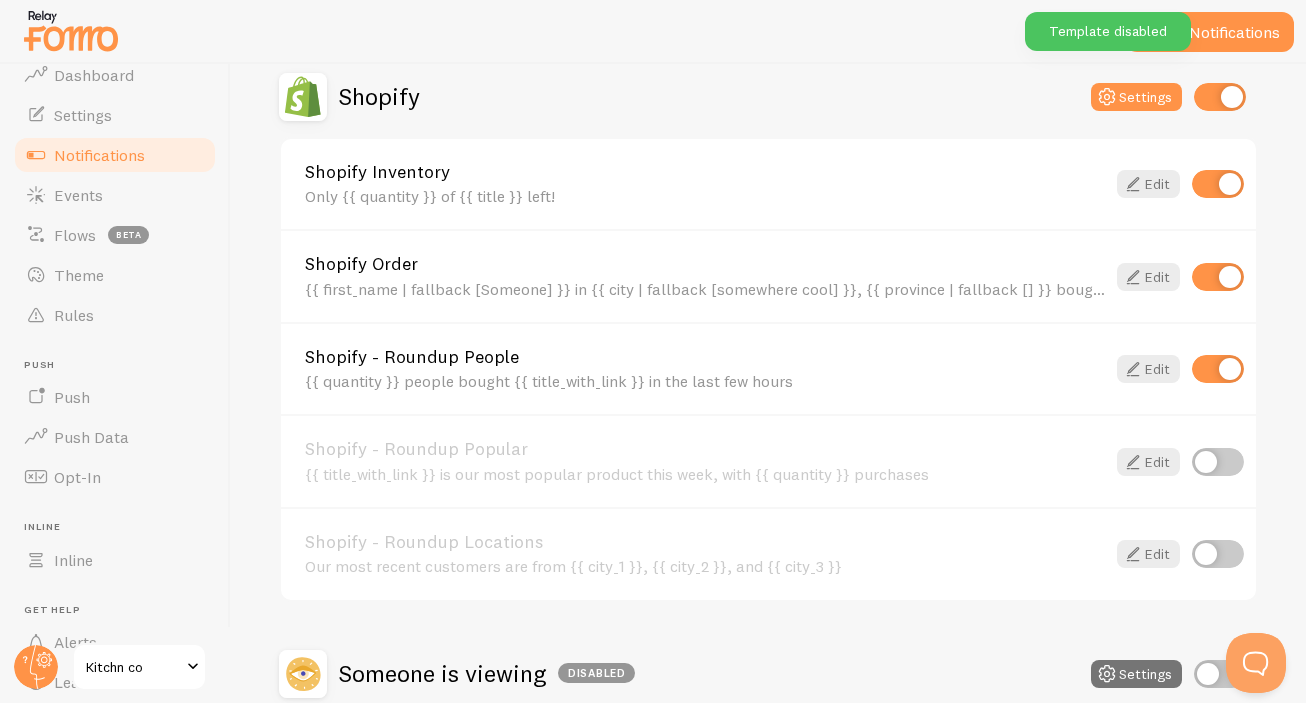 click on "{{ quantity }} people bought {{ title_with_link }}
in the last few hours" at bounding box center (705, 381) 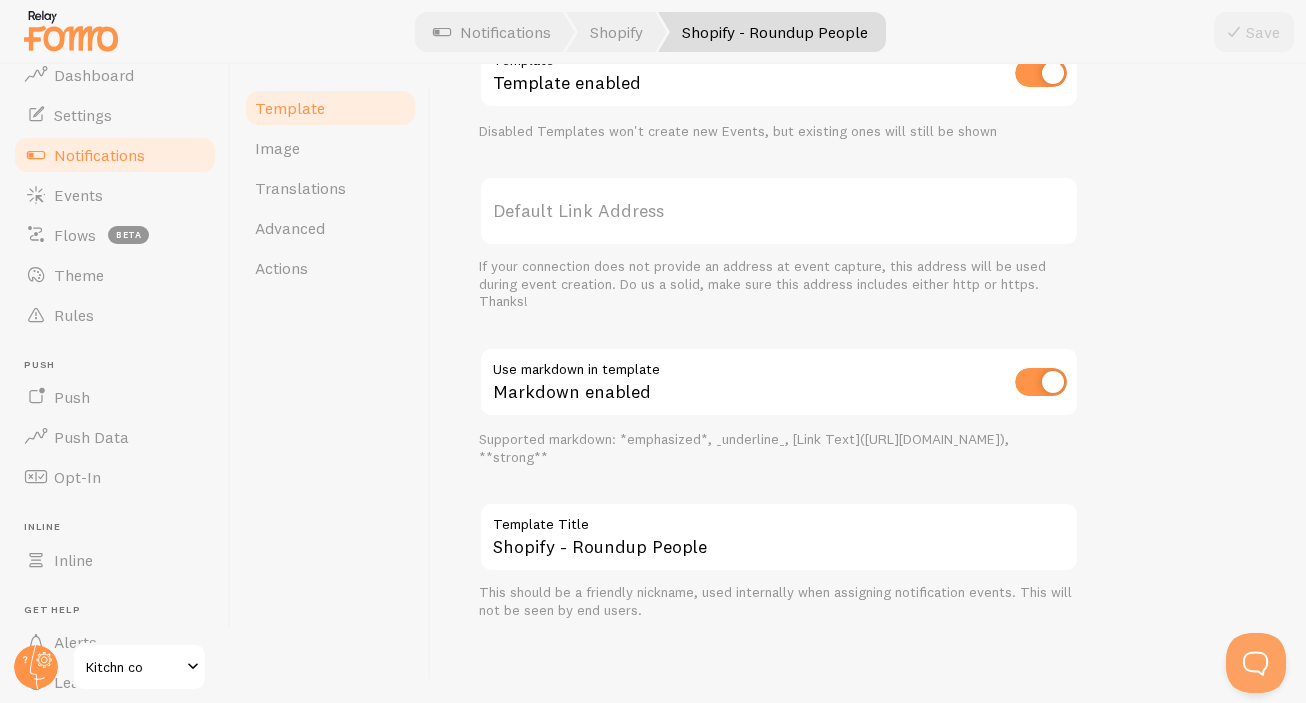 scroll, scrollTop: 210, scrollLeft: 0, axis: vertical 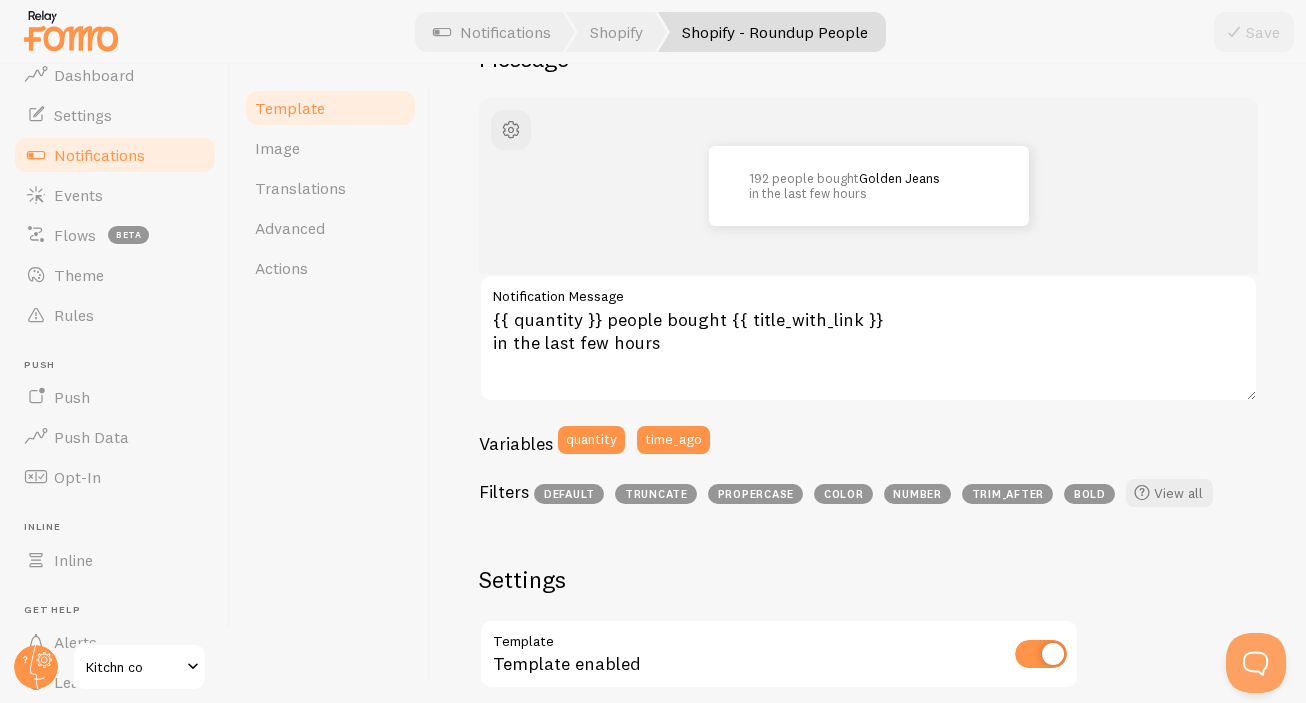 click on "Notifications" at bounding box center (99, 155) 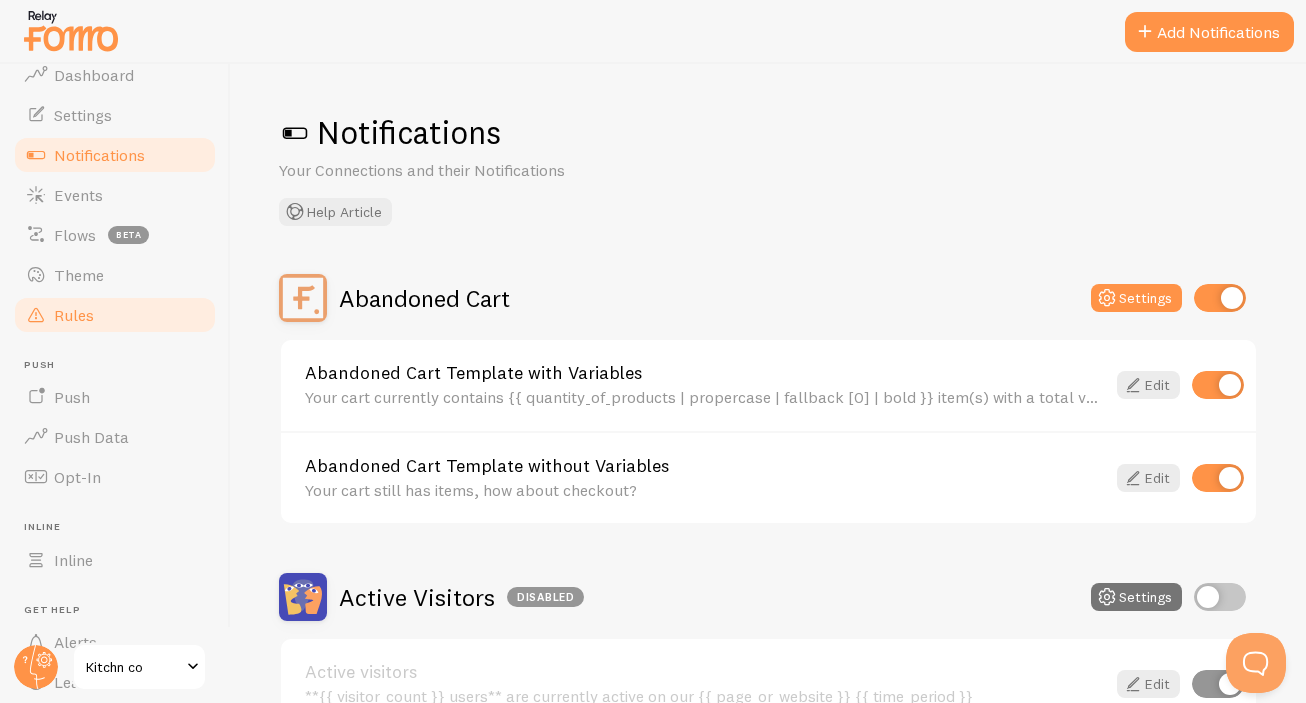 click on "Rules" at bounding box center [74, 315] 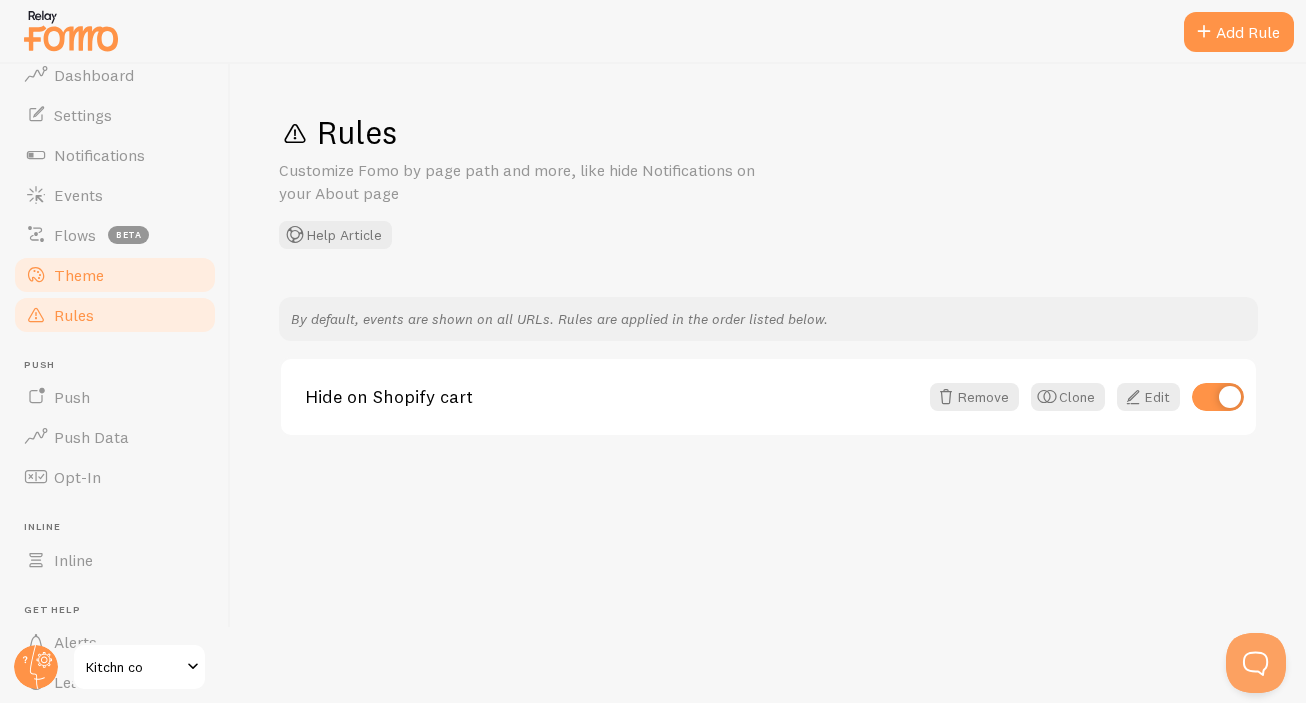 click on "Theme" at bounding box center (79, 275) 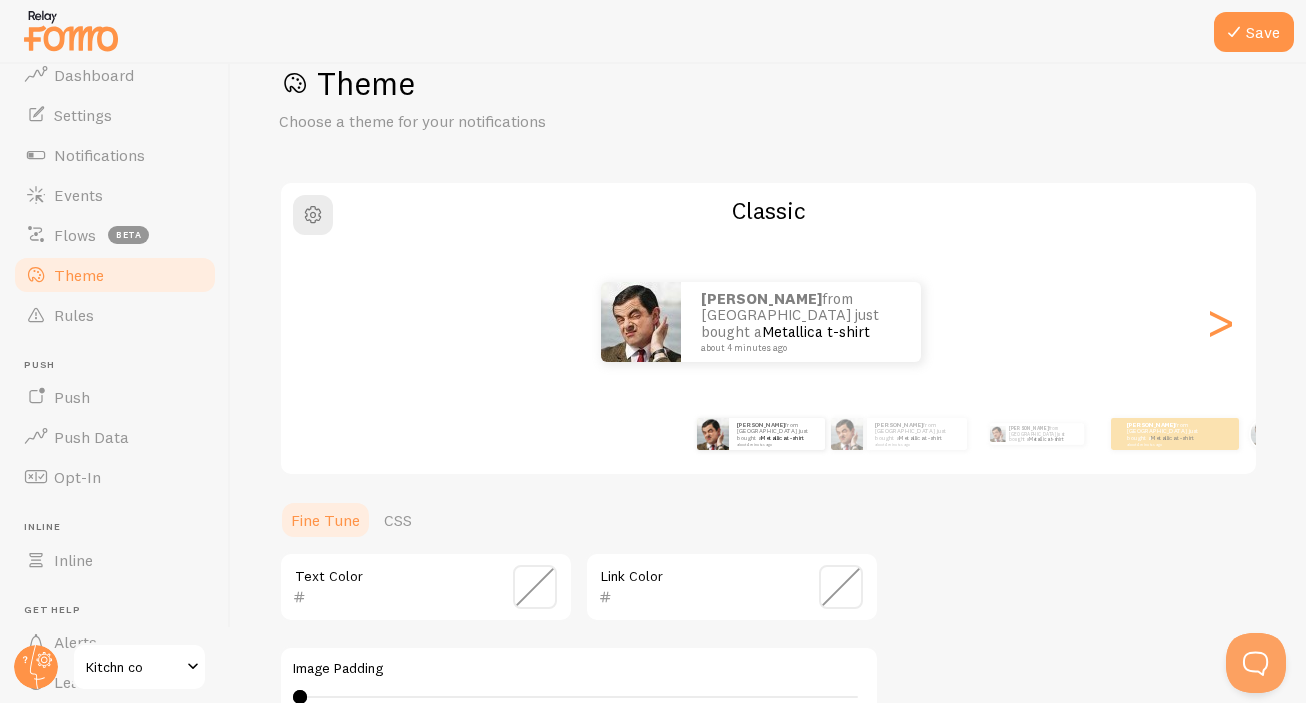 scroll, scrollTop: 36, scrollLeft: 0, axis: vertical 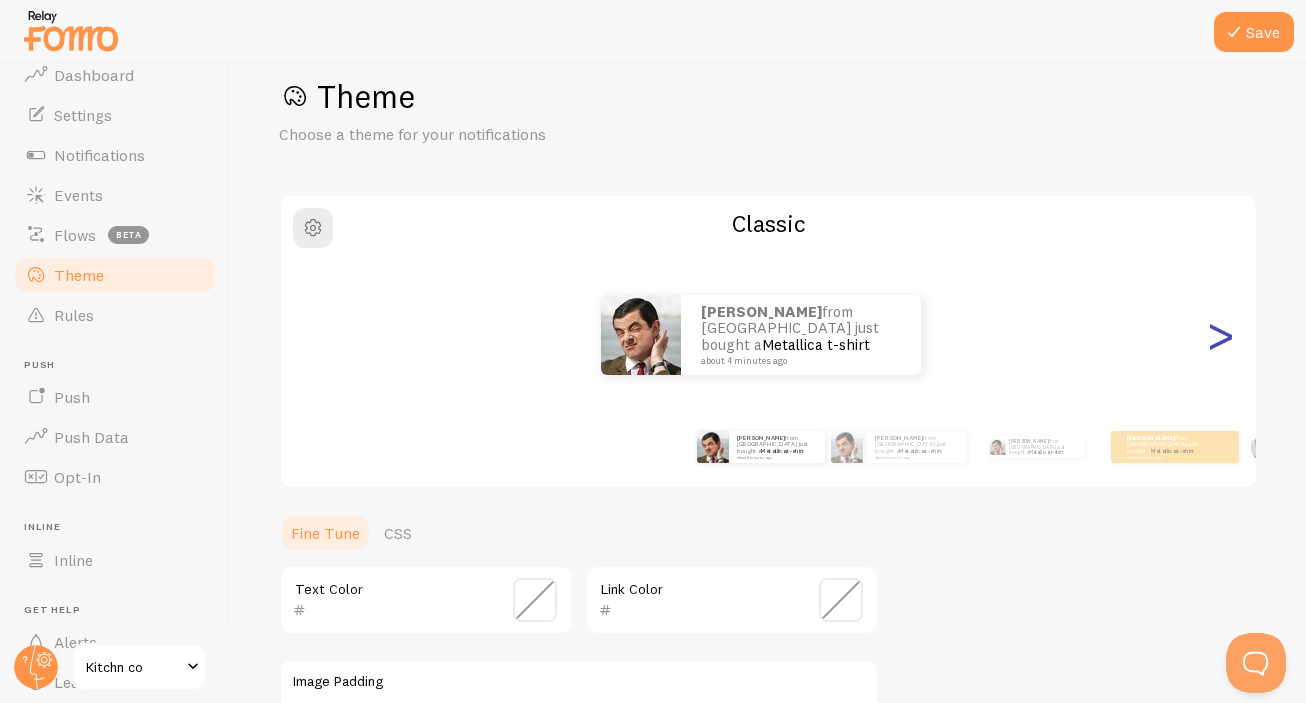 click on ">" at bounding box center [1220, 335] 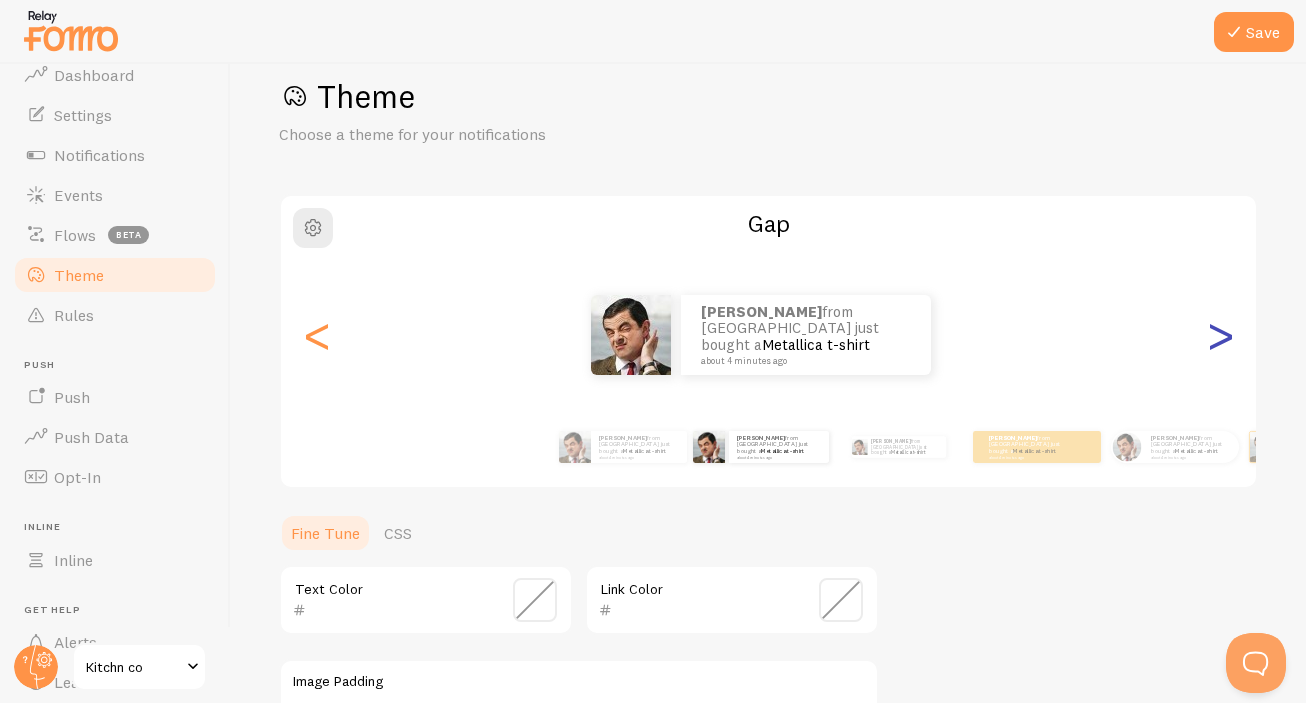 click on ">" at bounding box center (1220, 335) 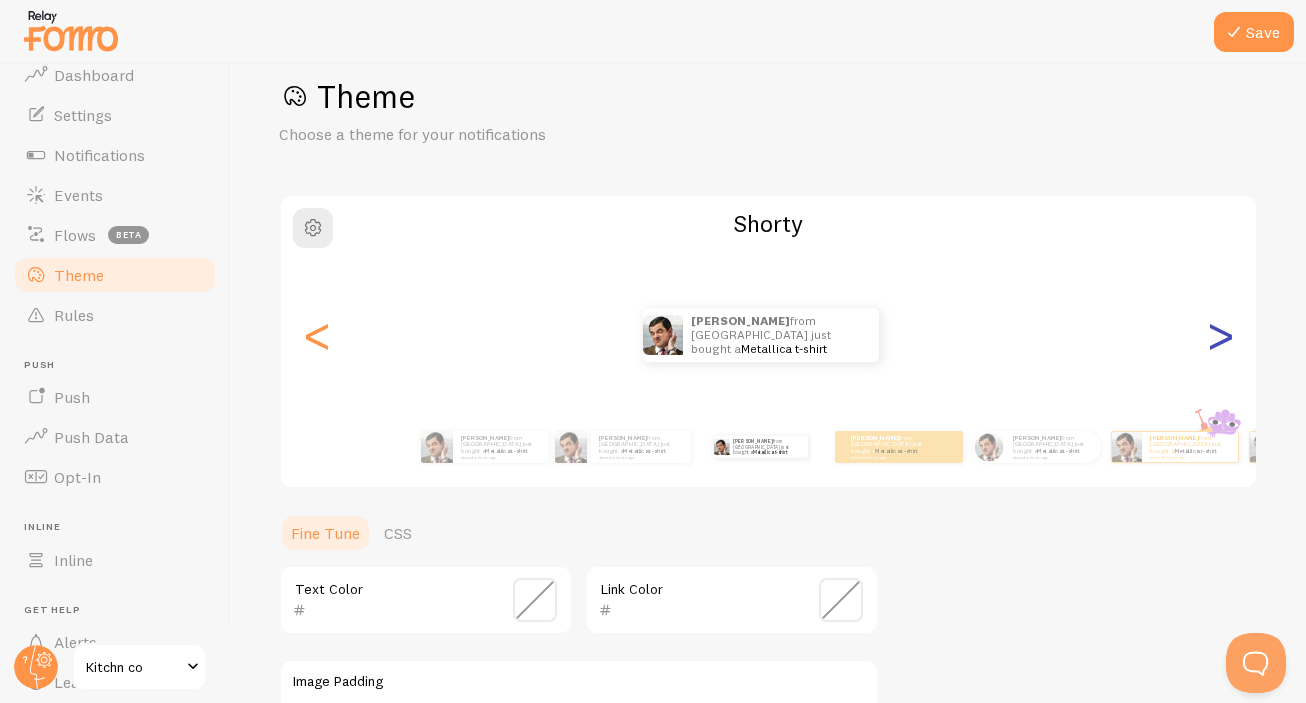 click on ">" at bounding box center [1220, 335] 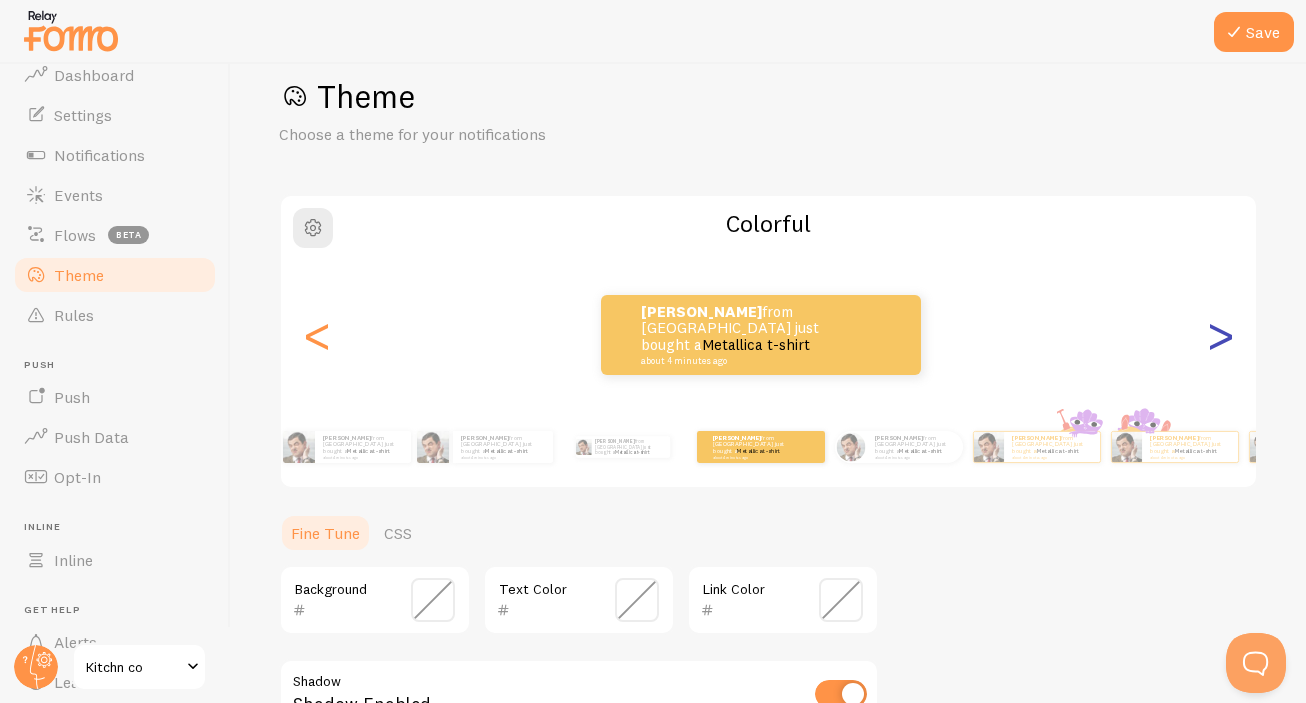 click on ">" at bounding box center [1220, 335] 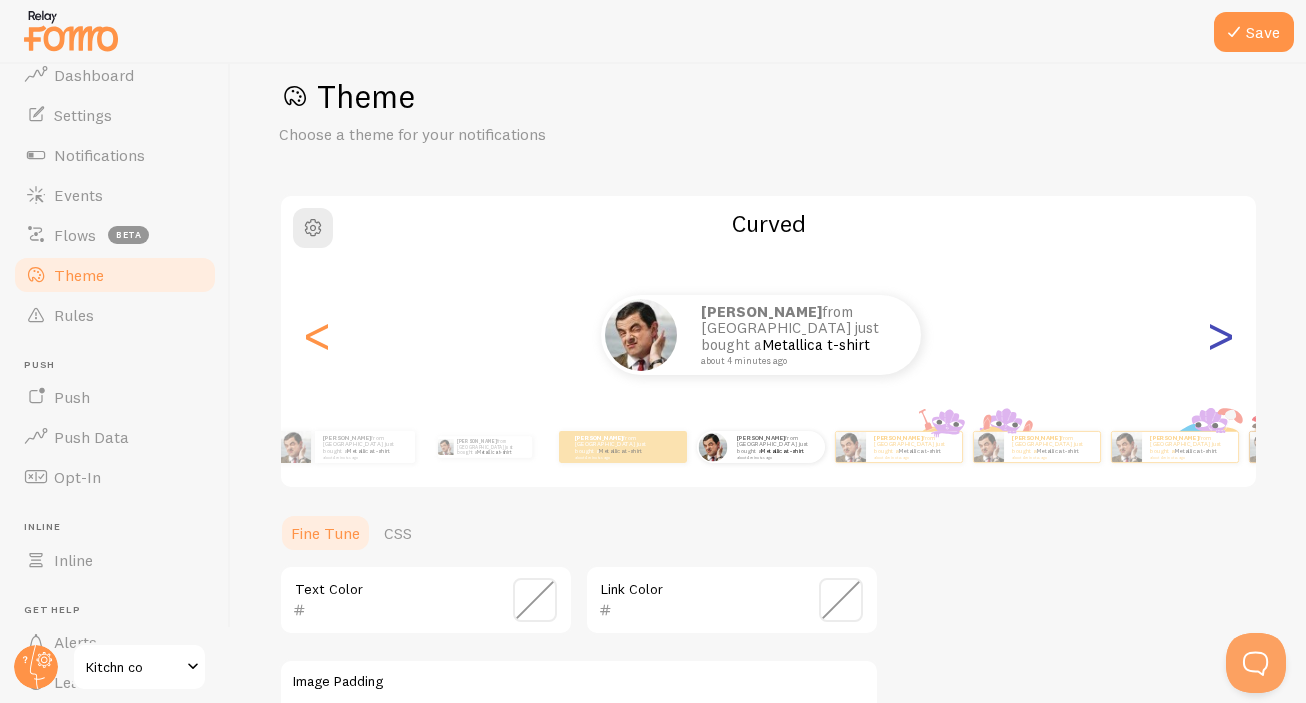 click on ">" at bounding box center (1220, 335) 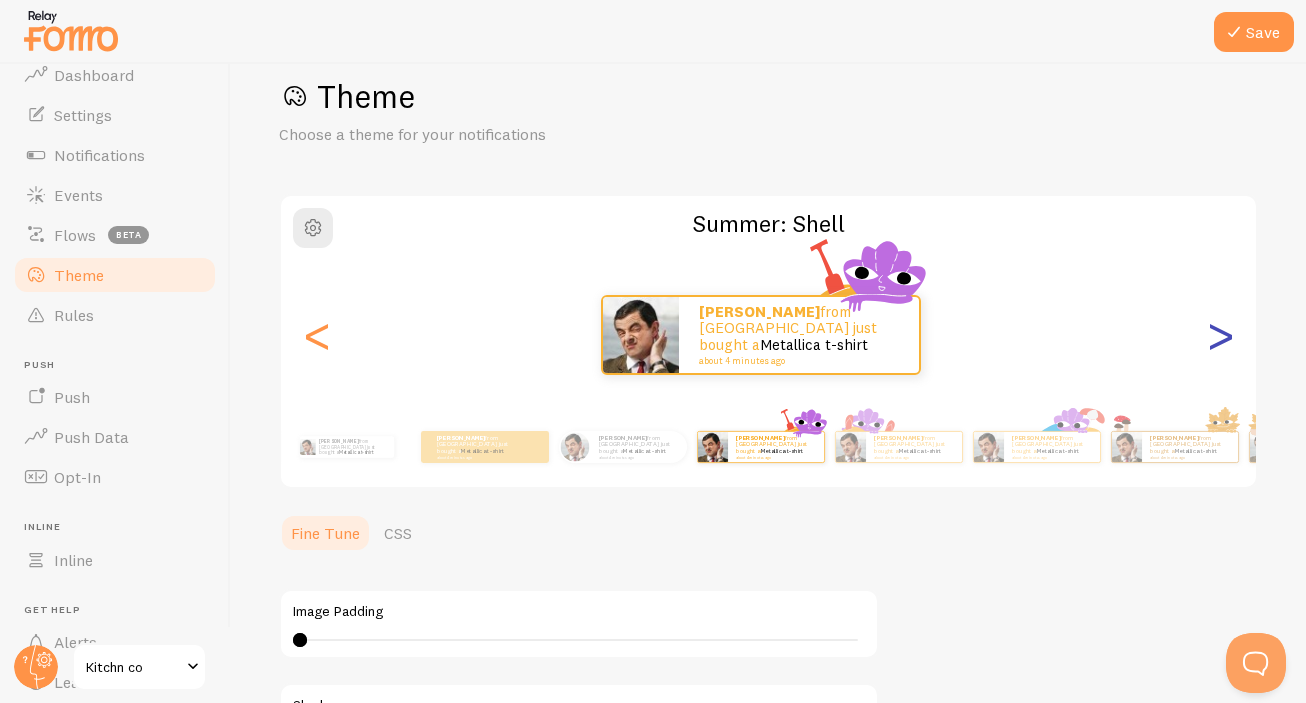 click on ">" at bounding box center (1220, 335) 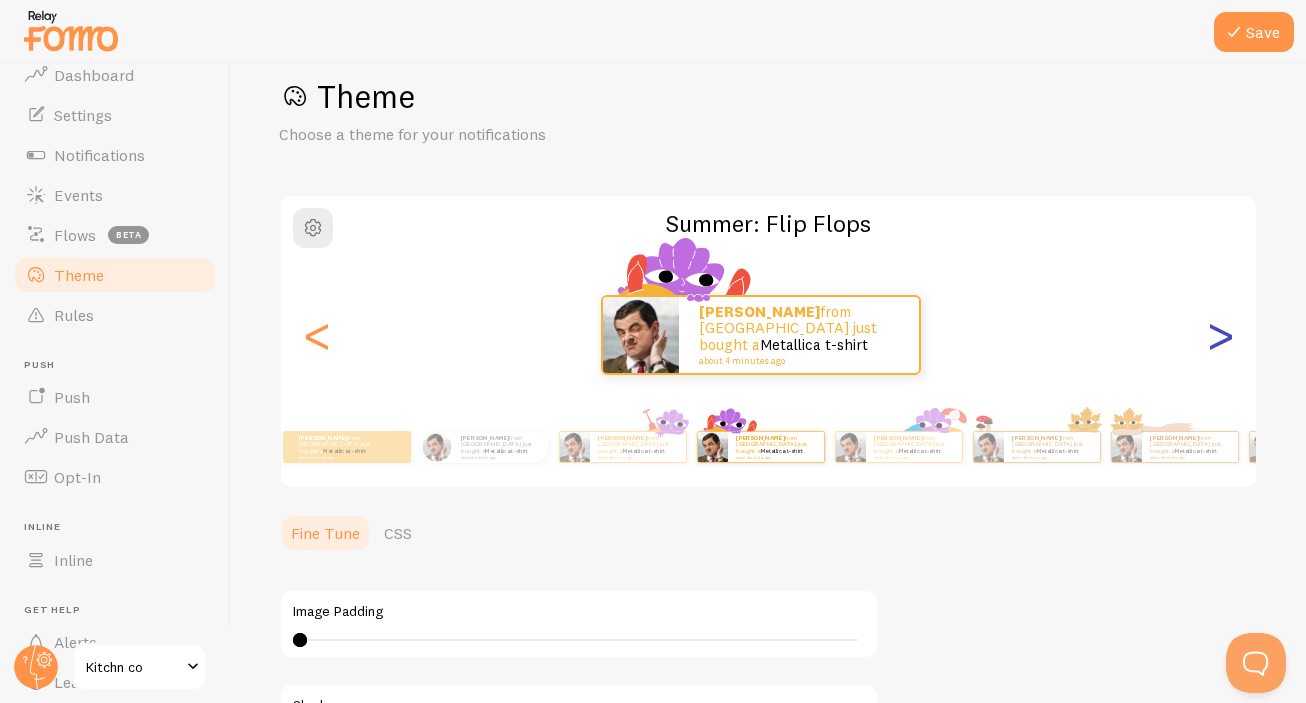 click on ">" at bounding box center (1220, 335) 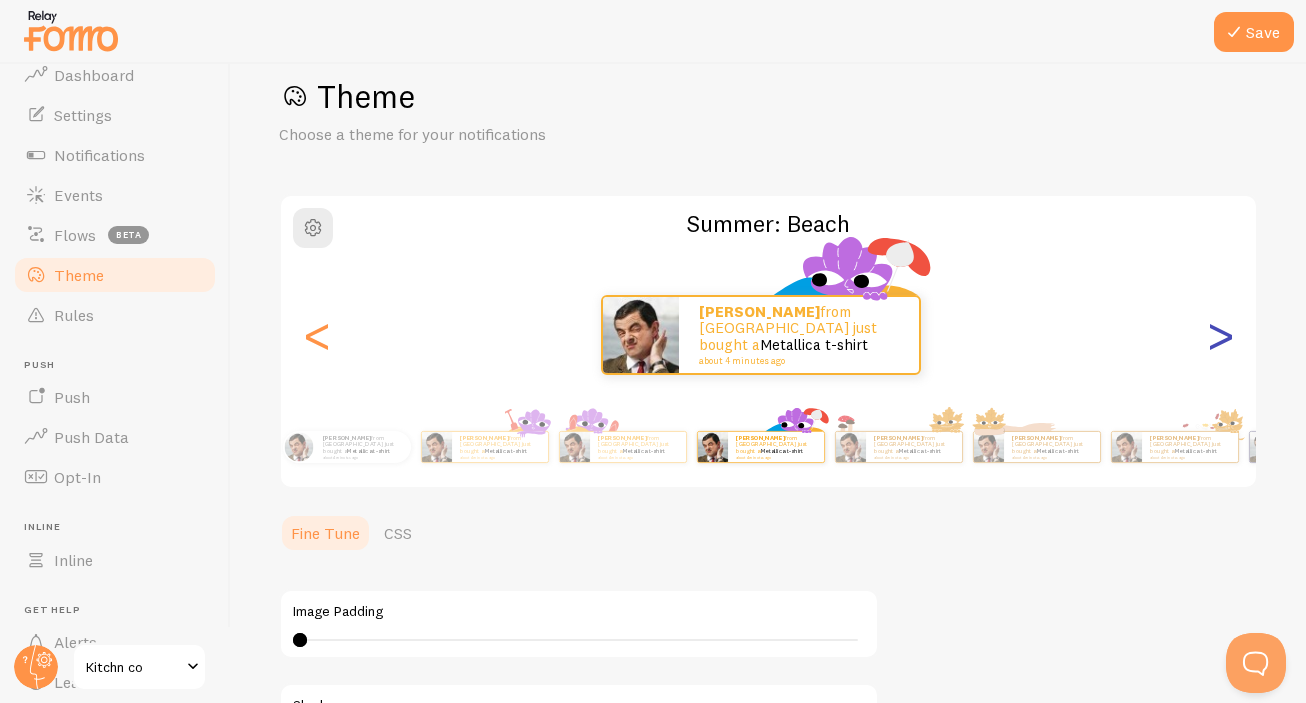click on ">" at bounding box center [1220, 335] 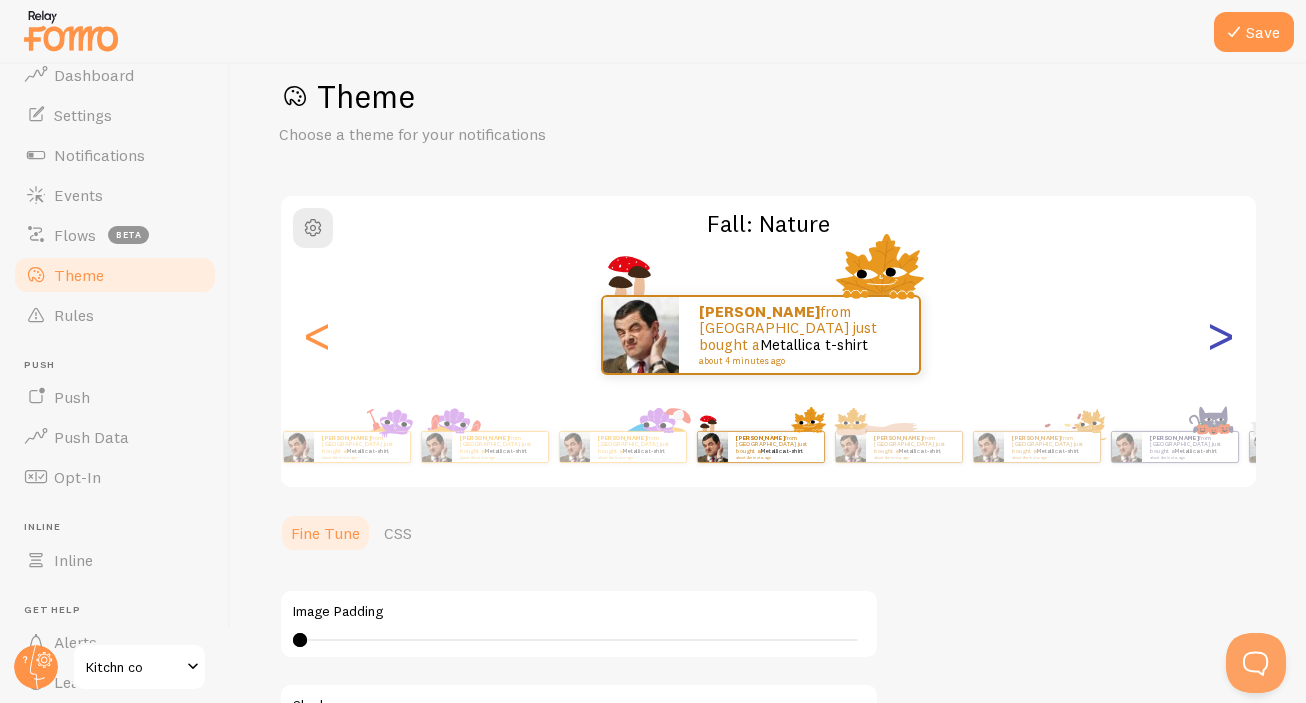 click on ">" at bounding box center (1220, 335) 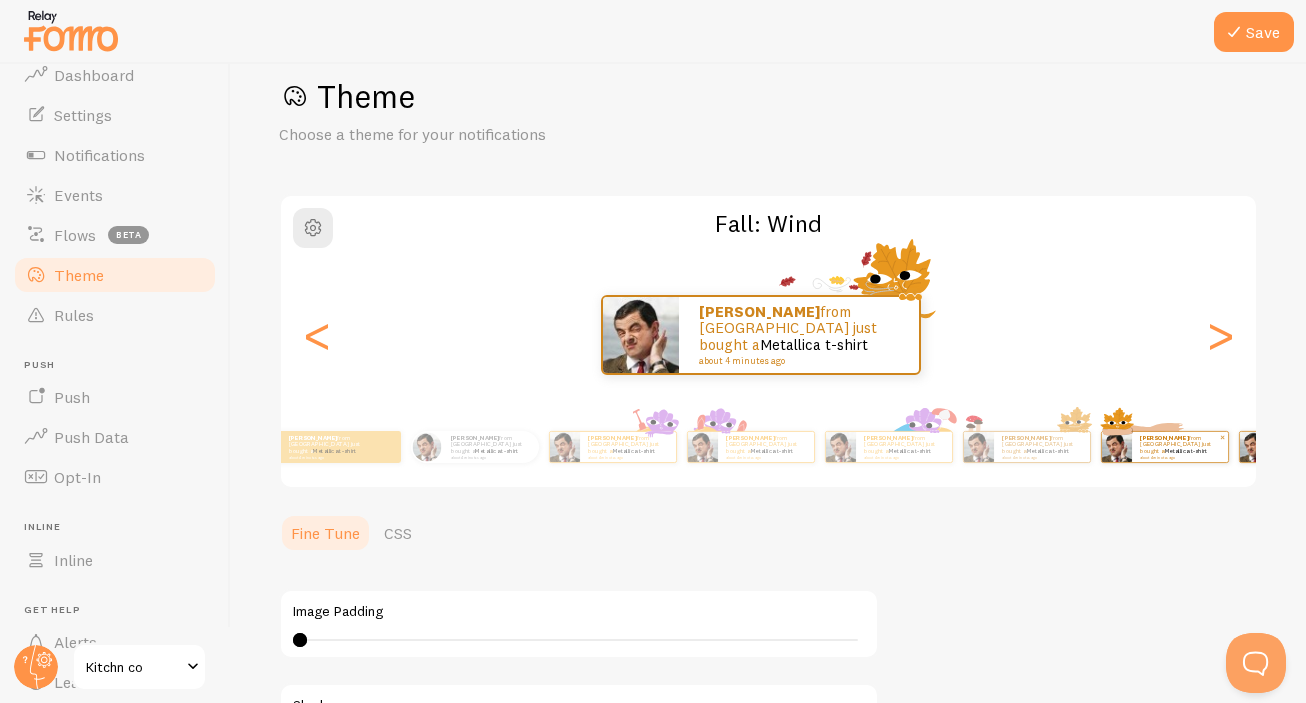click on "Pop-ups
Dashboard
Settings
Notifications
Events
Flows
beta
Theme
Rules
Push
Push
Push Data
Opt-In
Inline
Inline
Get Help
Alerts
Learn
Support
Kitchn co
Save
Theme
Choose a theme for your notifications
Fall: Wind
Daniel  from Australia just bought a  Metallica t-shirt   Daniel" at bounding box center [653, 351] 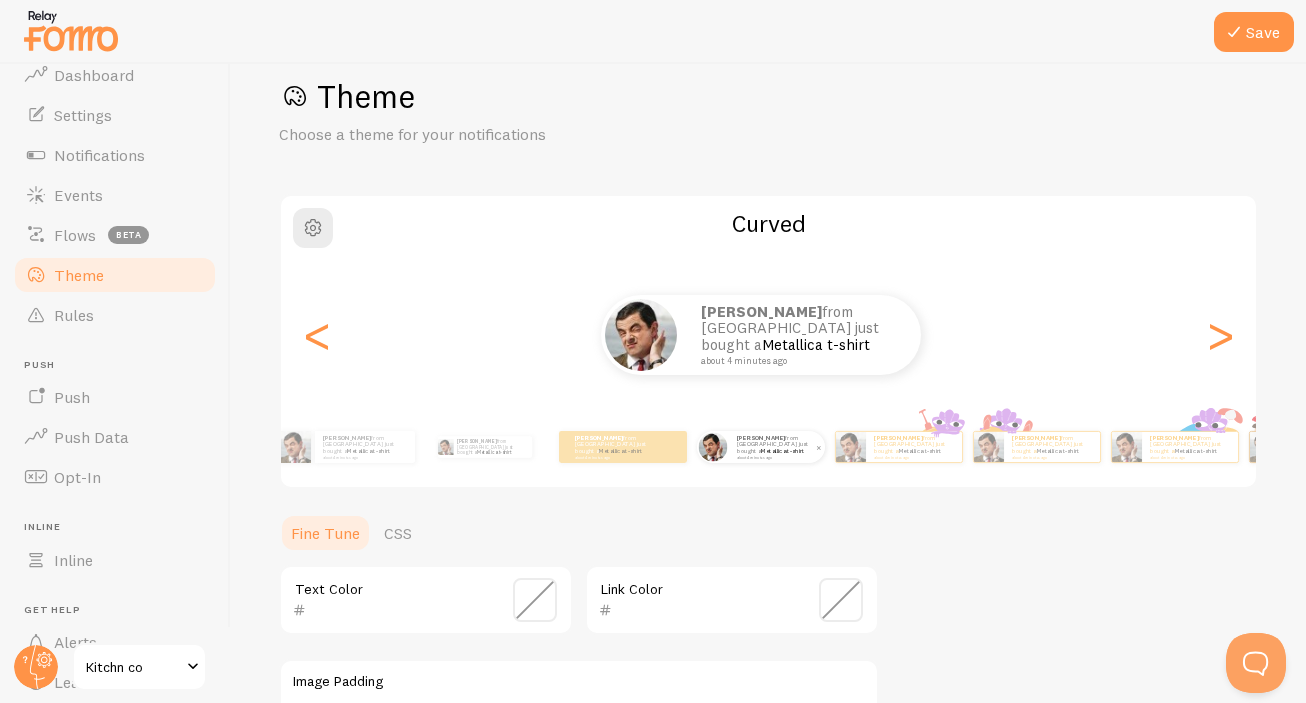 click on "Daniel  from Australia just bought a  Metallica t-shirt   about 4 minutes ago Daniel  from Australia just bought a  Metallica t-shirt   about 4 minutes ago Daniel  from Australia just bought a  Metallica t-shirt   about 4 minutes ago Daniel  from Australia just bought a  Metallica t-shirt   about 4 minutes ago Daniel  from Australia just bought a  Metallica t-shirt   about 4 minutes ago Daniel  from Australia just bought a  Metallica t-shirt   about 4 minutes ago Daniel  from Australia just bought a  Metallica t-shirt   about 4 minutes ago Daniel  from Australia just bought a  Metallica t-shirt   about 4 minutes ago Daniel  from Australia just bought a  Metallica t-shirt   about 4 minutes ago Daniel  from Australia just bought a  Metallica t-shirt   about 4 minutes ago Daniel  from Australia just bought a  Metallica t-shirt   about 4 minutes ago Daniel  from Australia just bought a  Metallica t-shirt   about 4 minutes ago Daniel  from Australia just bought a  Metallica t-shirt   about 4 minutes ago Daniel" at bounding box center (699, 447) 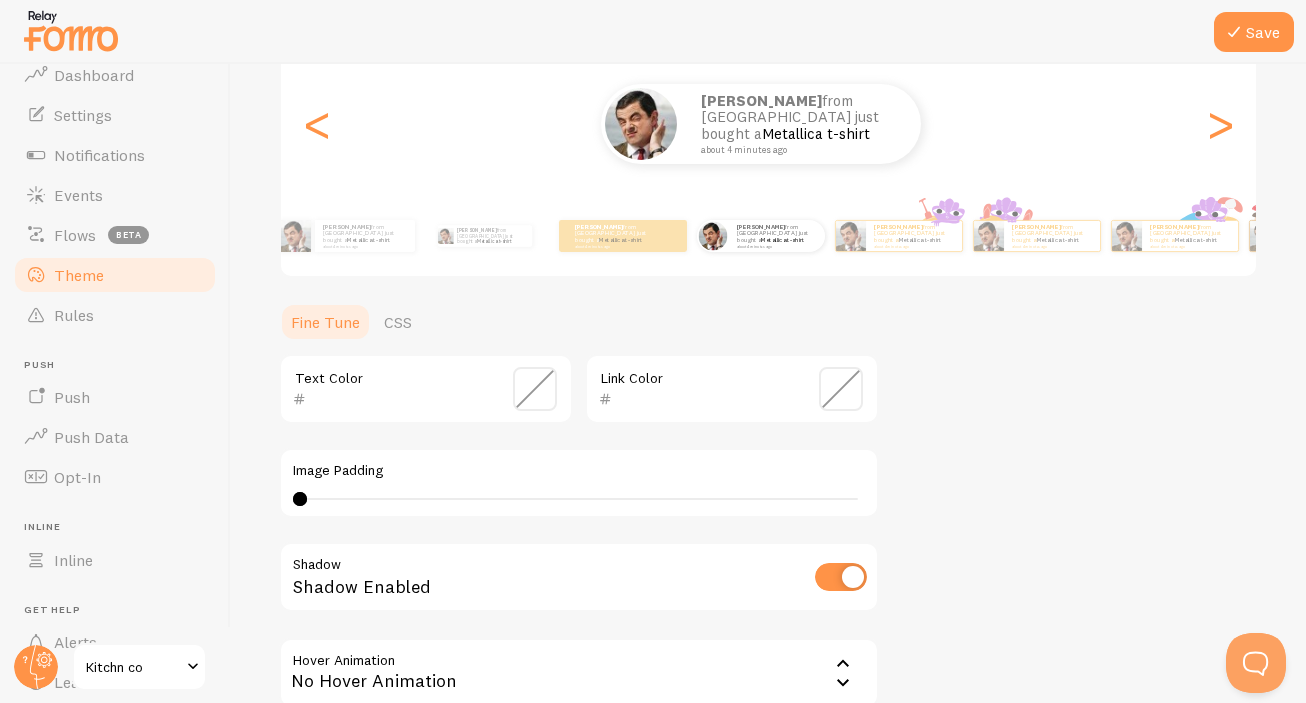 scroll, scrollTop: 136, scrollLeft: 0, axis: vertical 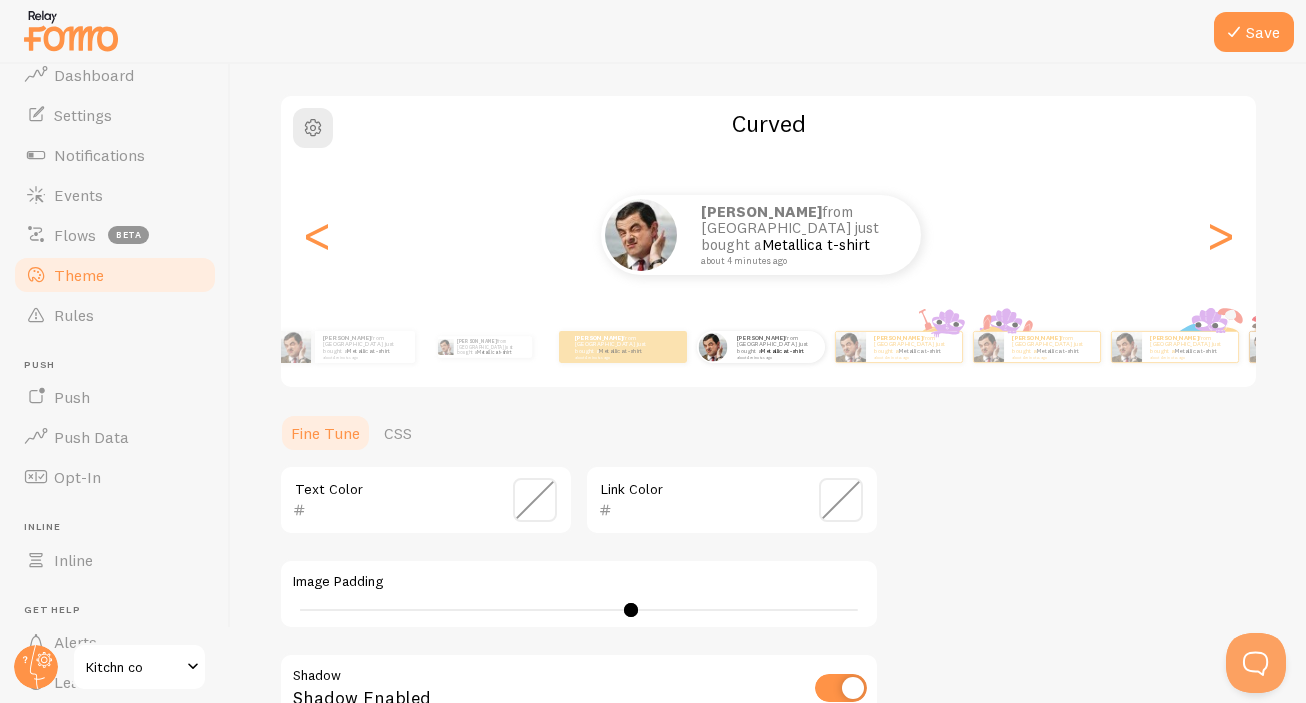 drag, startPoint x: 299, startPoint y: 605, endPoint x: 752, endPoint y: 586, distance: 453.3983 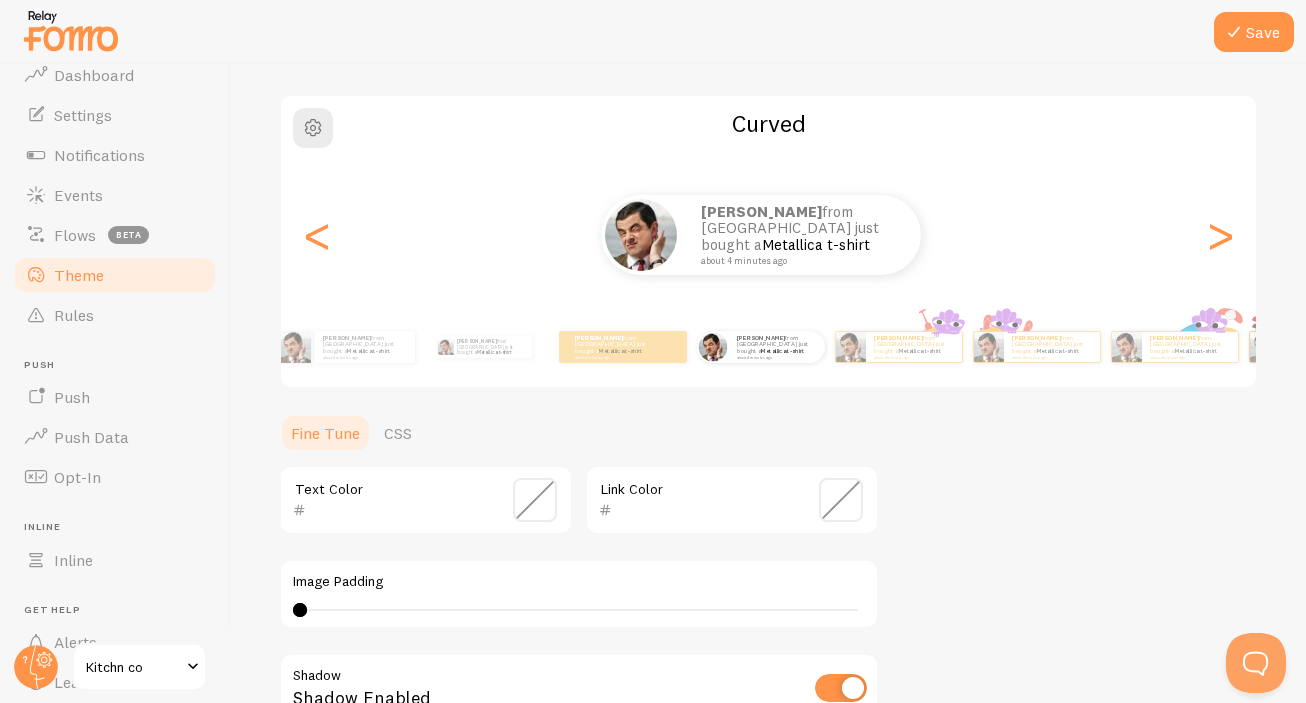 type on "4" 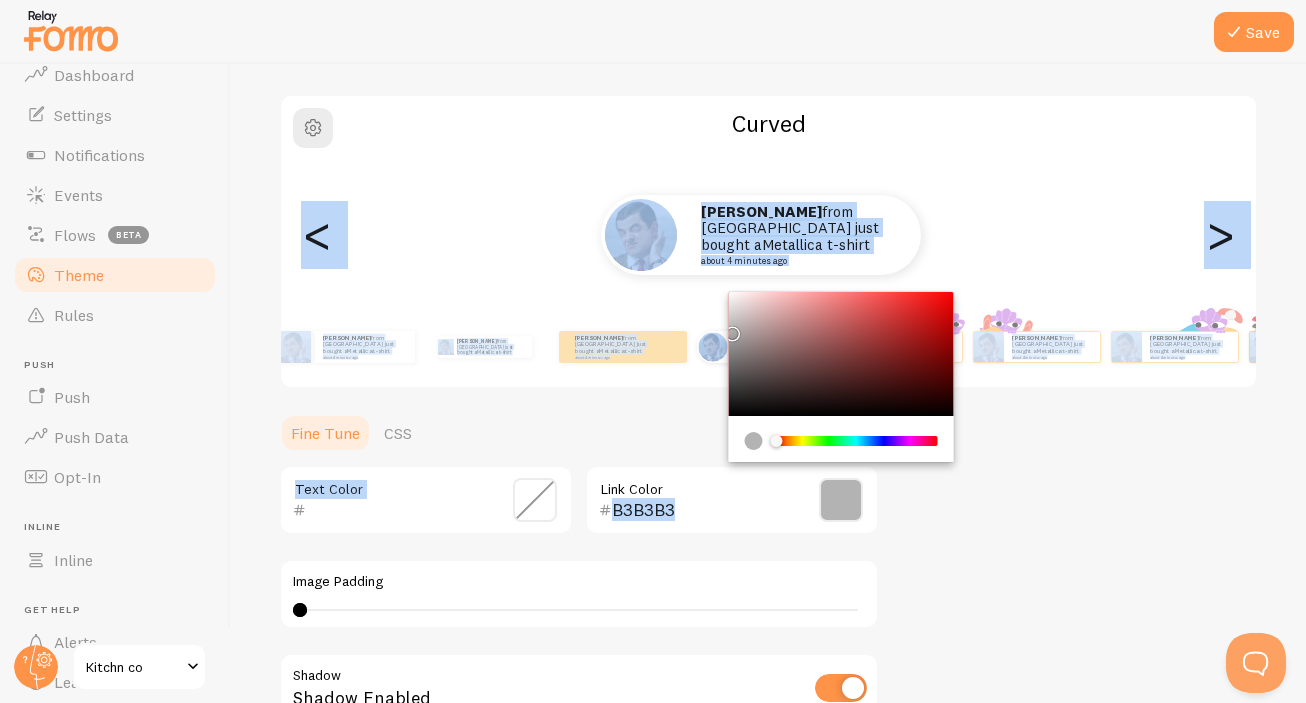 type on "000000" 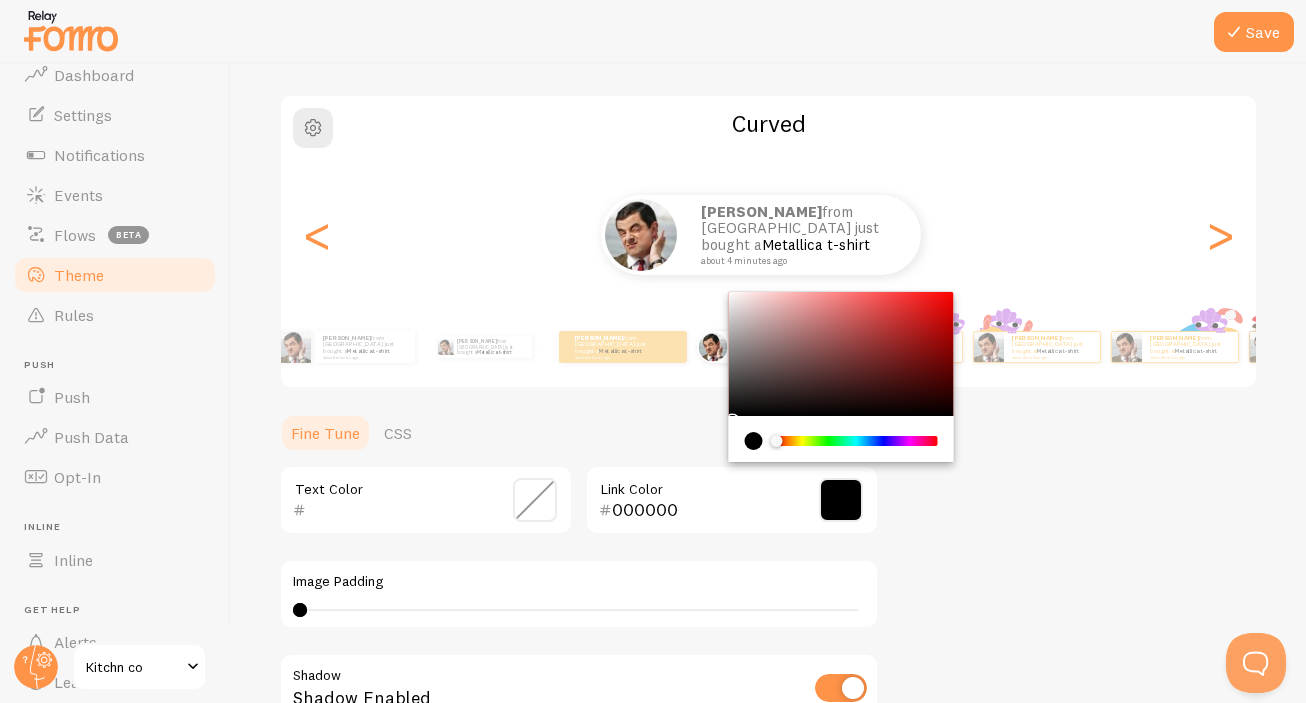 drag, startPoint x: 915, startPoint y: 347, endPoint x: 738, endPoint y: 443, distance: 201.3579 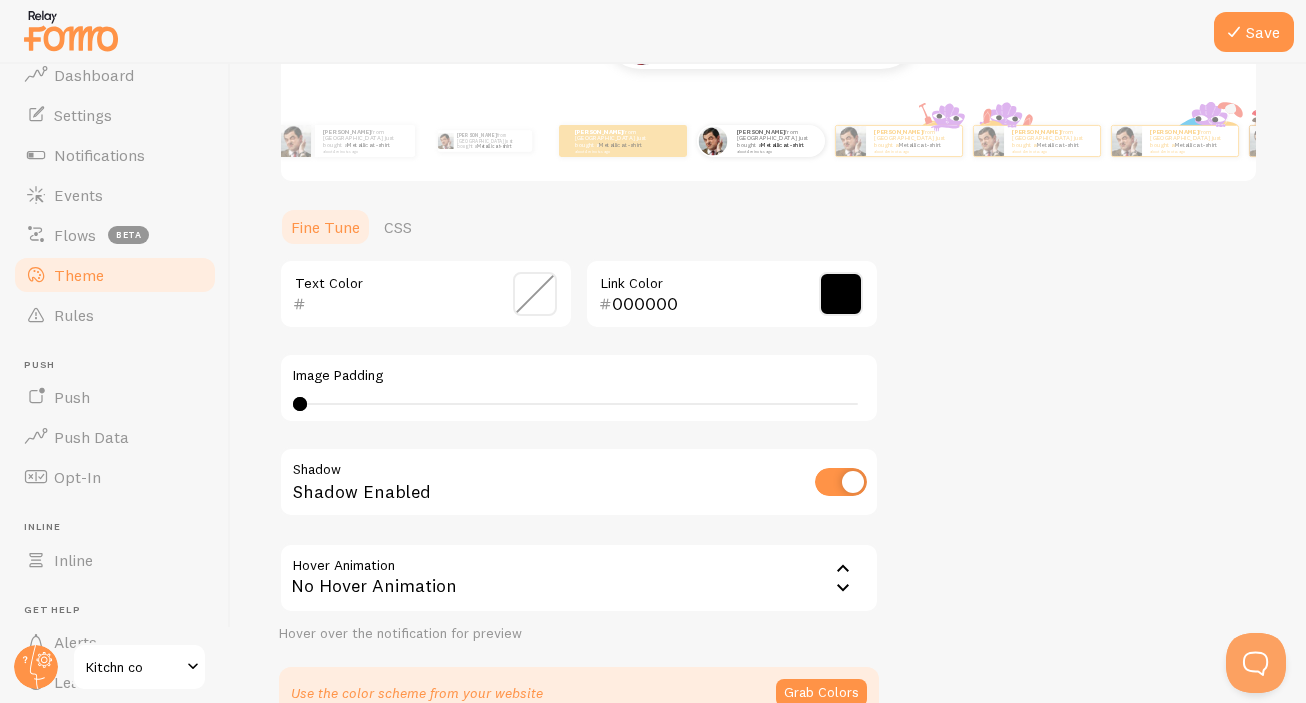 scroll, scrollTop: 454, scrollLeft: 0, axis: vertical 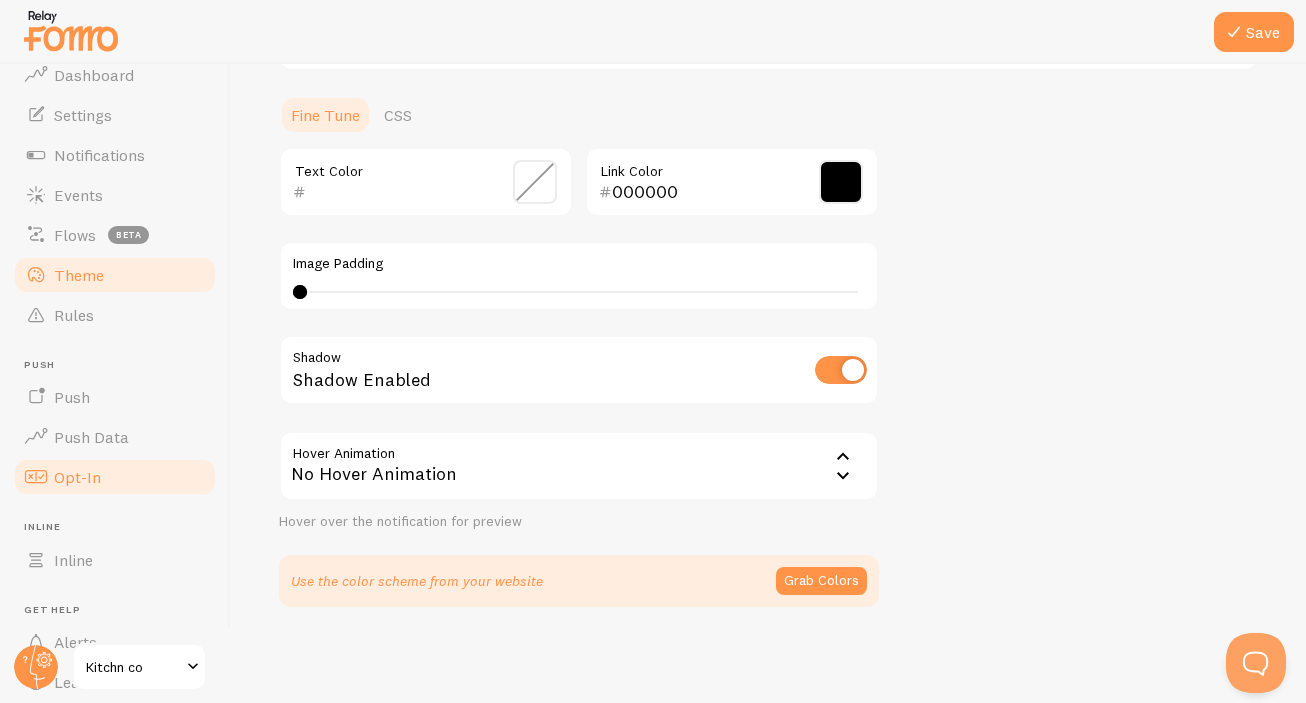 click on "Opt-In" at bounding box center (77, 477) 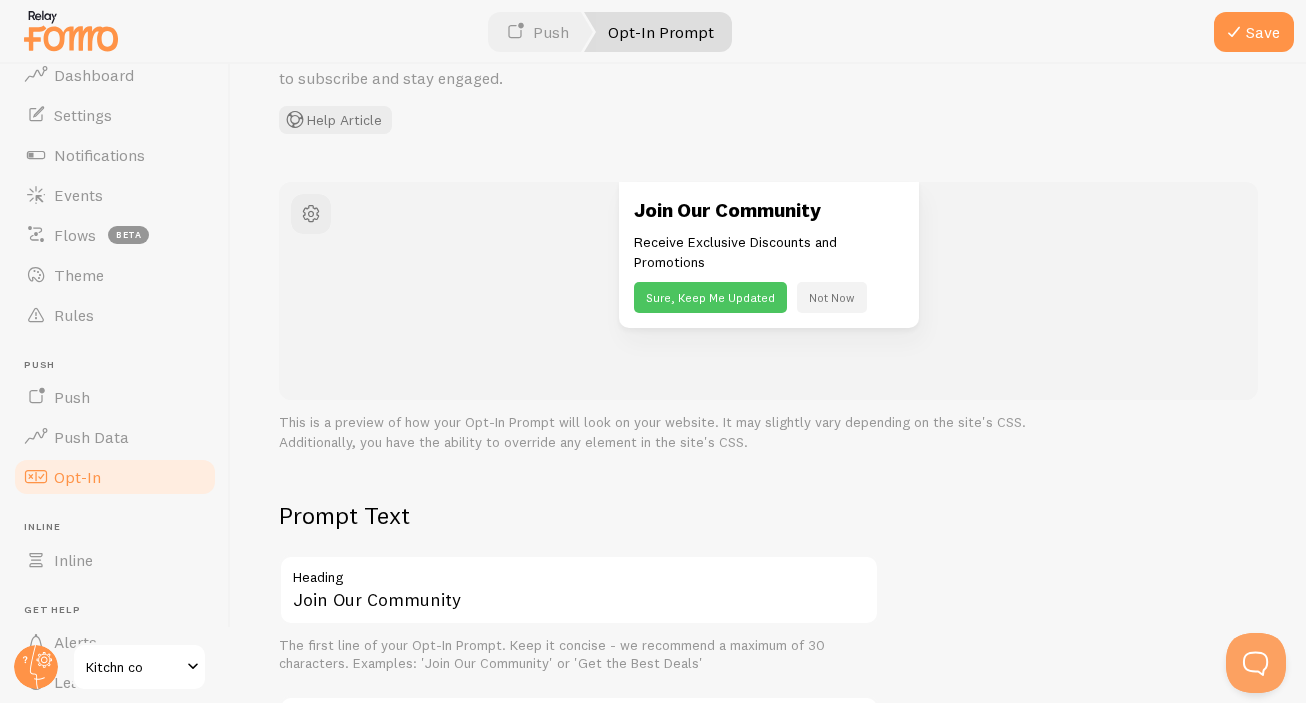 scroll, scrollTop: 204, scrollLeft: 0, axis: vertical 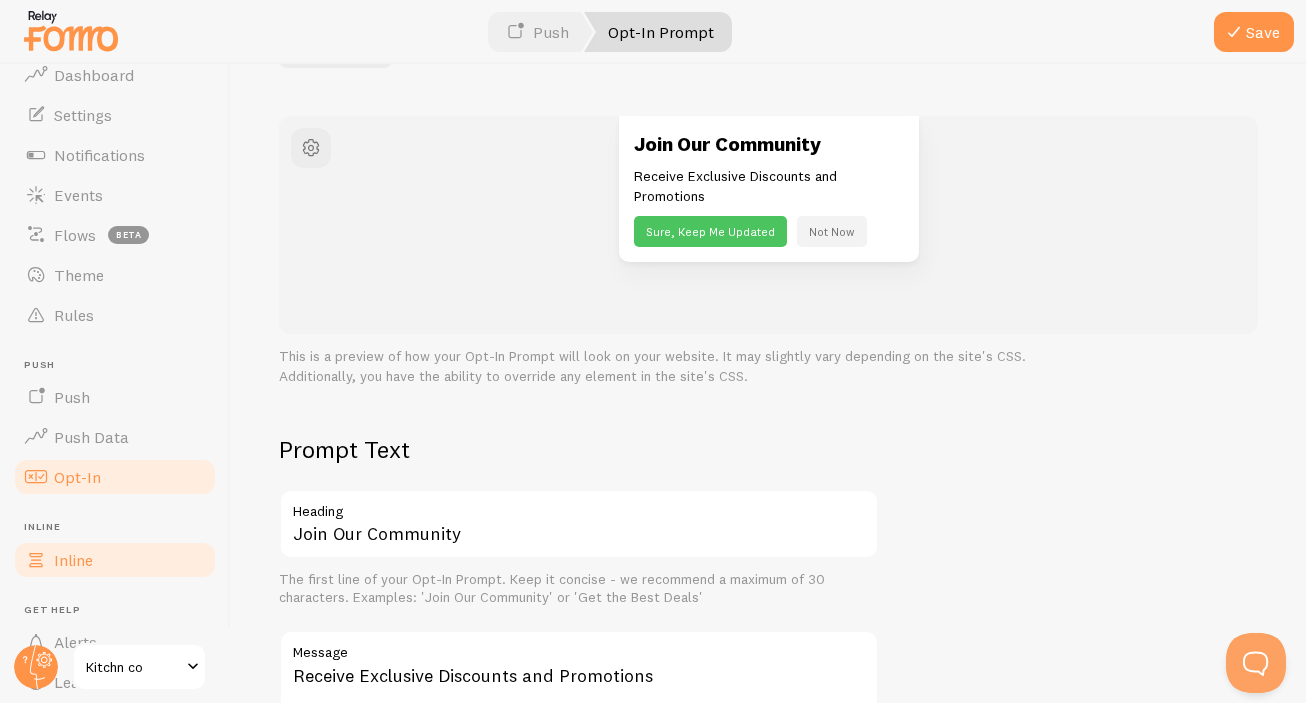 click on "Inline" at bounding box center (115, 560) 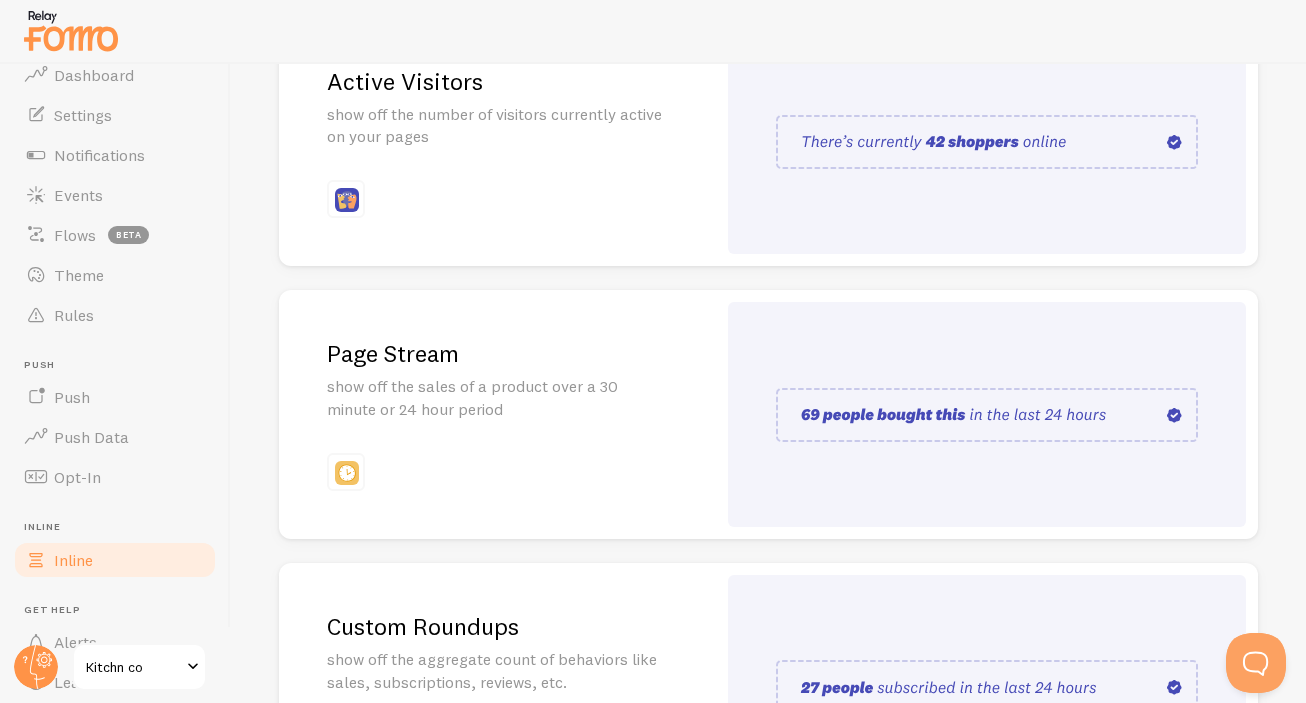 scroll, scrollTop: 0, scrollLeft: 0, axis: both 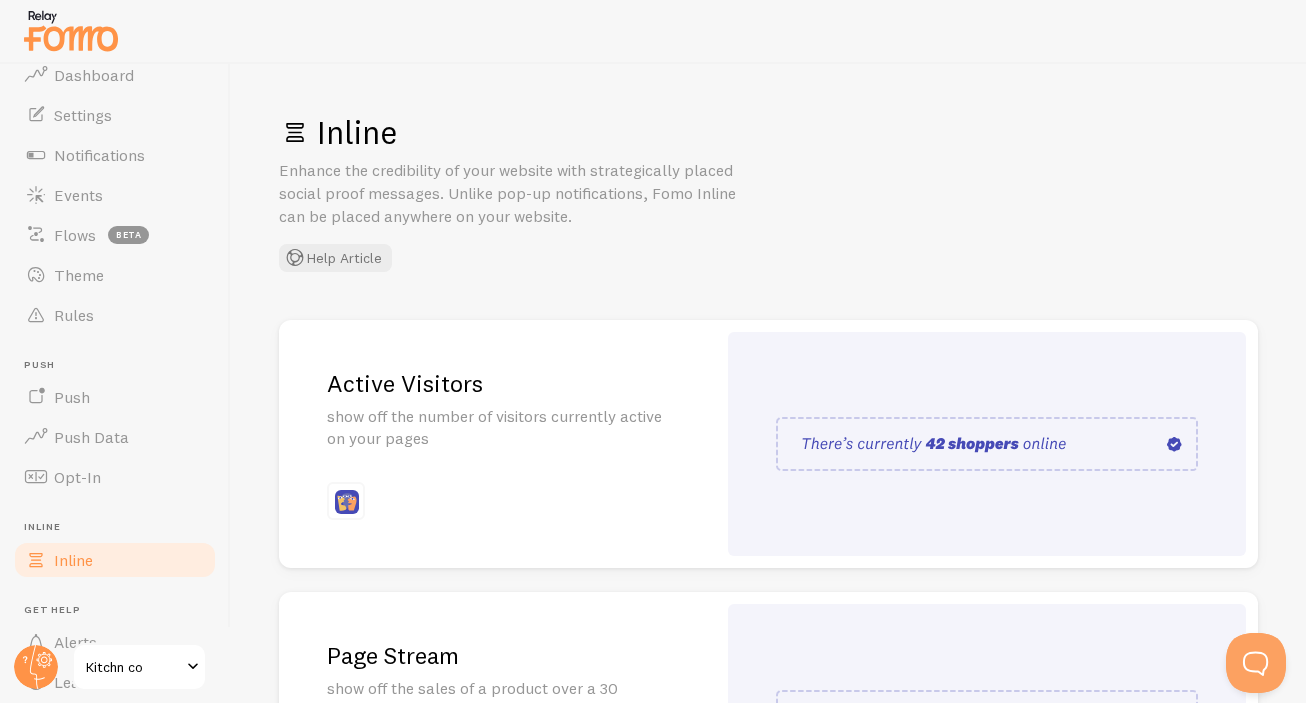 click at bounding box center (987, 444) 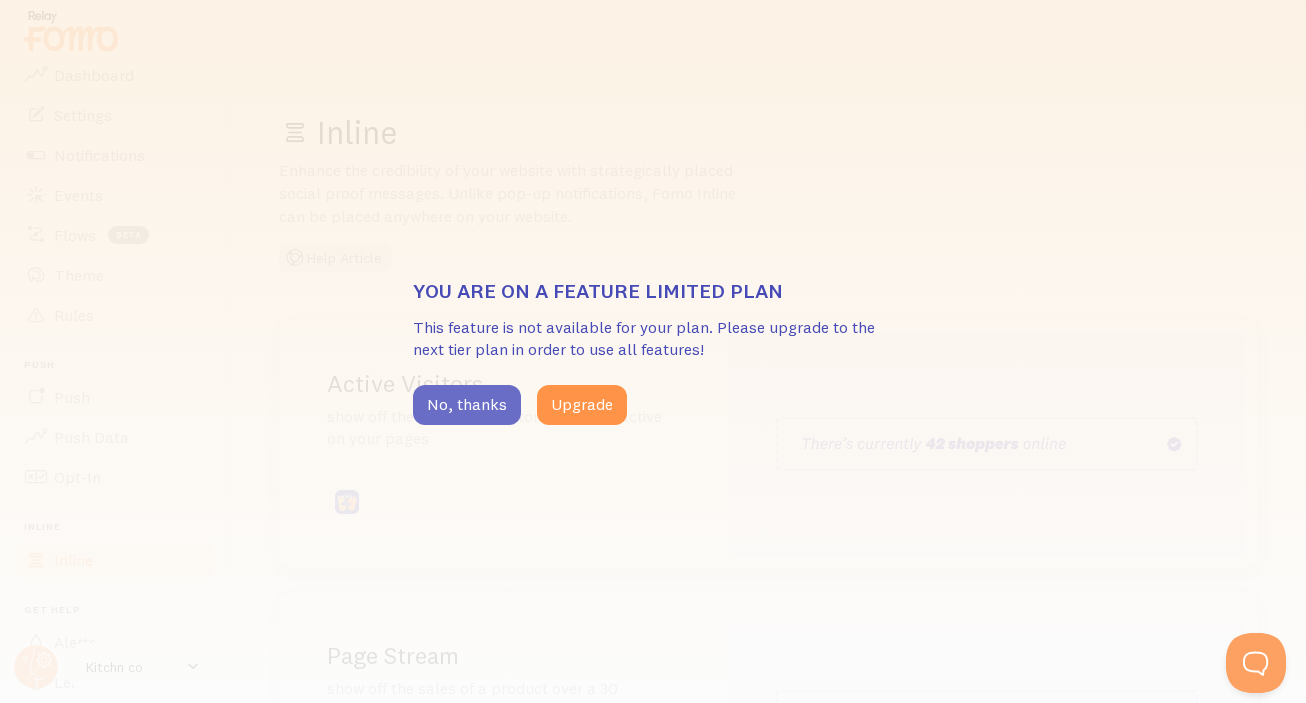 click on "No, thanks" at bounding box center [467, 405] 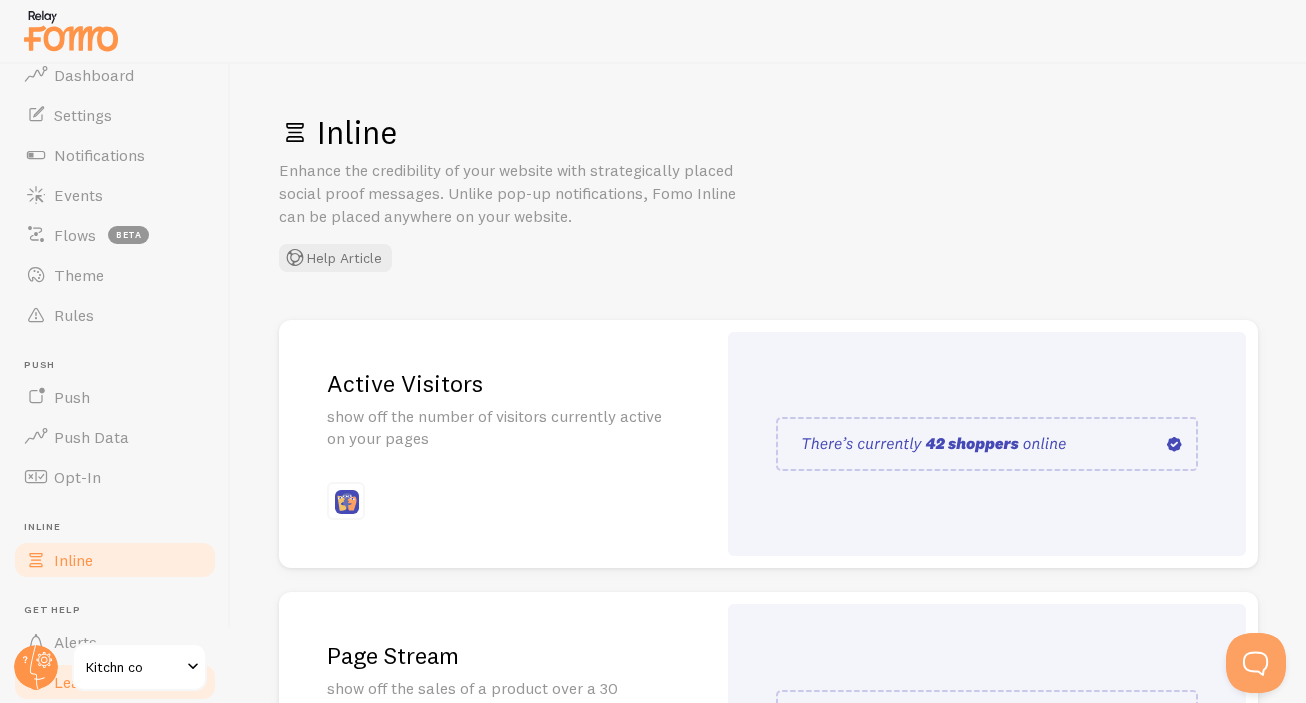 scroll, scrollTop: 163, scrollLeft: 0, axis: vertical 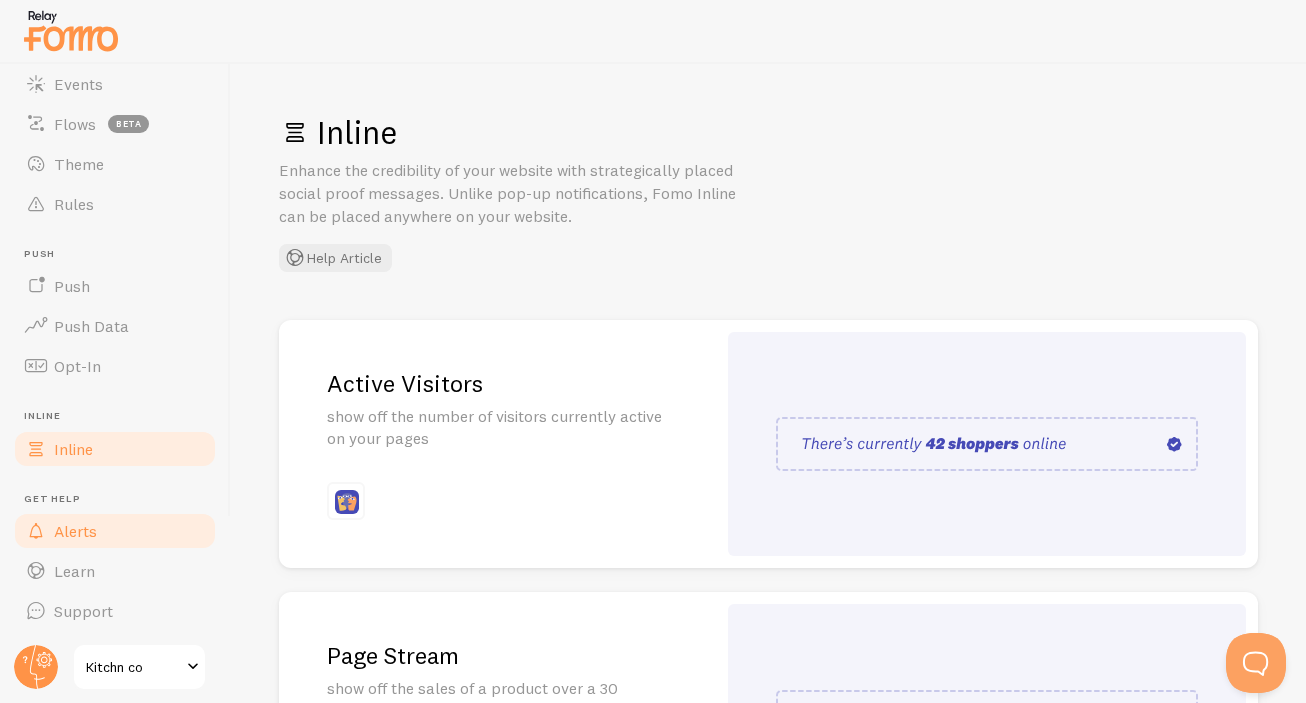 click on "Alerts" at bounding box center [115, 531] 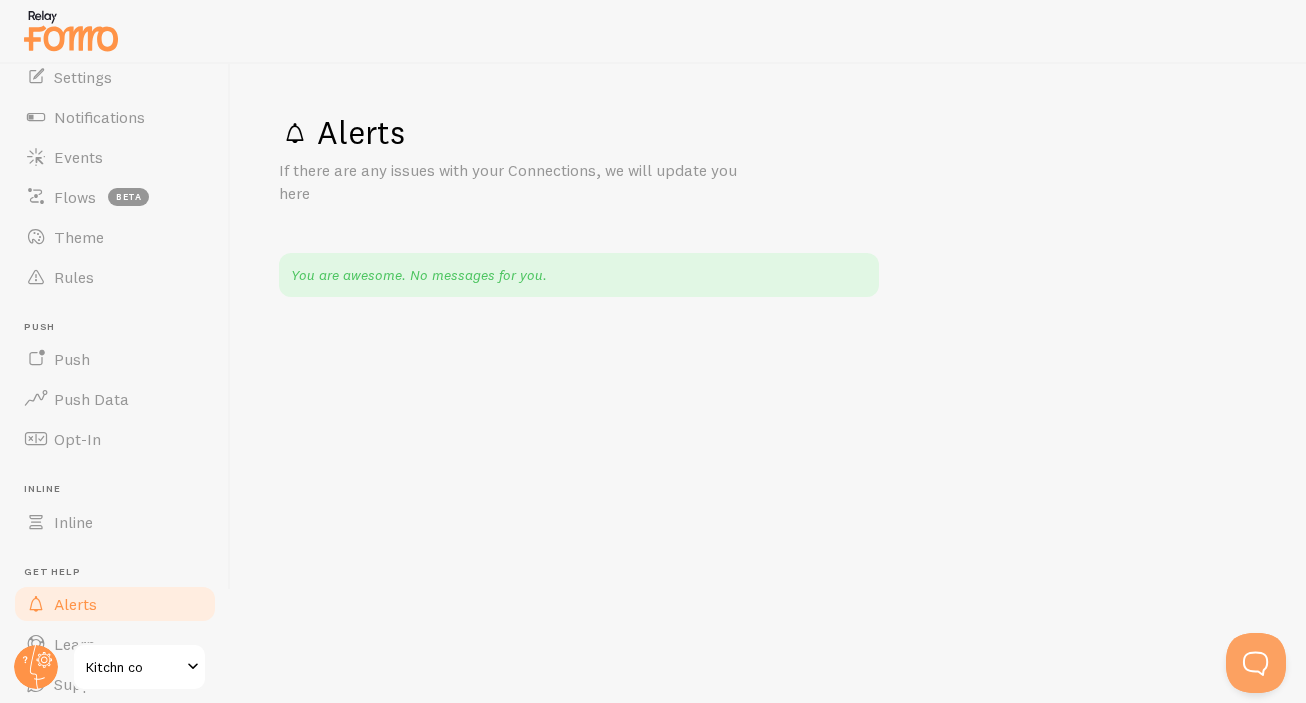 scroll, scrollTop: 64, scrollLeft: 0, axis: vertical 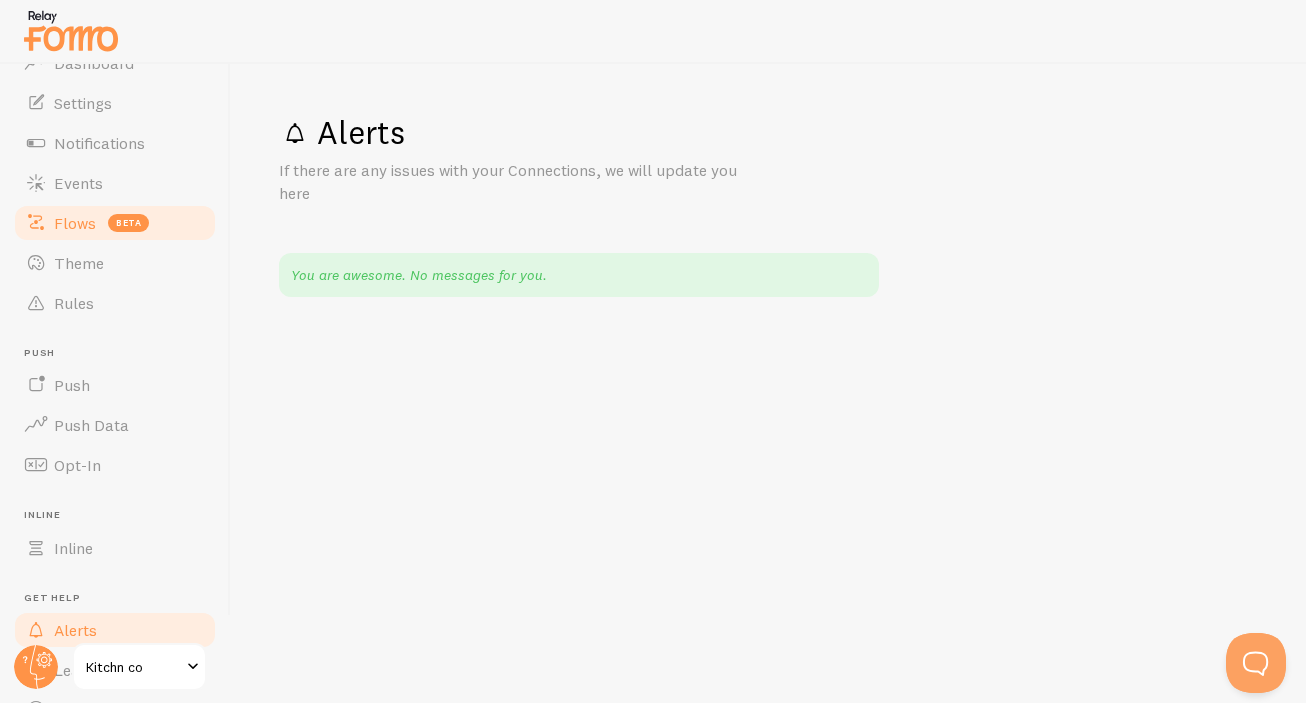 click on "Flows" at bounding box center (75, 223) 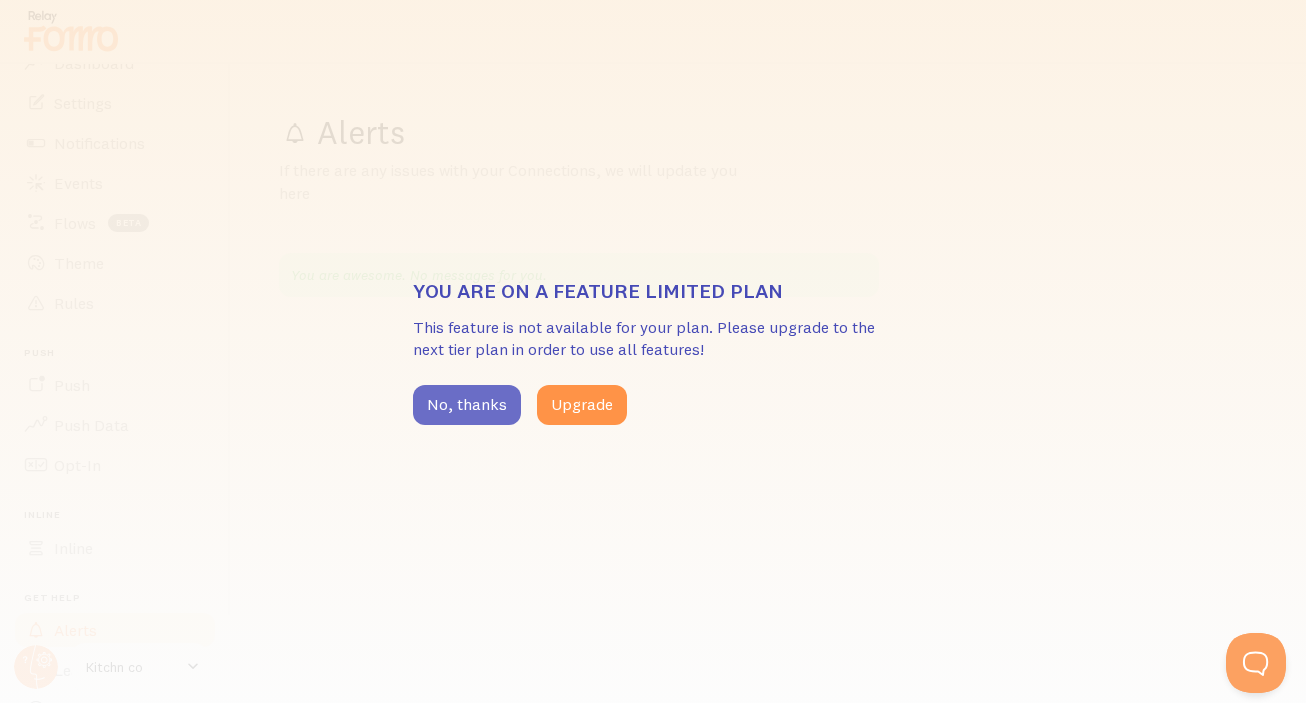 click on "No, thanks" at bounding box center (467, 405) 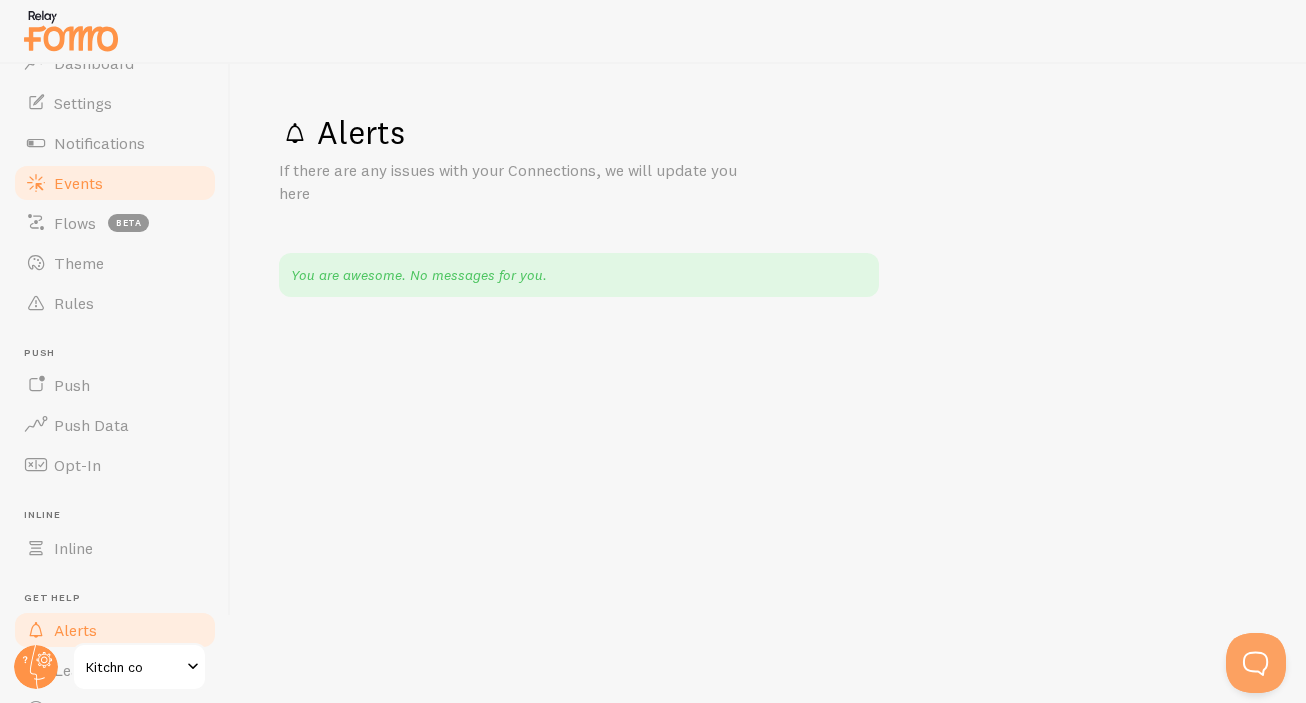 click on "Events" at bounding box center (78, 183) 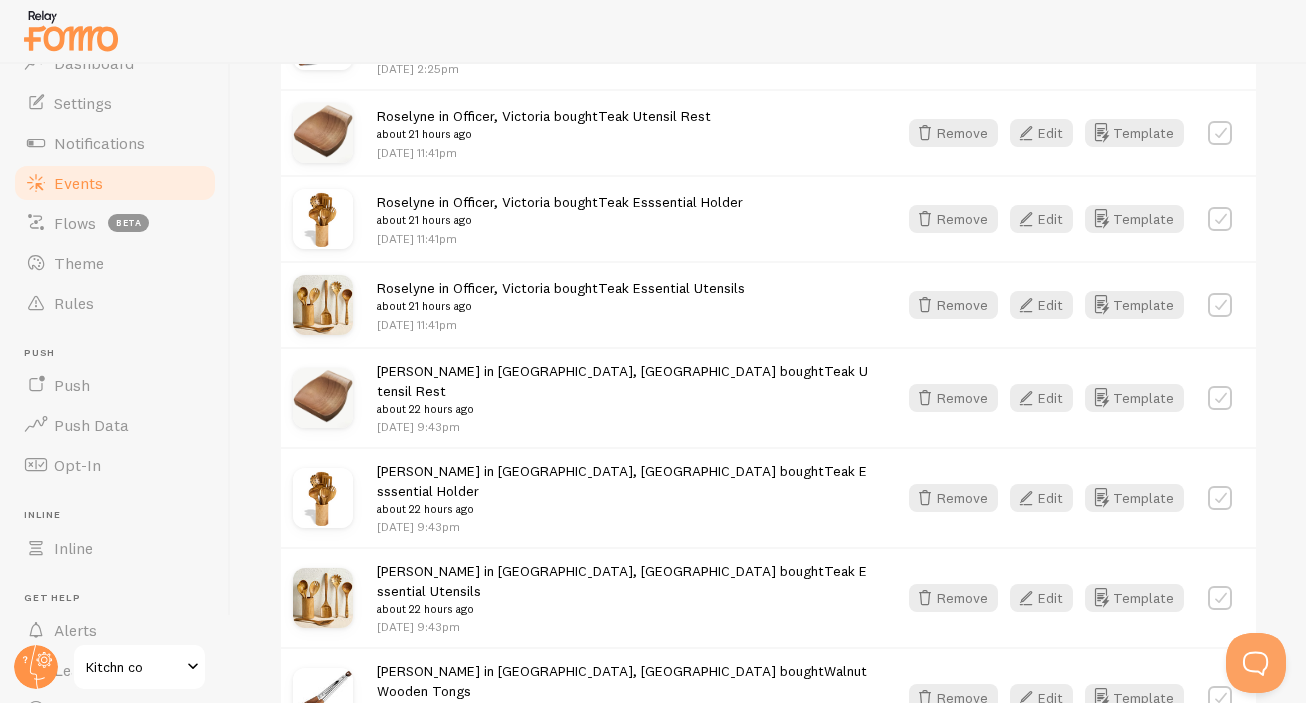 scroll, scrollTop: 908, scrollLeft: 0, axis: vertical 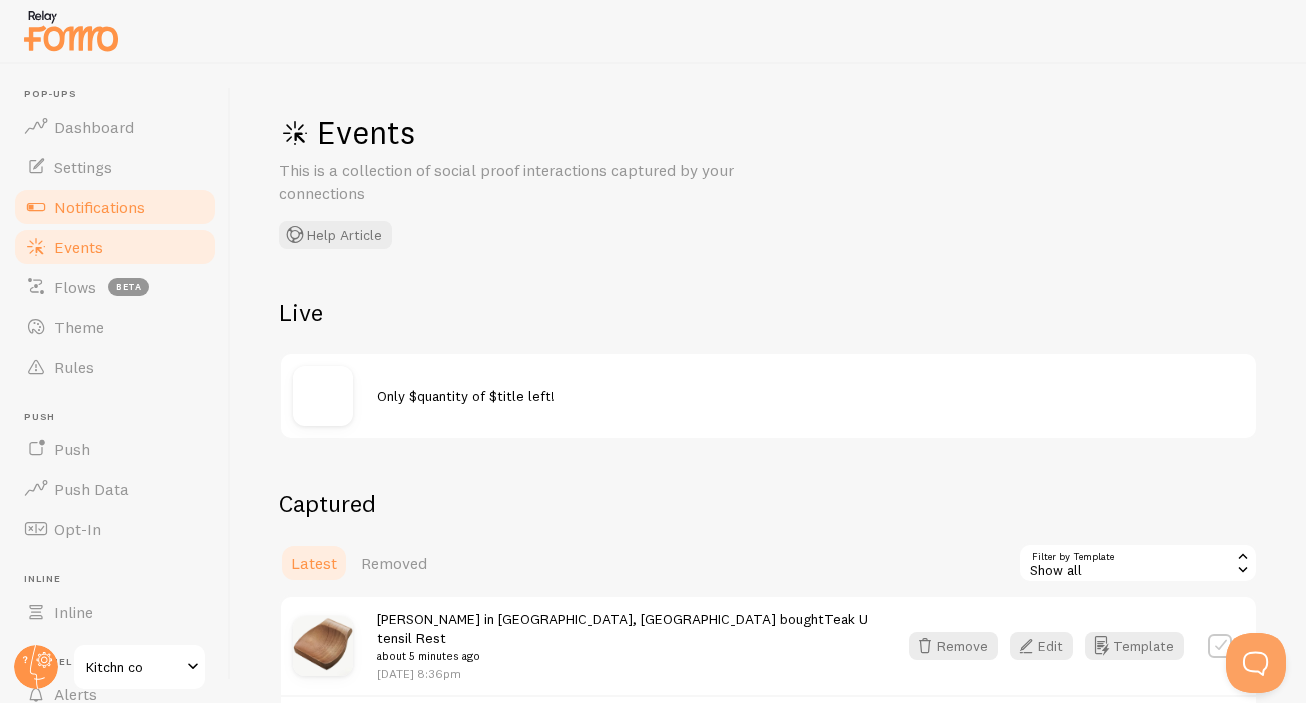 click on "Notifications" at bounding box center (99, 207) 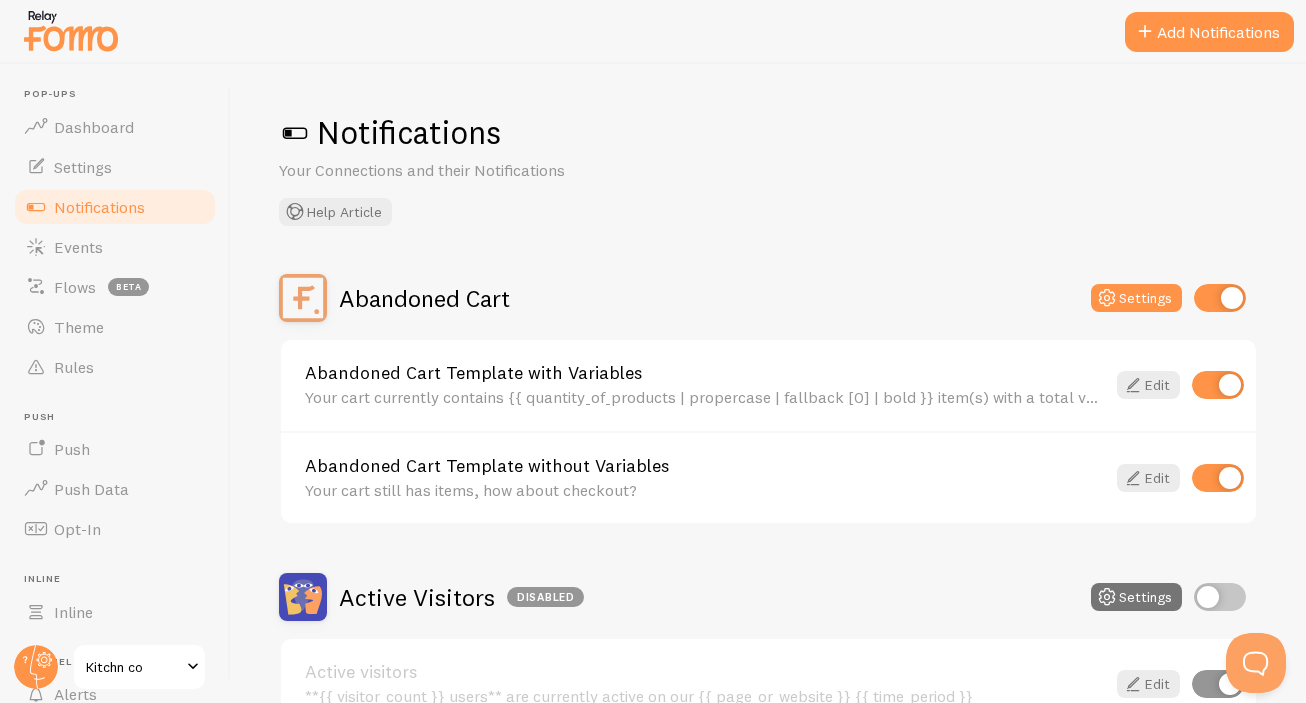 click at bounding box center [1218, 385] 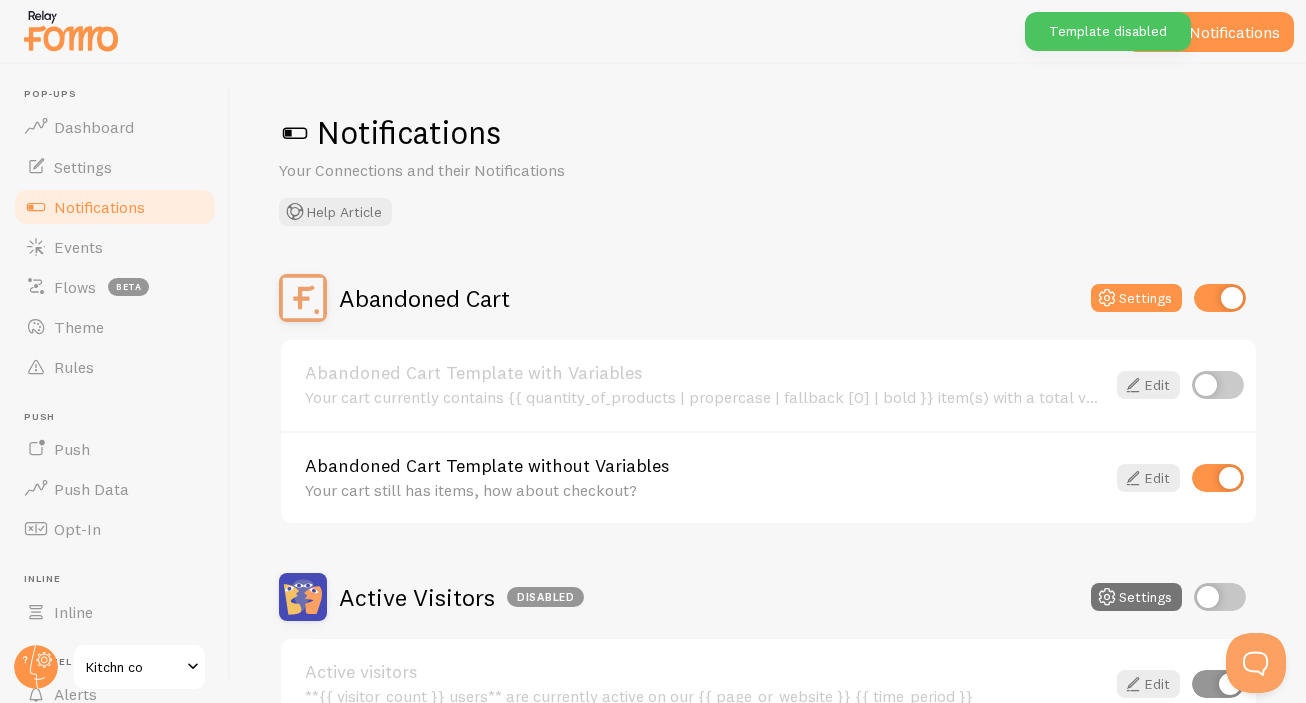 click at bounding box center [1218, 478] 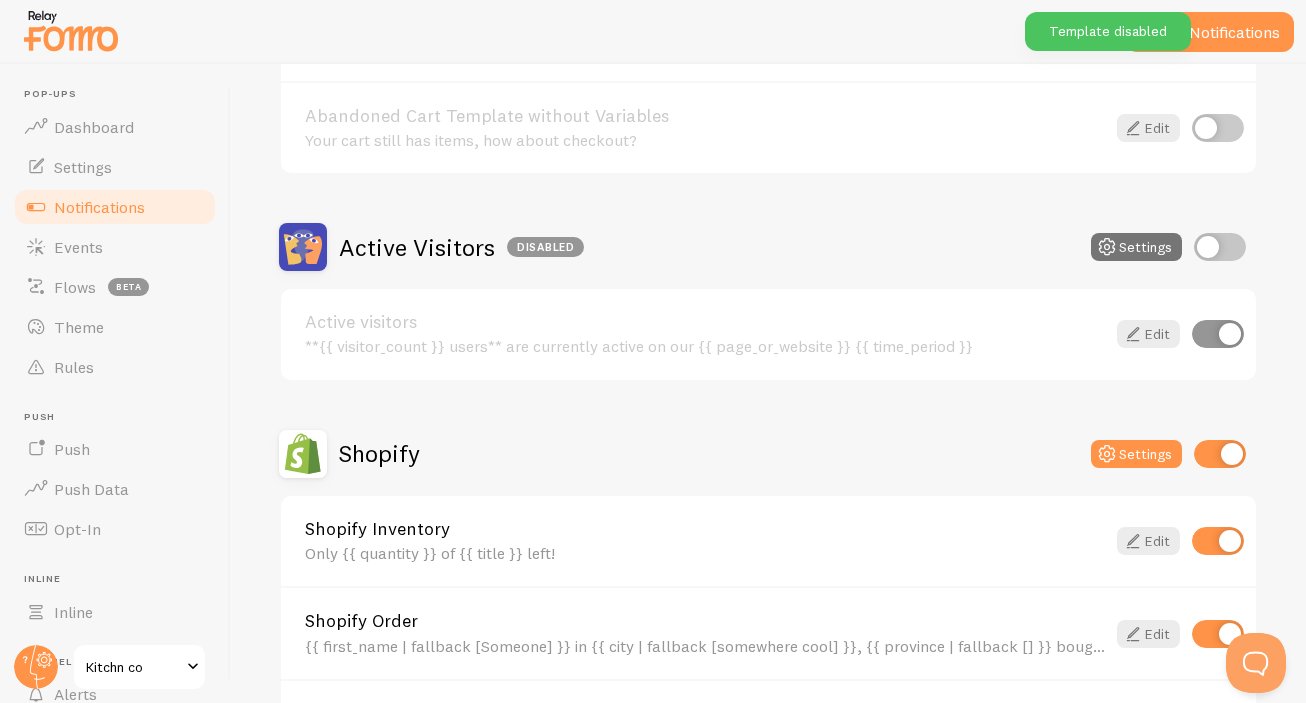 scroll, scrollTop: 411, scrollLeft: 0, axis: vertical 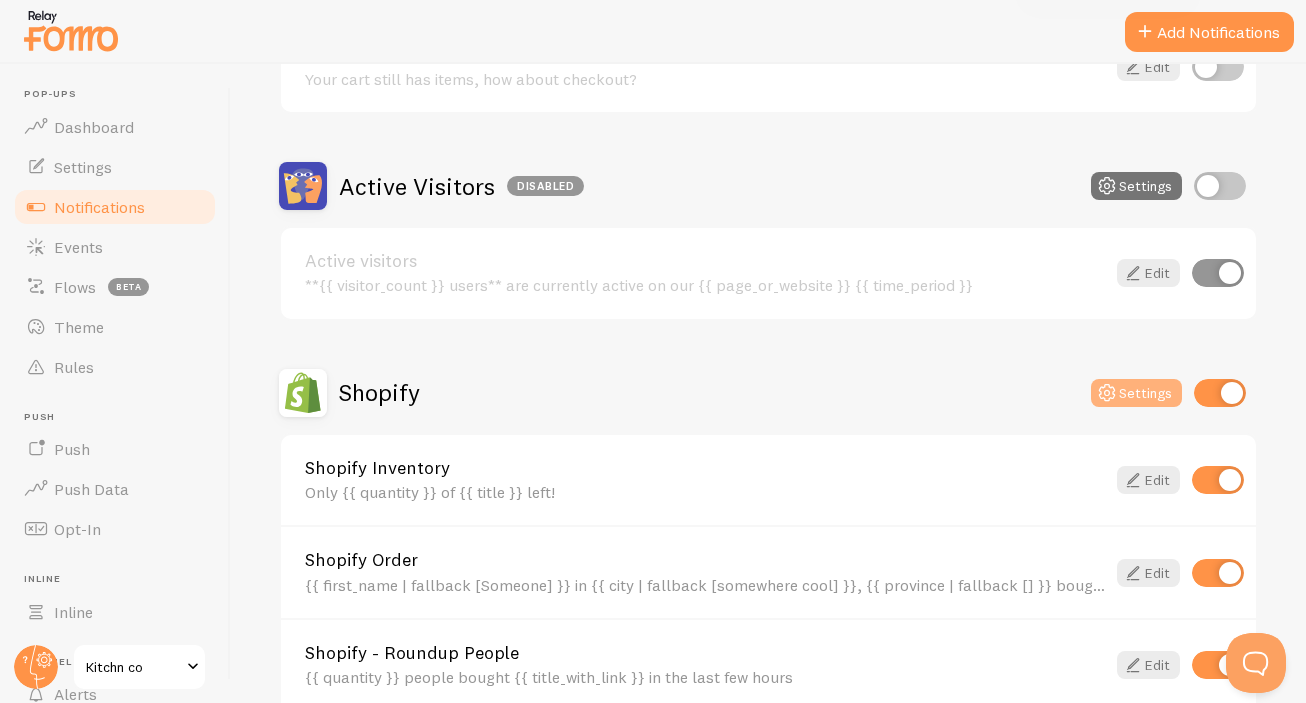 click on "Settings" at bounding box center (1136, 393) 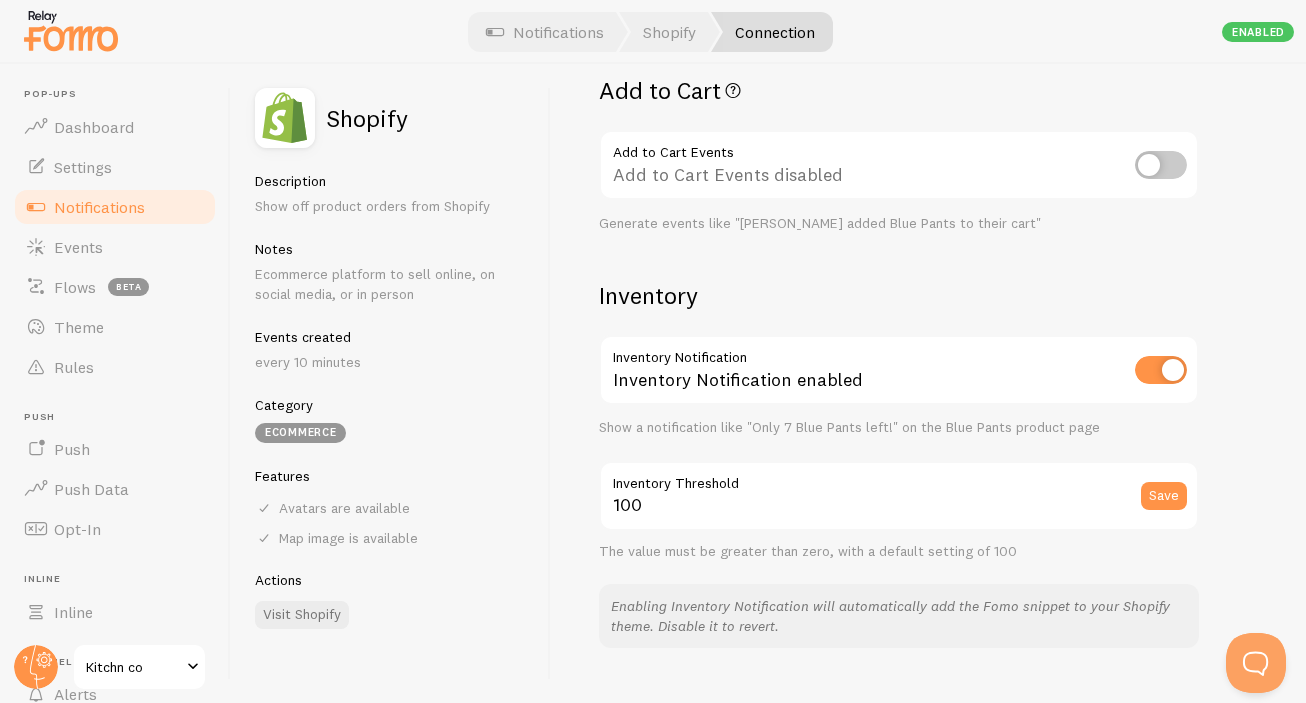 scroll, scrollTop: 574, scrollLeft: 0, axis: vertical 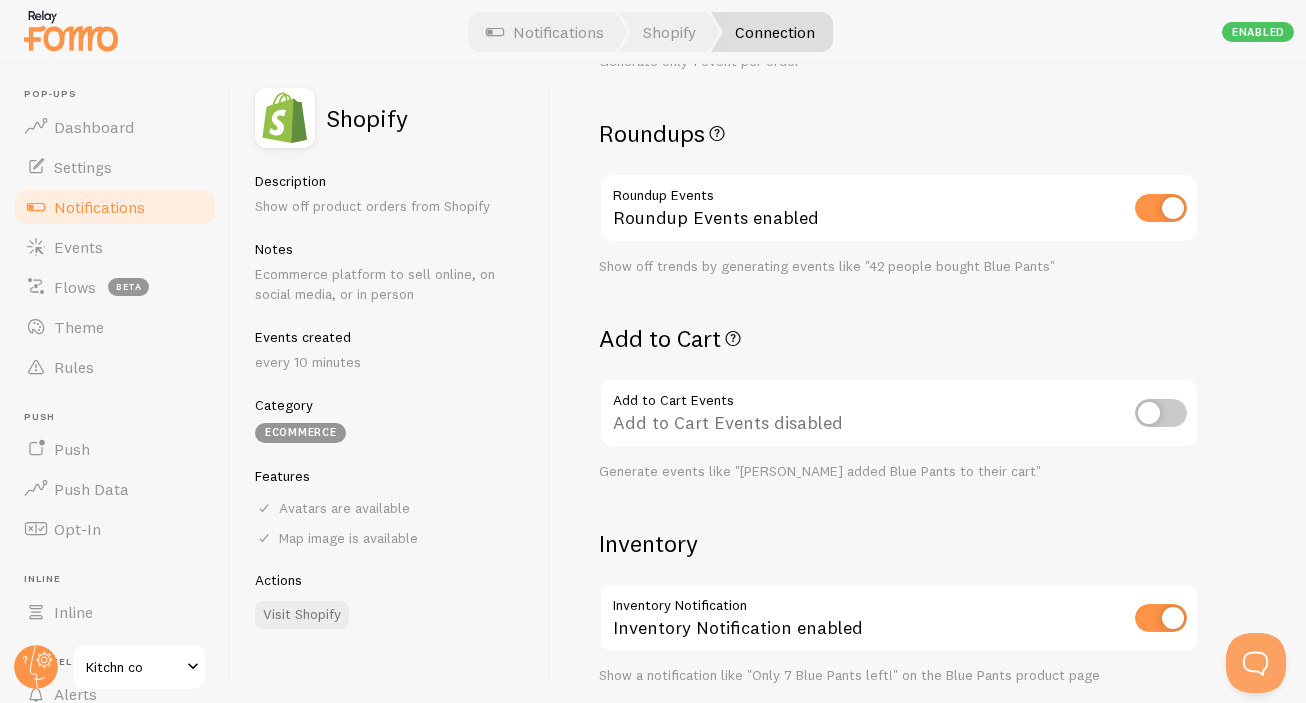 click on "Notifications" at bounding box center (99, 207) 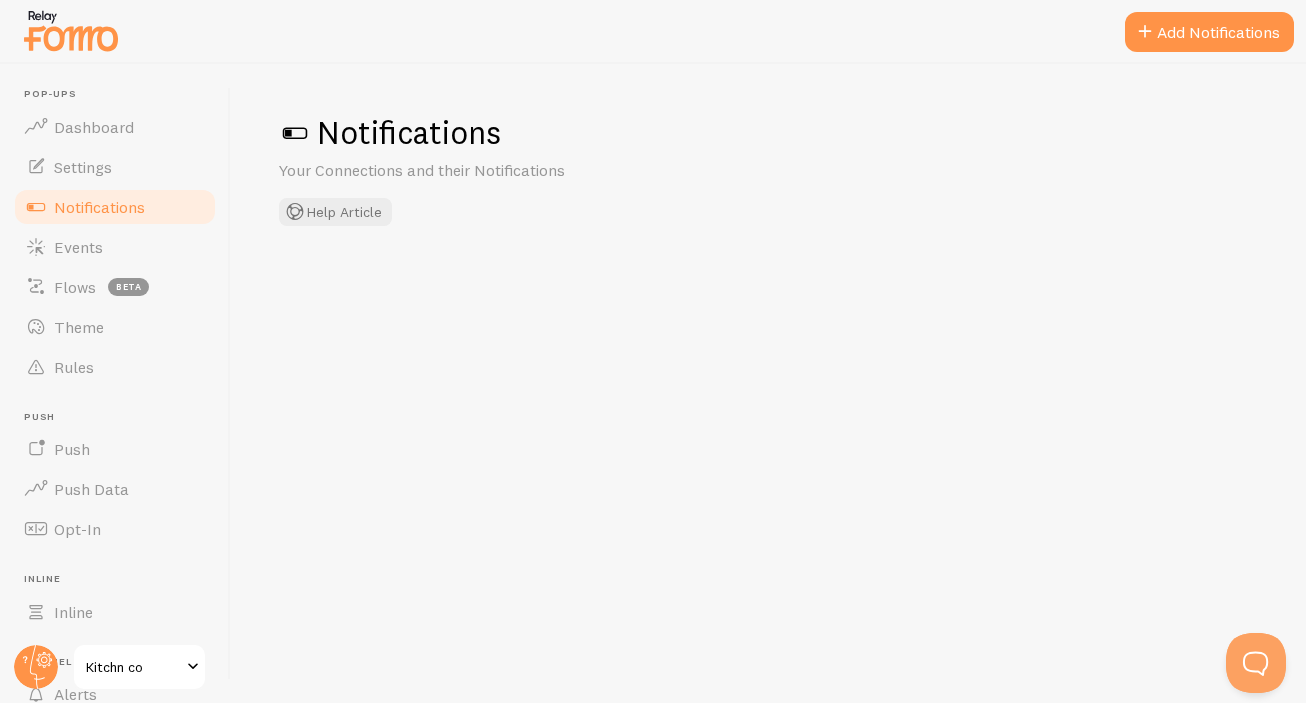 checkbox on "false" 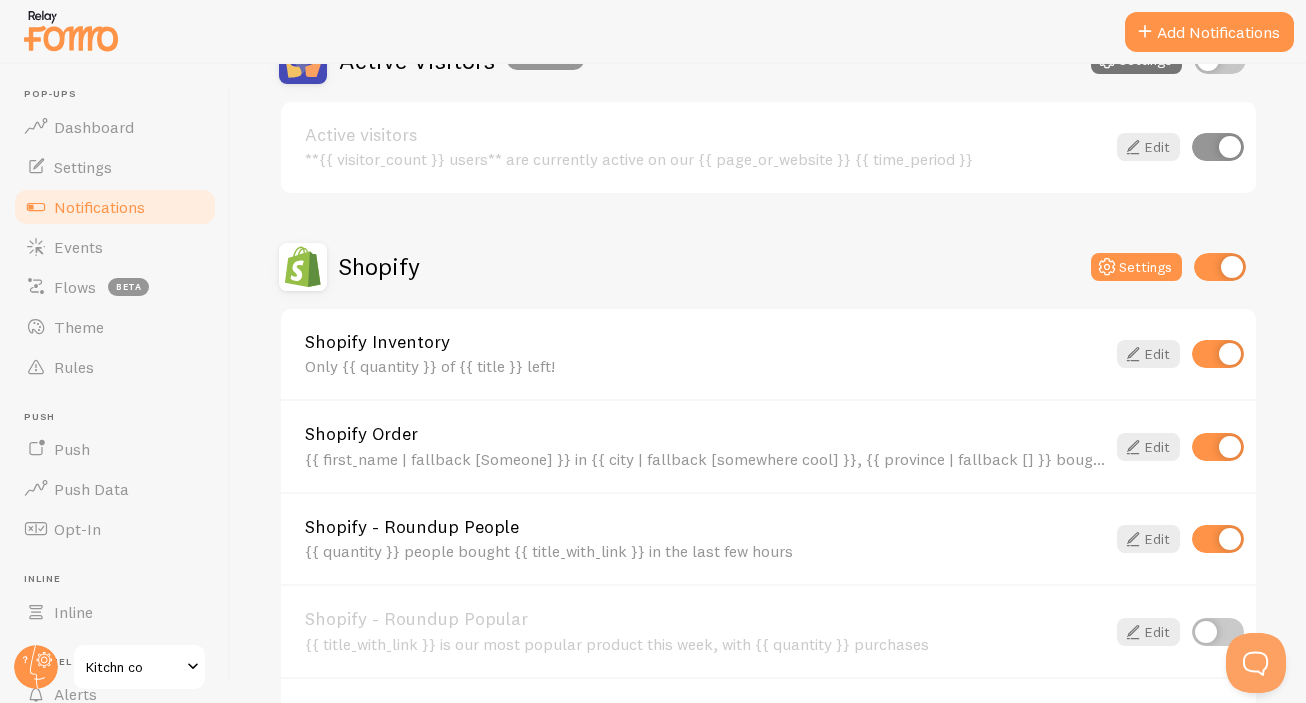 scroll, scrollTop: 178, scrollLeft: 0, axis: vertical 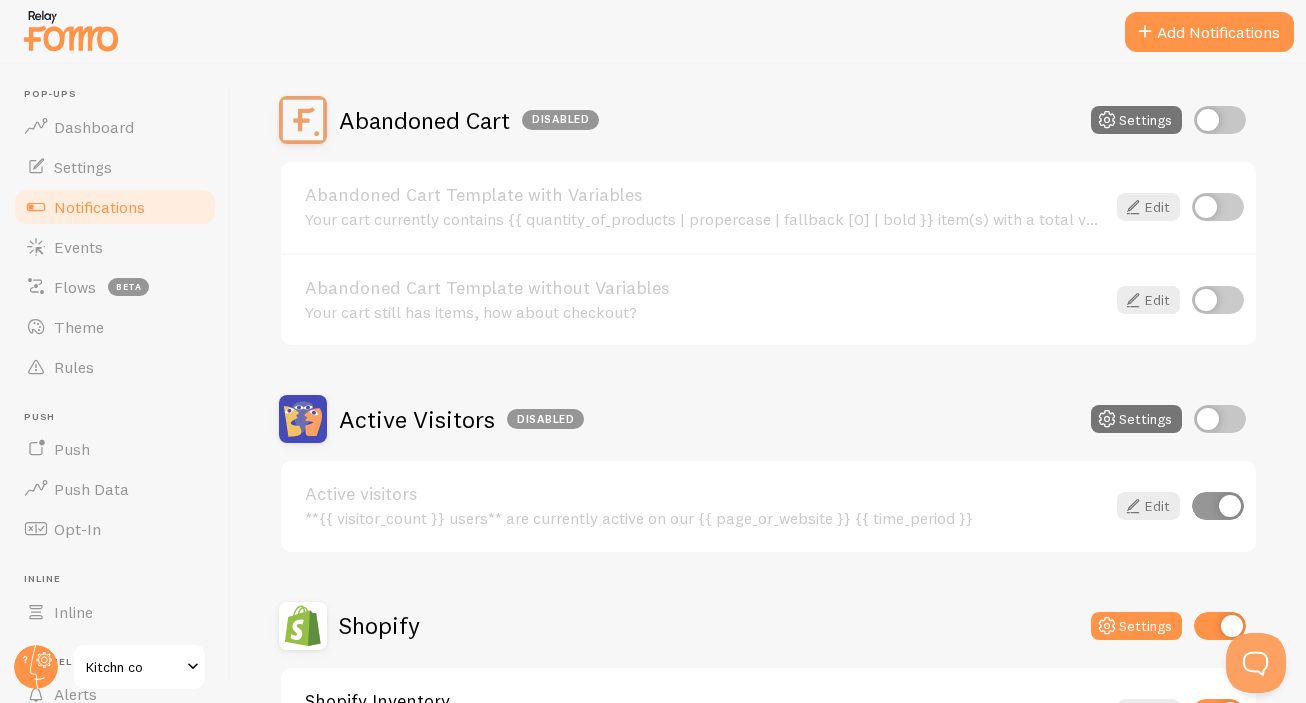 click on "Add Notifications" at bounding box center [1209, 32] 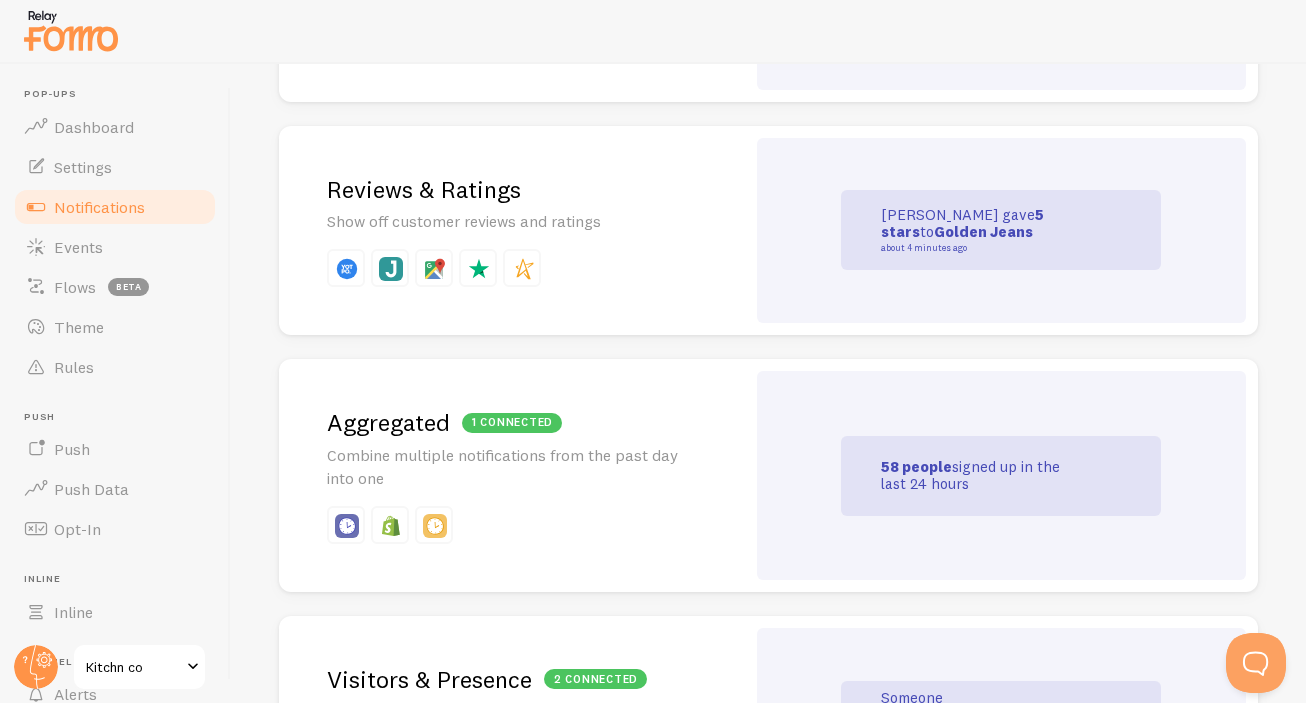 scroll, scrollTop: 359, scrollLeft: 0, axis: vertical 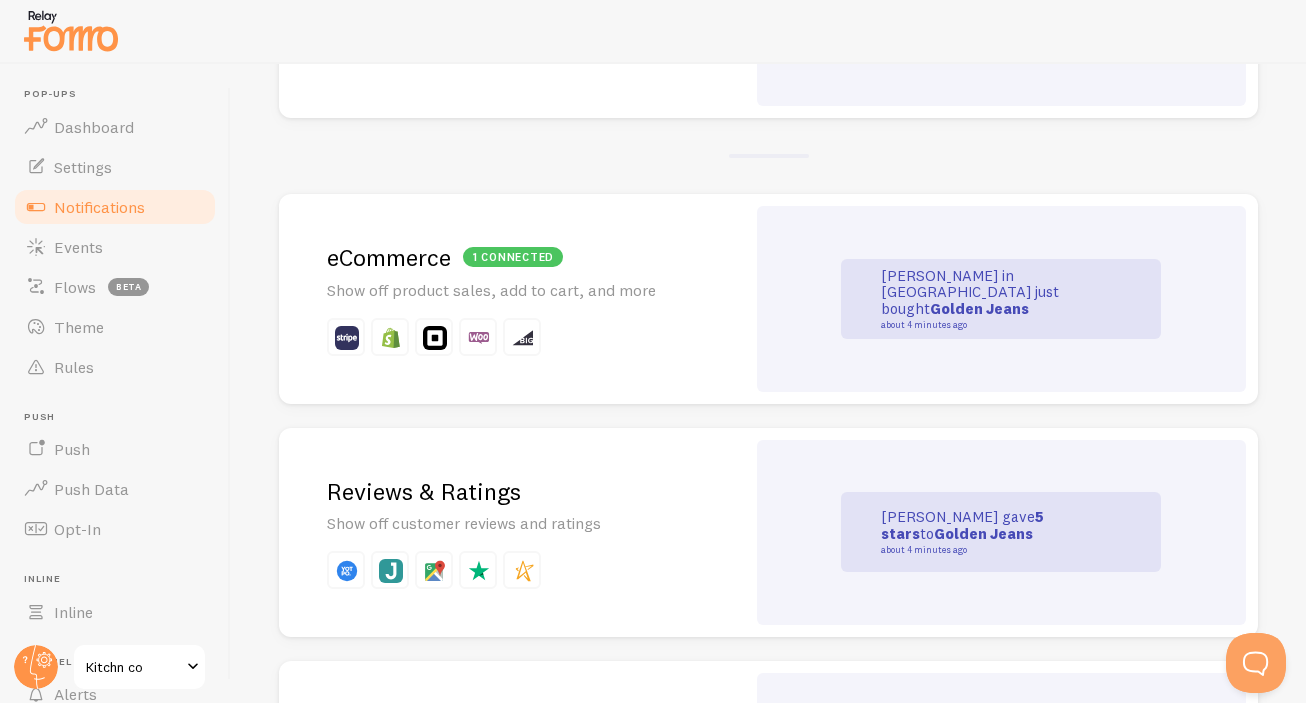 click on "1
connected
eCommerce
Show off product sales, add to cart, and more" at bounding box center (512, 299) 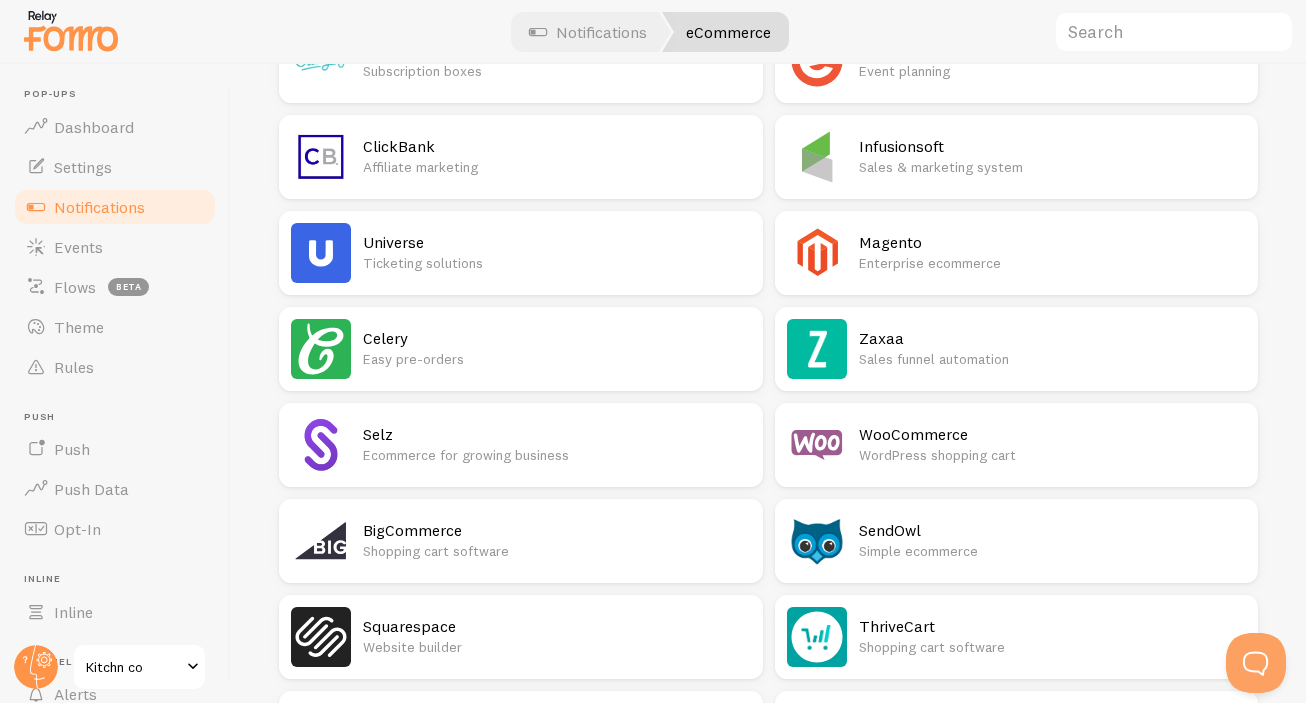 scroll, scrollTop: 0, scrollLeft: 0, axis: both 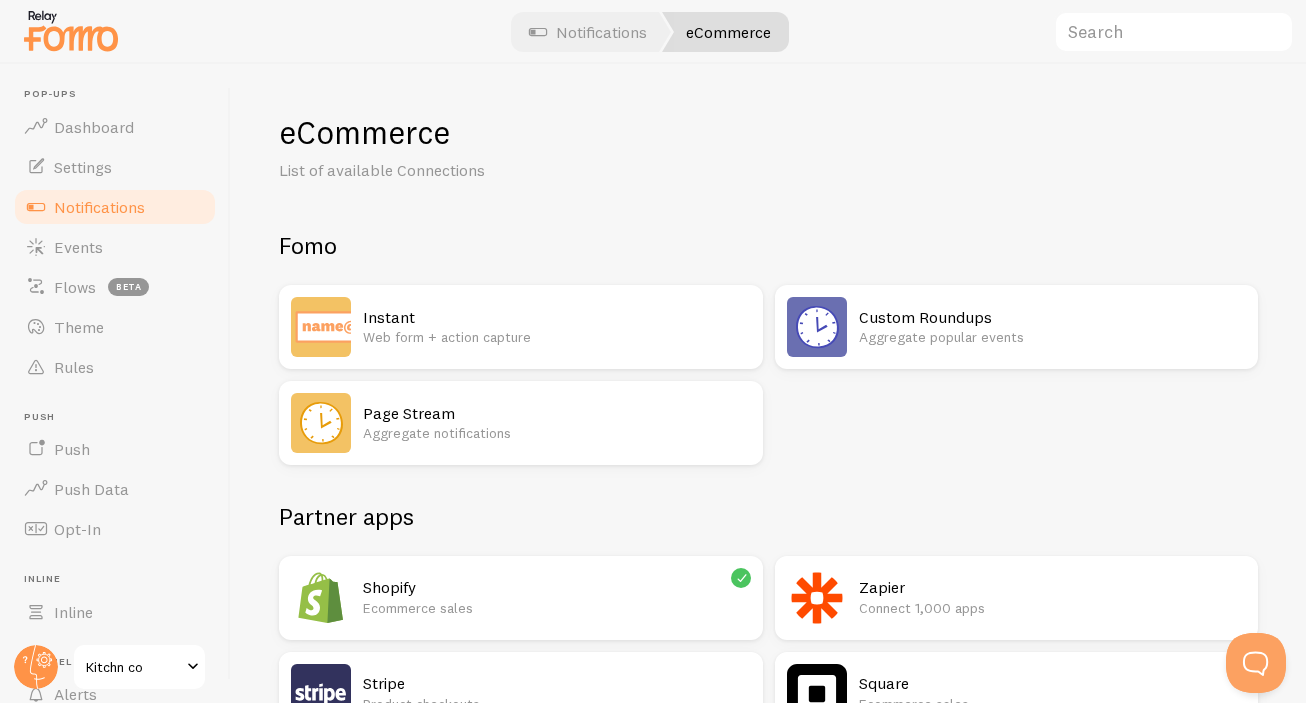 click on "Aggregate popular events" at bounding box center (1053, 337) 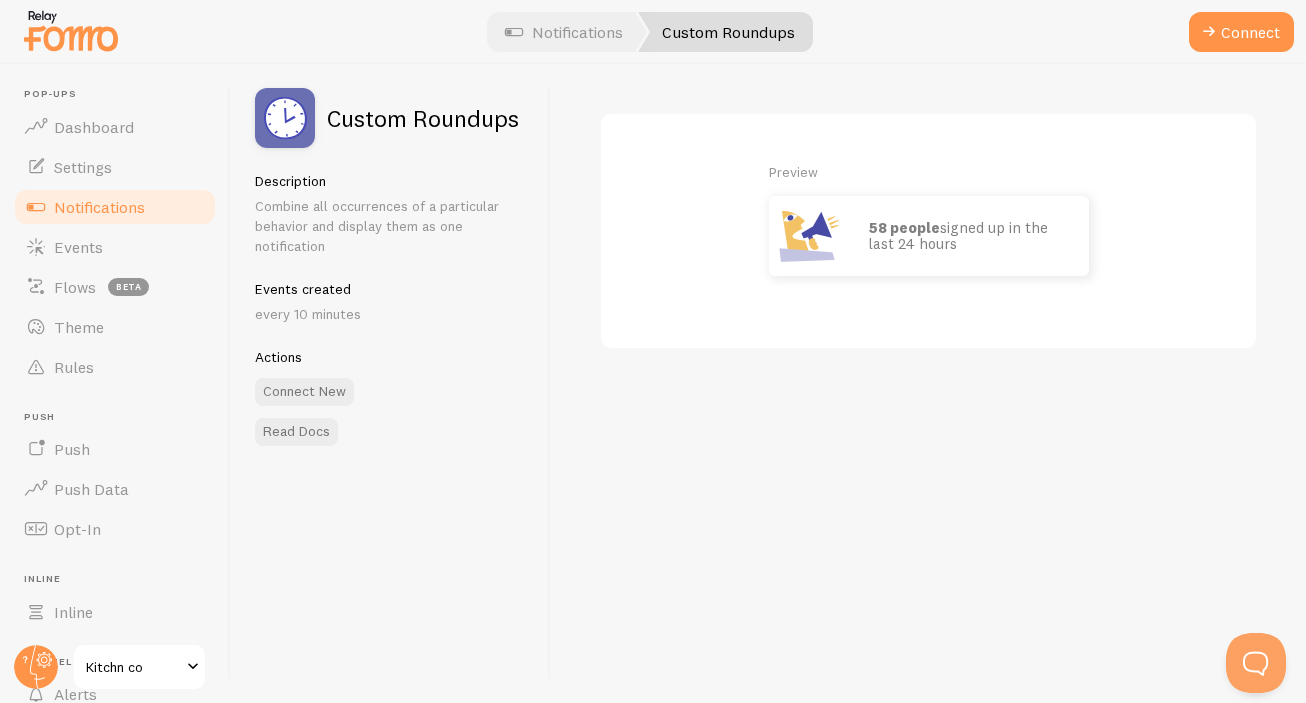 click at bounding box center [36, 207] 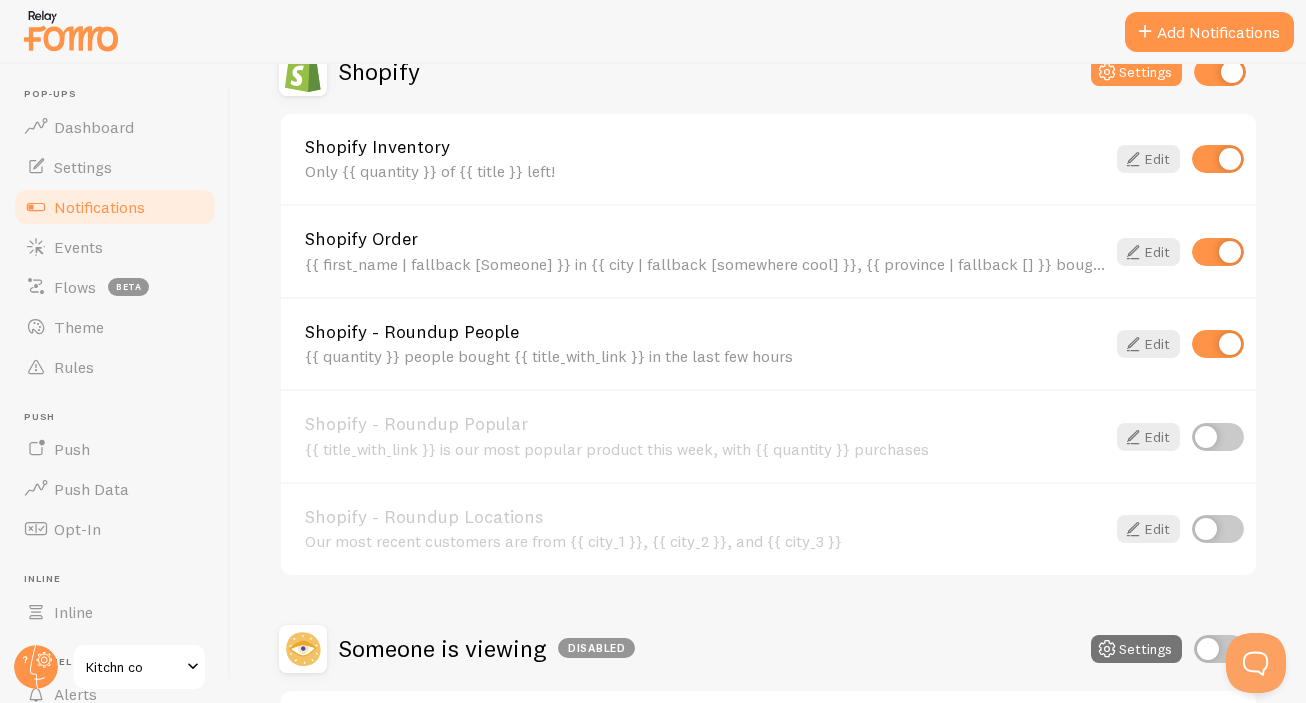 scroll, scrollTop: 843, scrollLeft: 0, axis: vertical 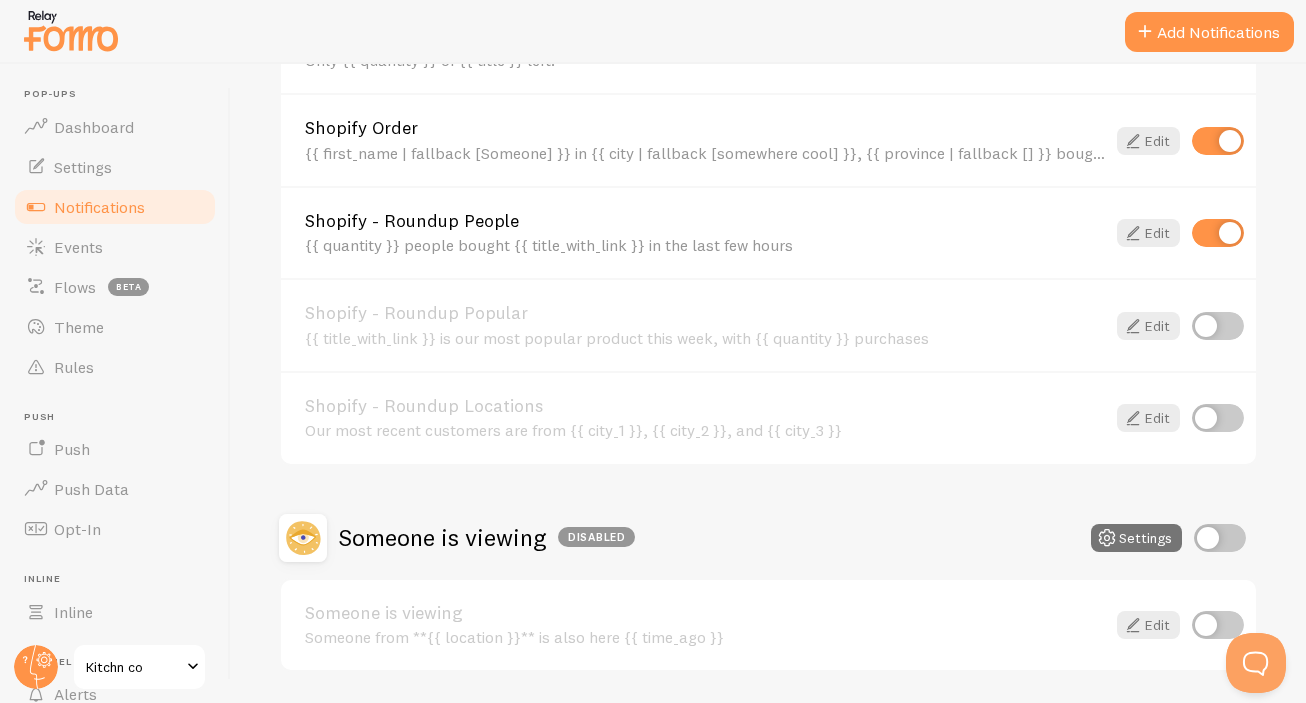 click on "{{ quantity }} people bought {{ title_with_link }}
in the last few hours" at bounding box center [705, 245] 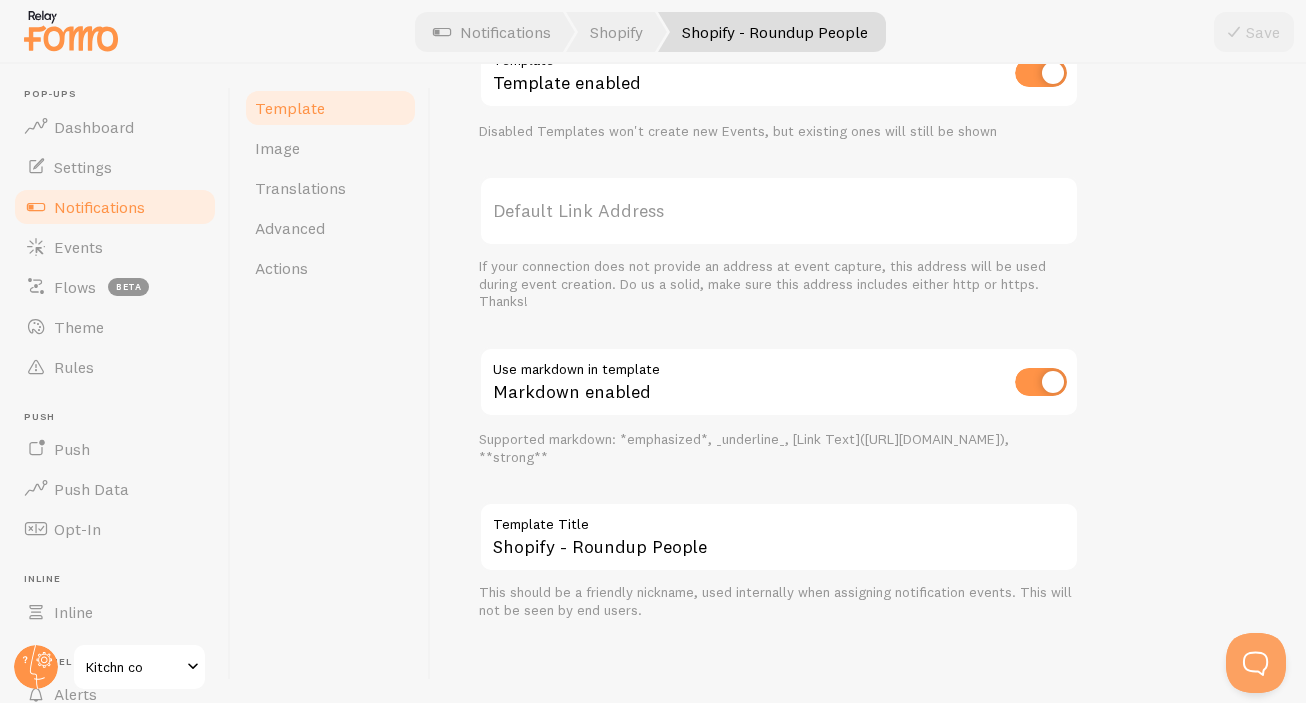 scroll, scrollTop: 224, scrollLeft: 0, axis: vertical 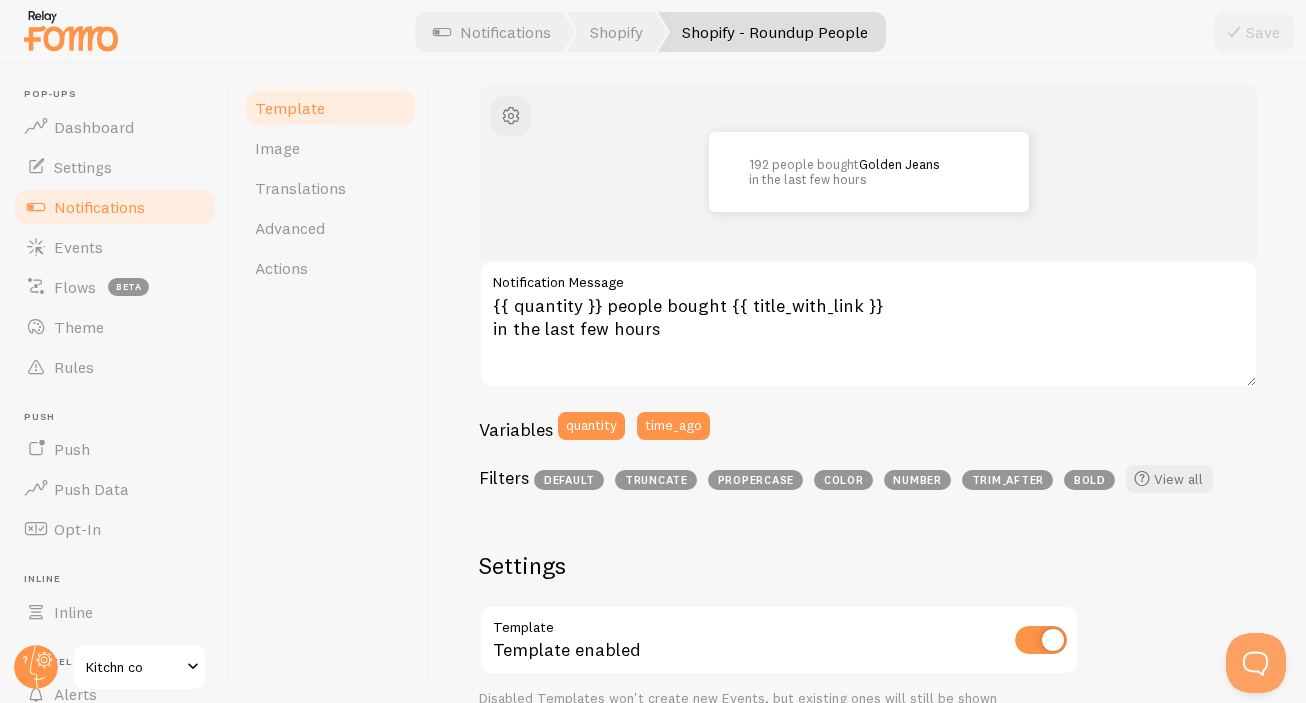 click on "Notifications" at bounding box center (99, 207) 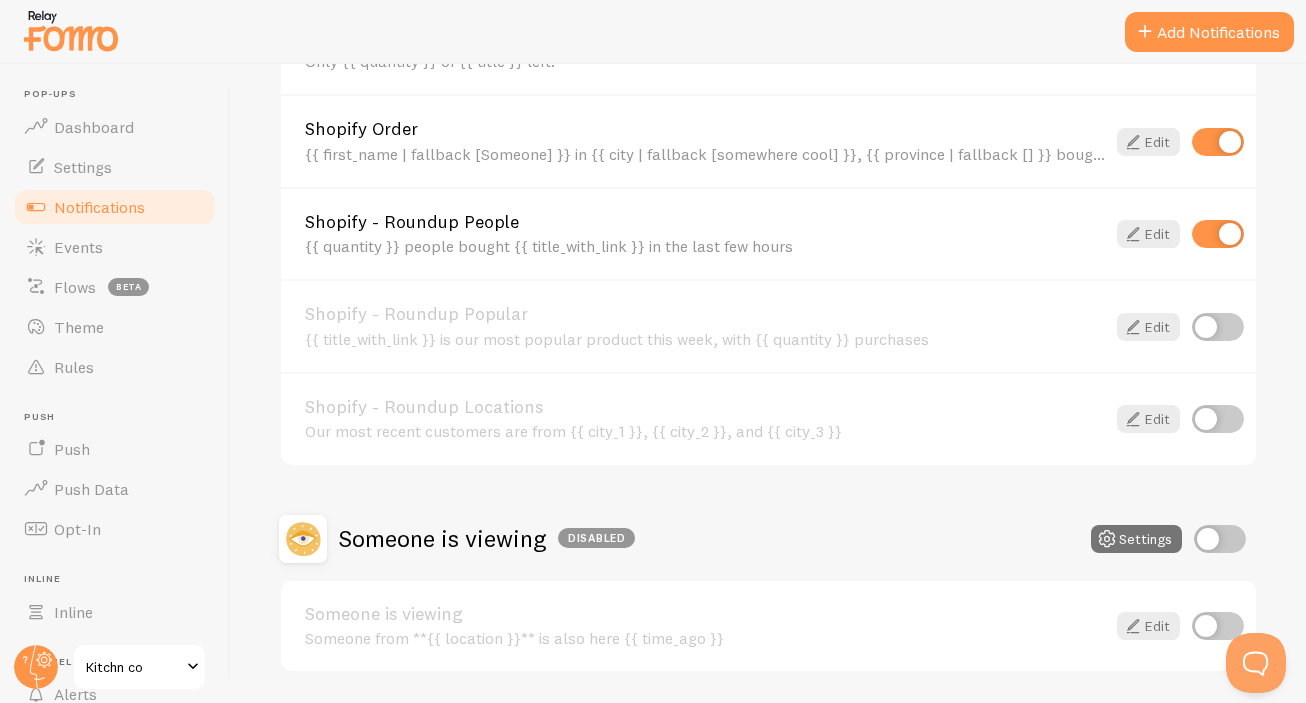 scroll, scrollTop: 829, scrollLeft: 0, axis: vertical 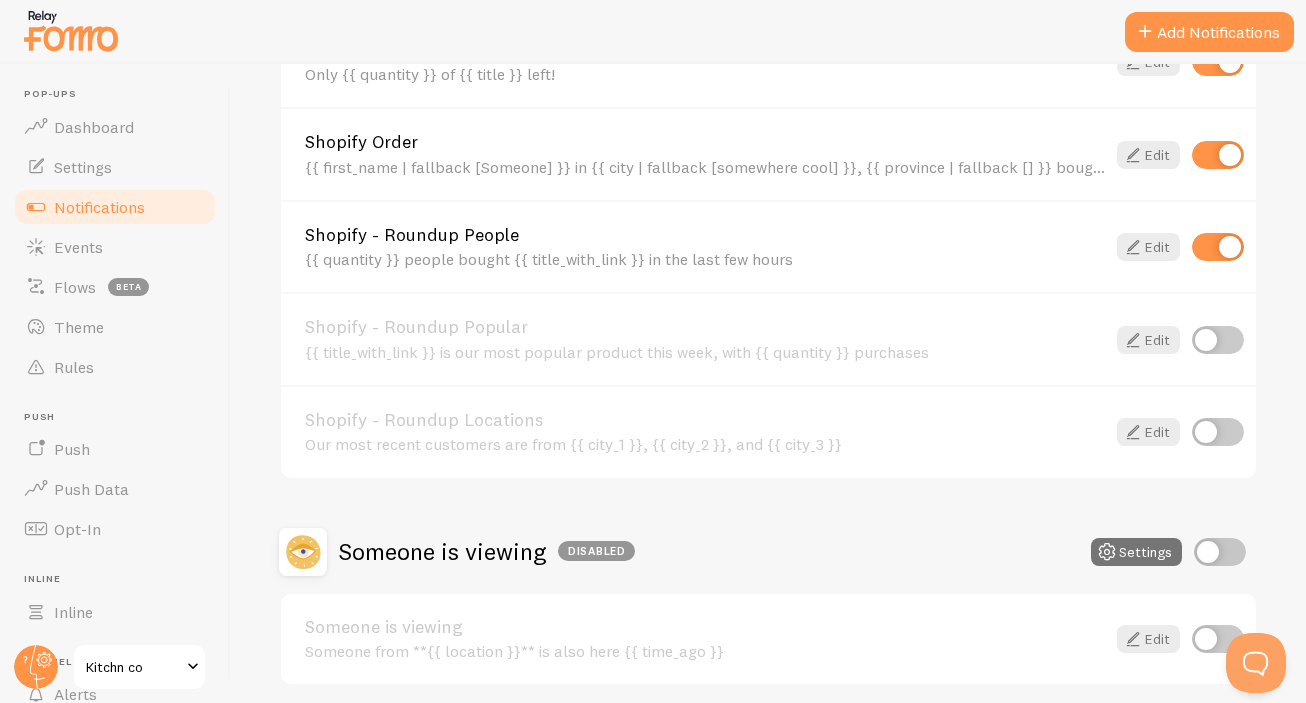 click at bounding box center (1218, 155) 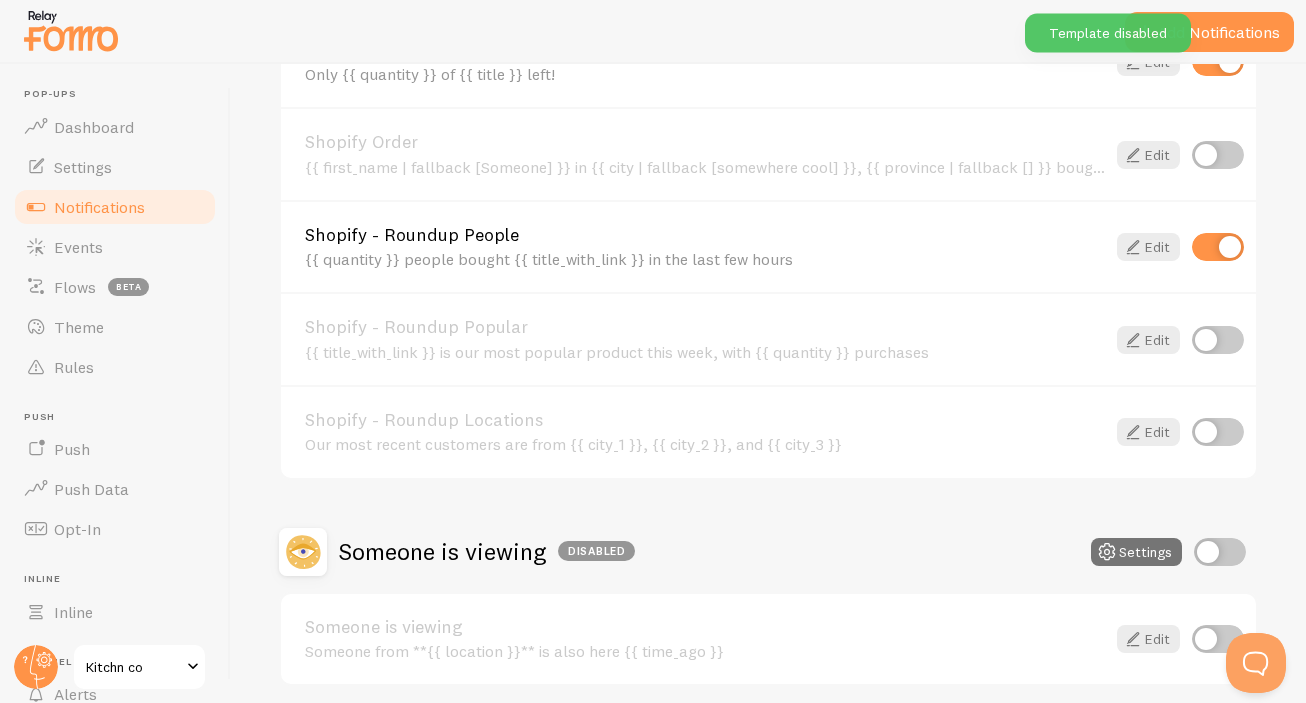 click at bounding box center [1218, 247] 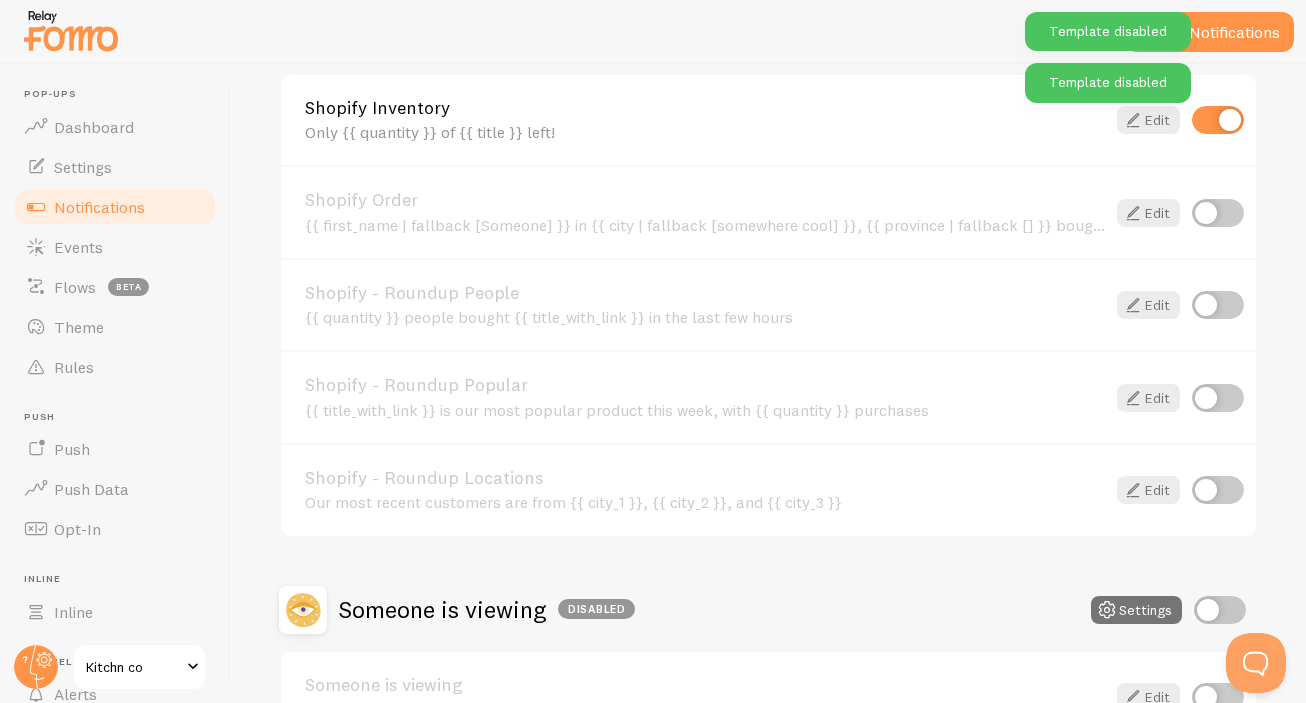 scroll, scrollTop: 908, scrollLeft: 0, axis: vertical 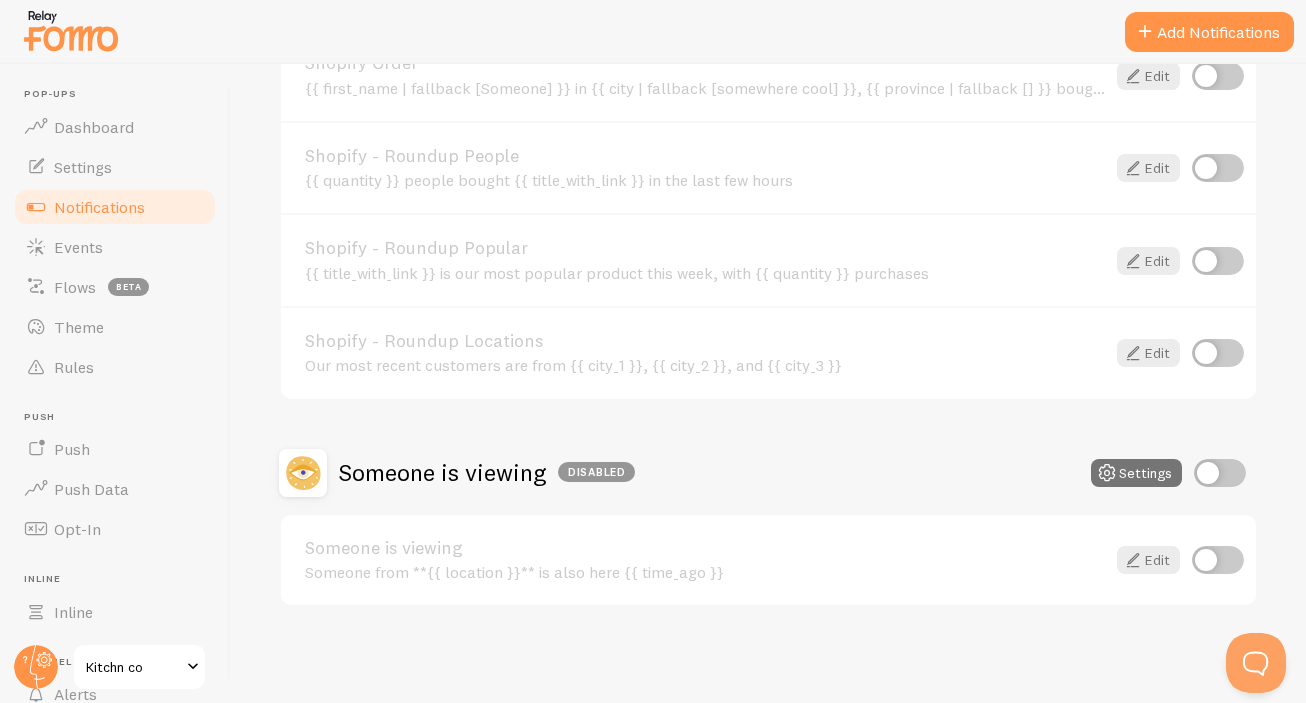click on "Someone is viewing
Someone from **{{ location }}** is also here {{ time_ago }}" at bounding box center (705, 560) 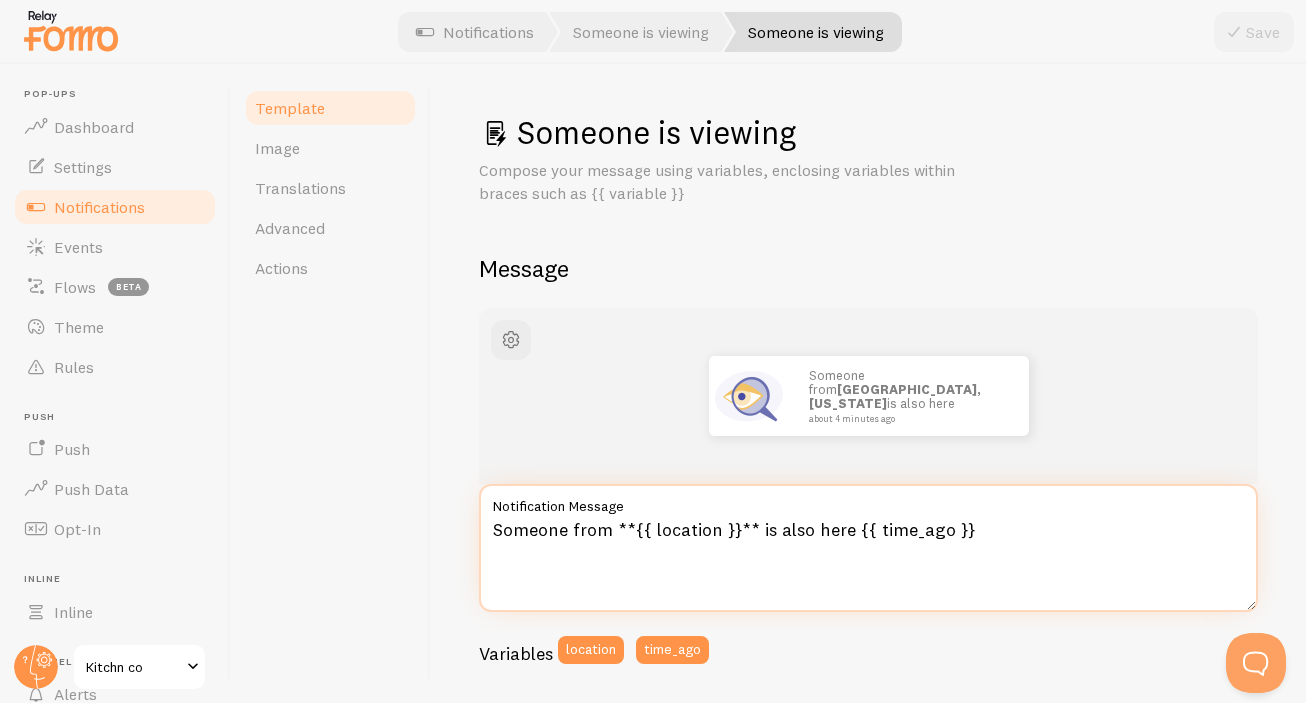 drag, startPoint x: 758, startPoint y: 529, endPoint x: 818, endPoint y: 531, distance: 60.033325 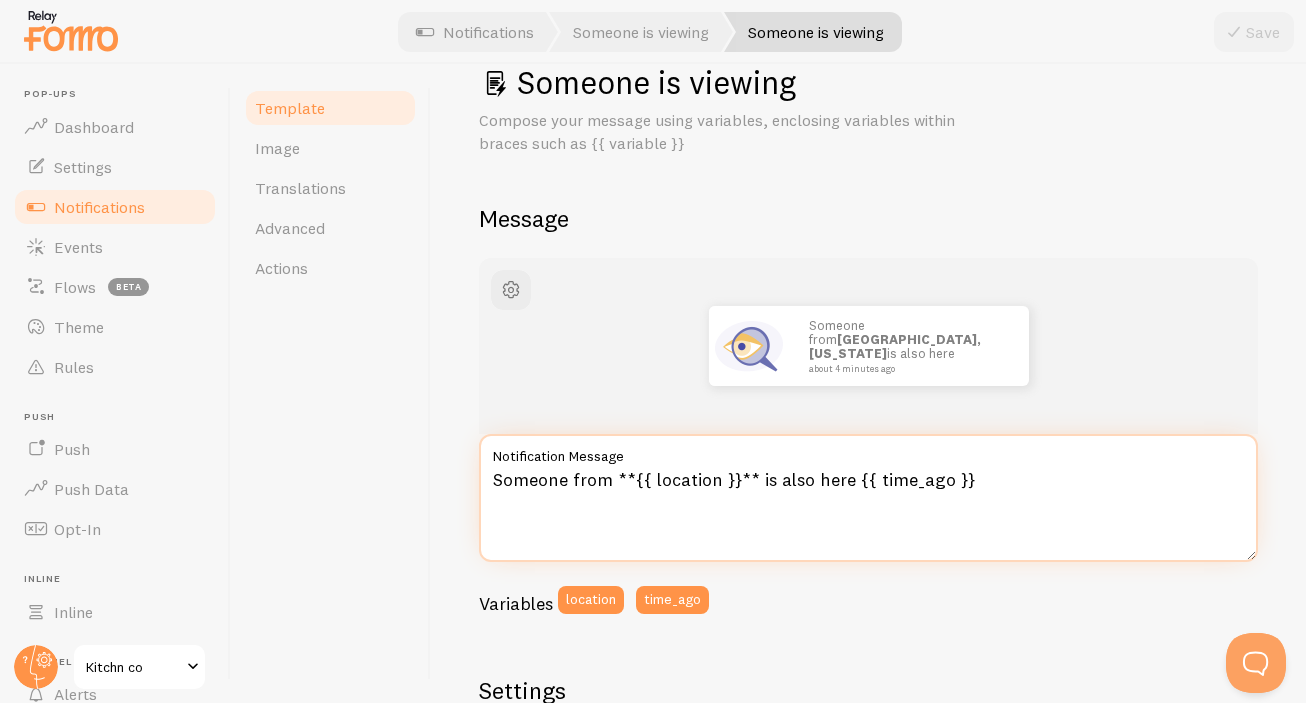 scroll, scrollTop: 0, scrollLeft: 0, axis: both 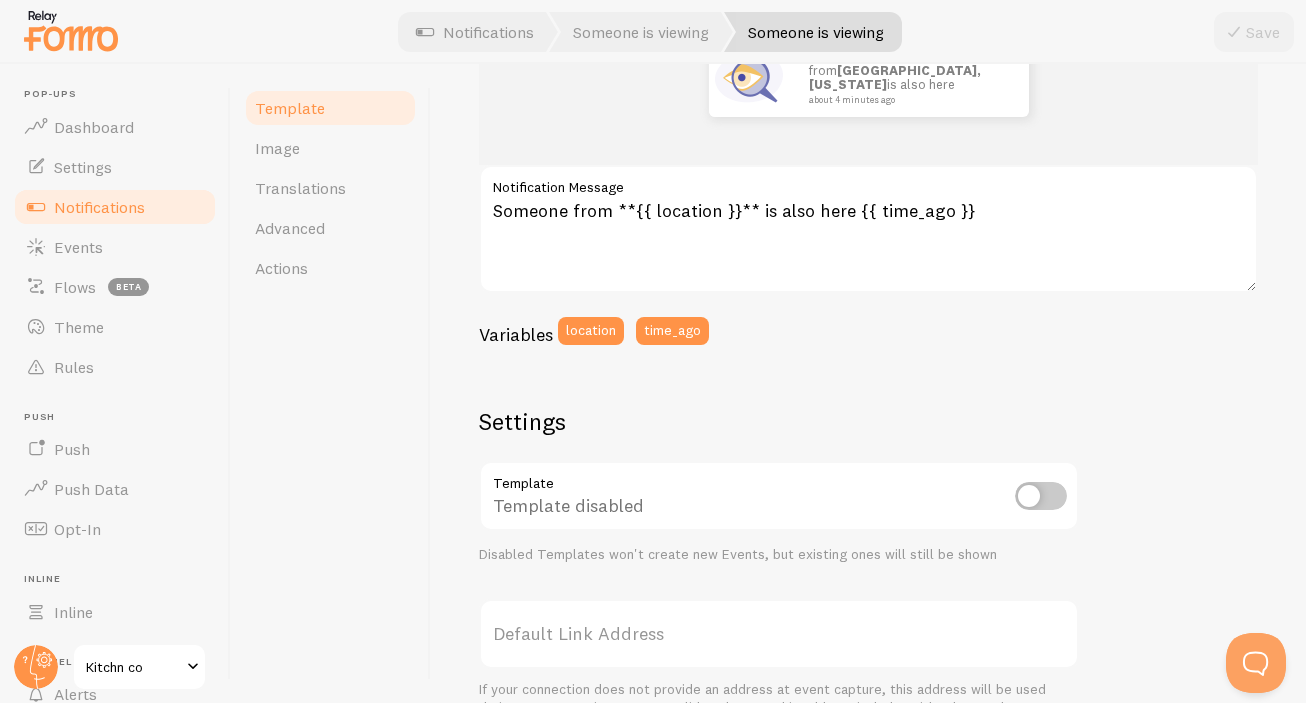 click on "Notifications" at bounding box center (115, 207) 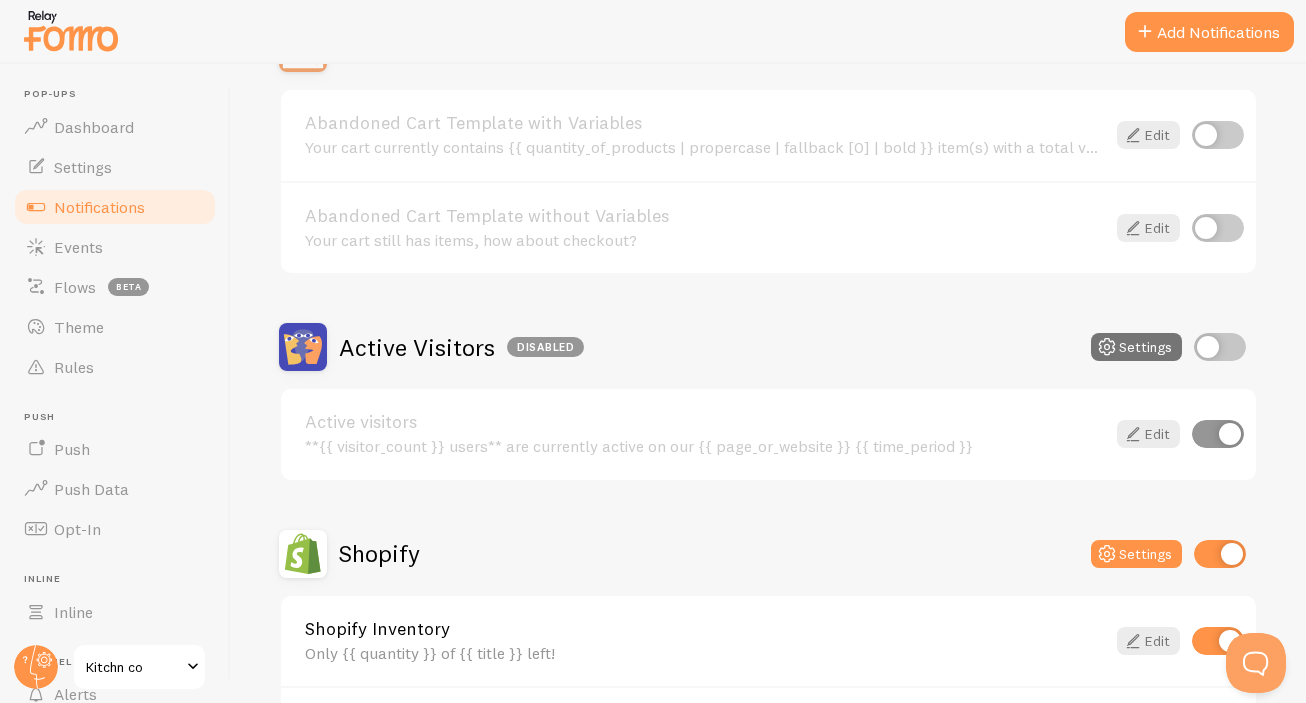 scroll, scrollTop: 0, scrollLeft: 0, axis: both 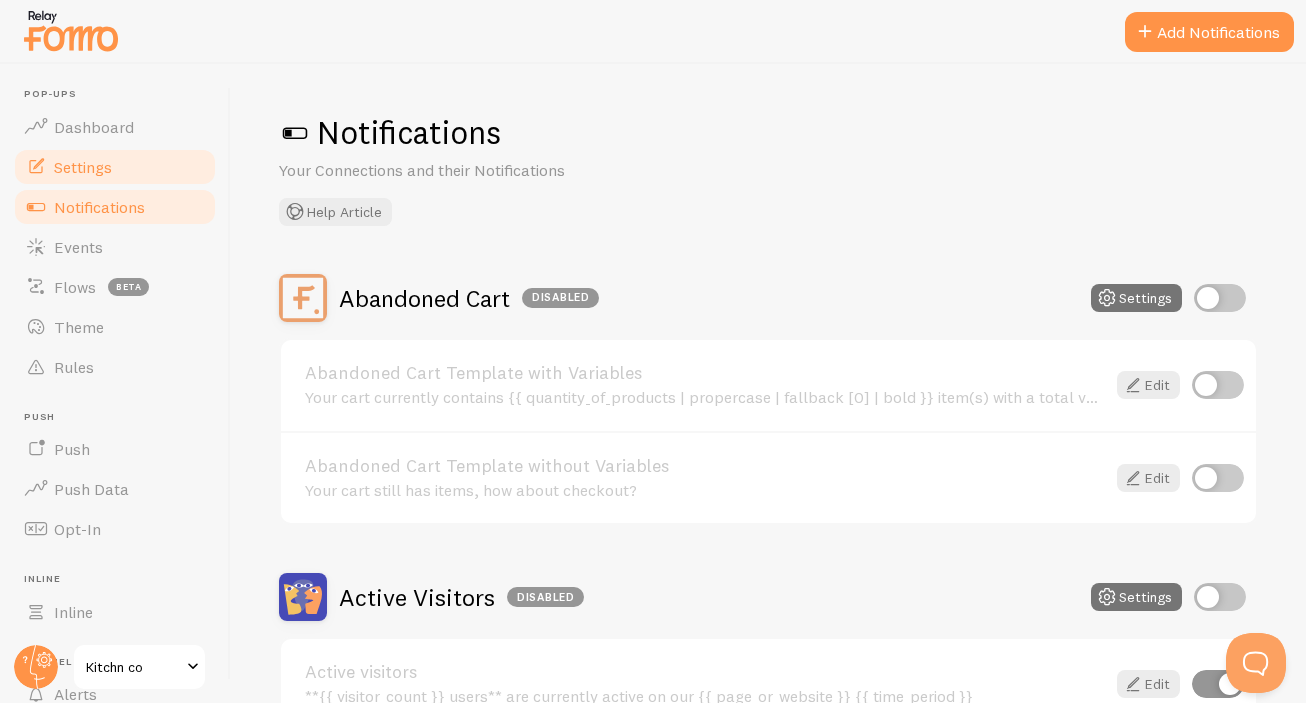 click on "Settings" at bounding box center (83, 167) 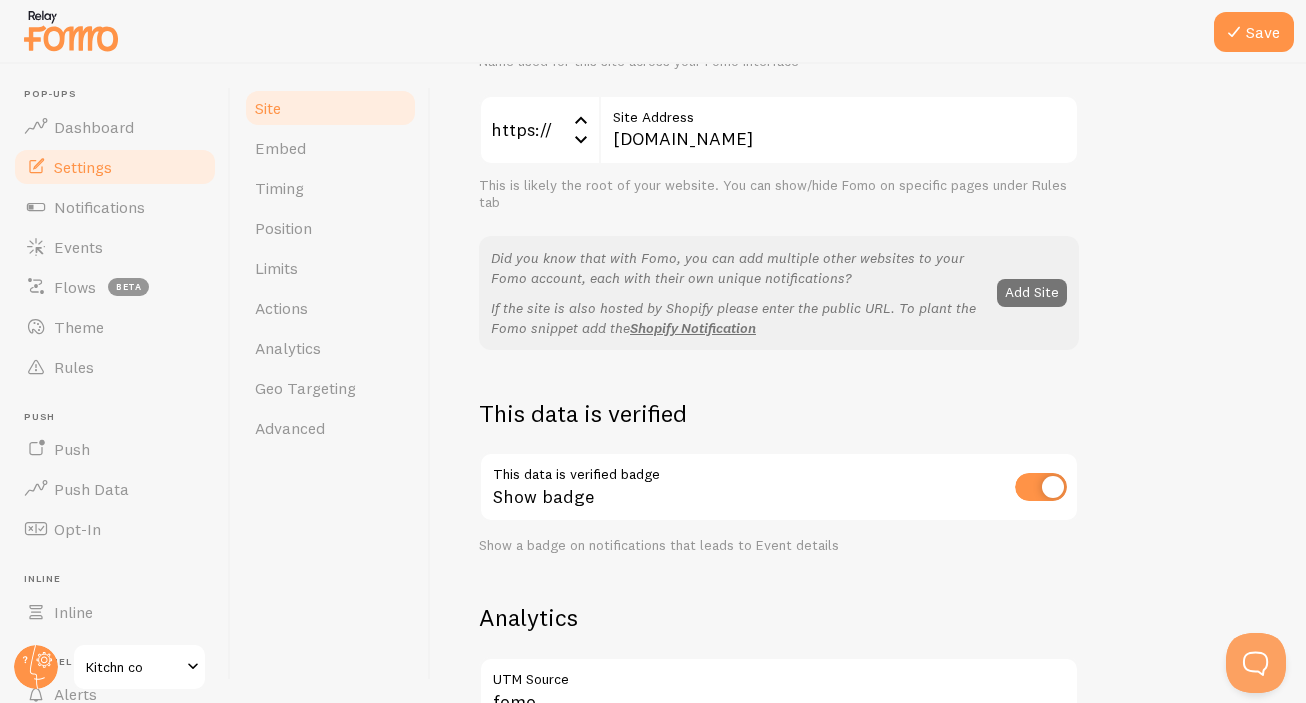 scroll, scrollTop: 0, scrollLeft: 0, axis: both 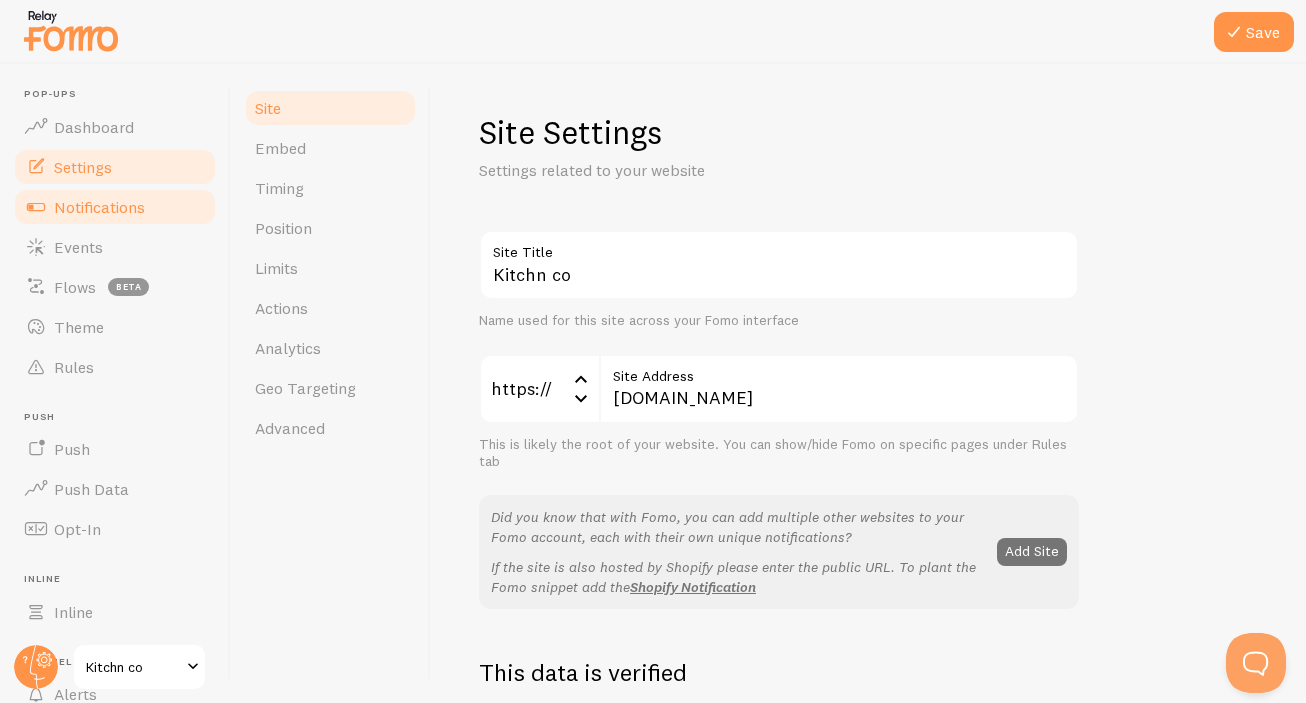 click on "Notifications" at bounding box center [99, 207] 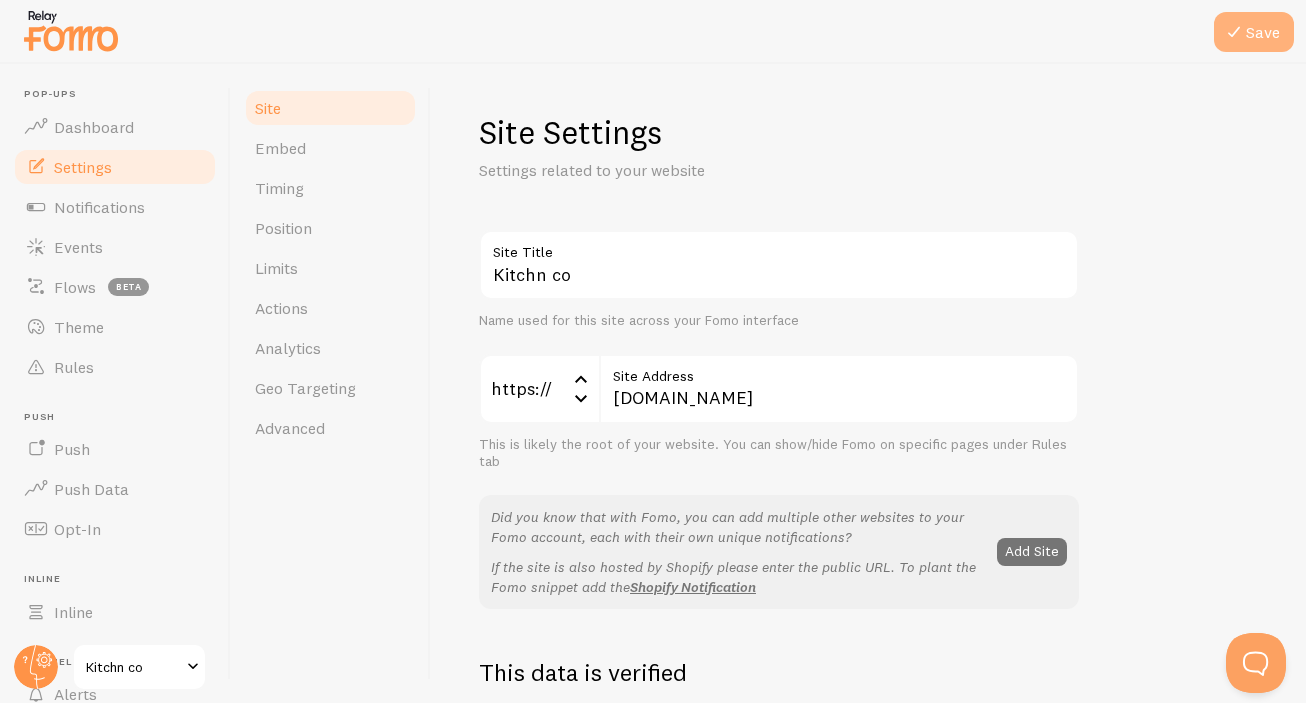 click at bounding box center (1234, 32) 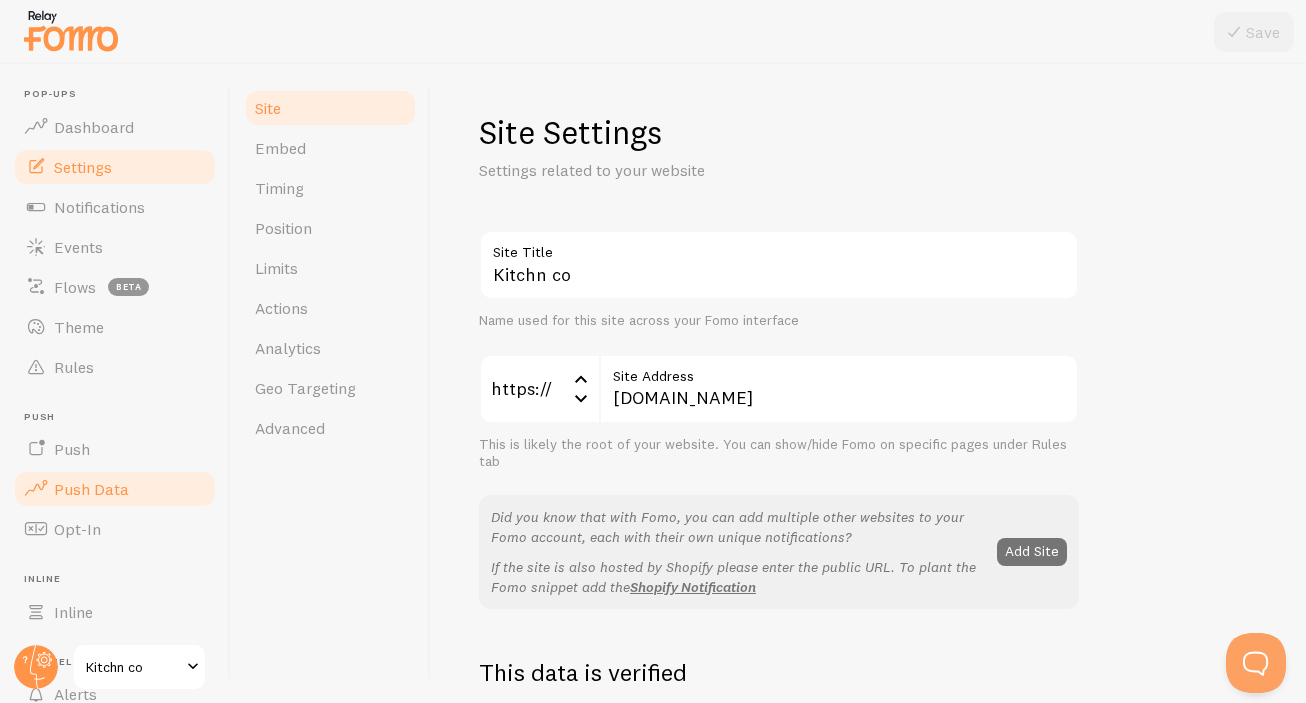 click on "Push Data" at bounding box center [91, 489] 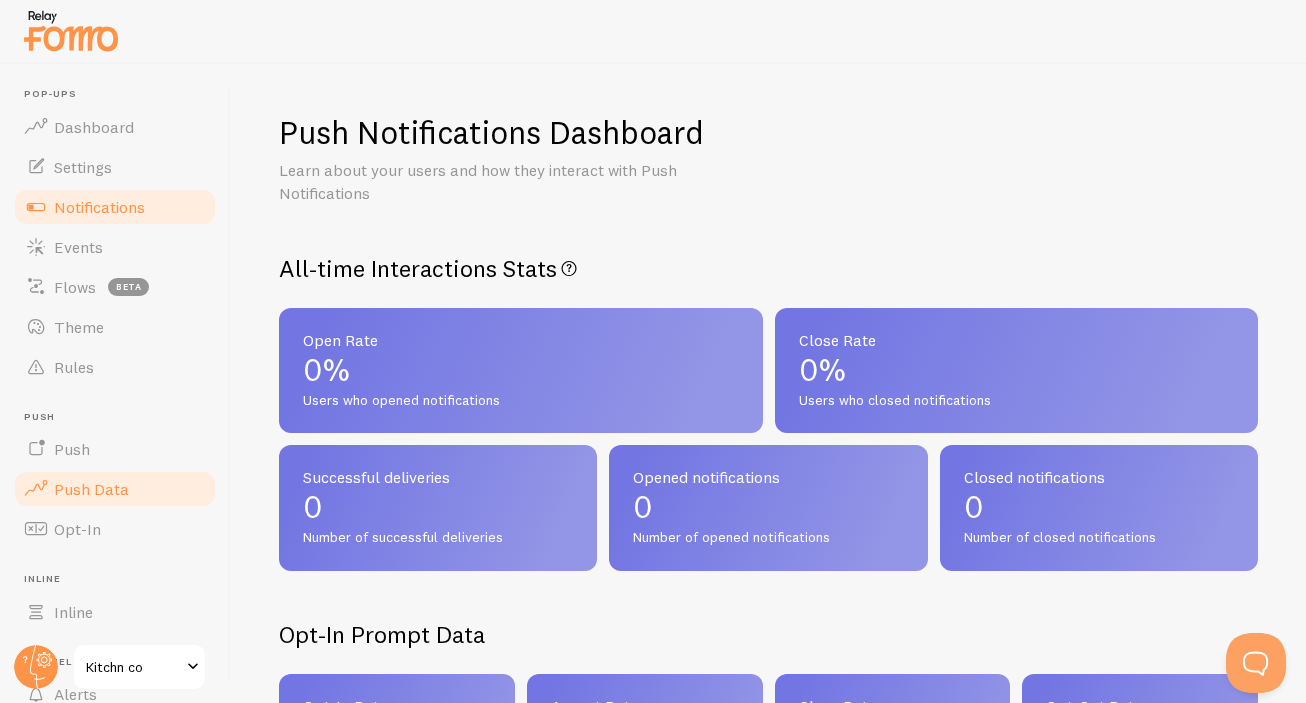 click on "Notifications" at bounding box center [99, 207] 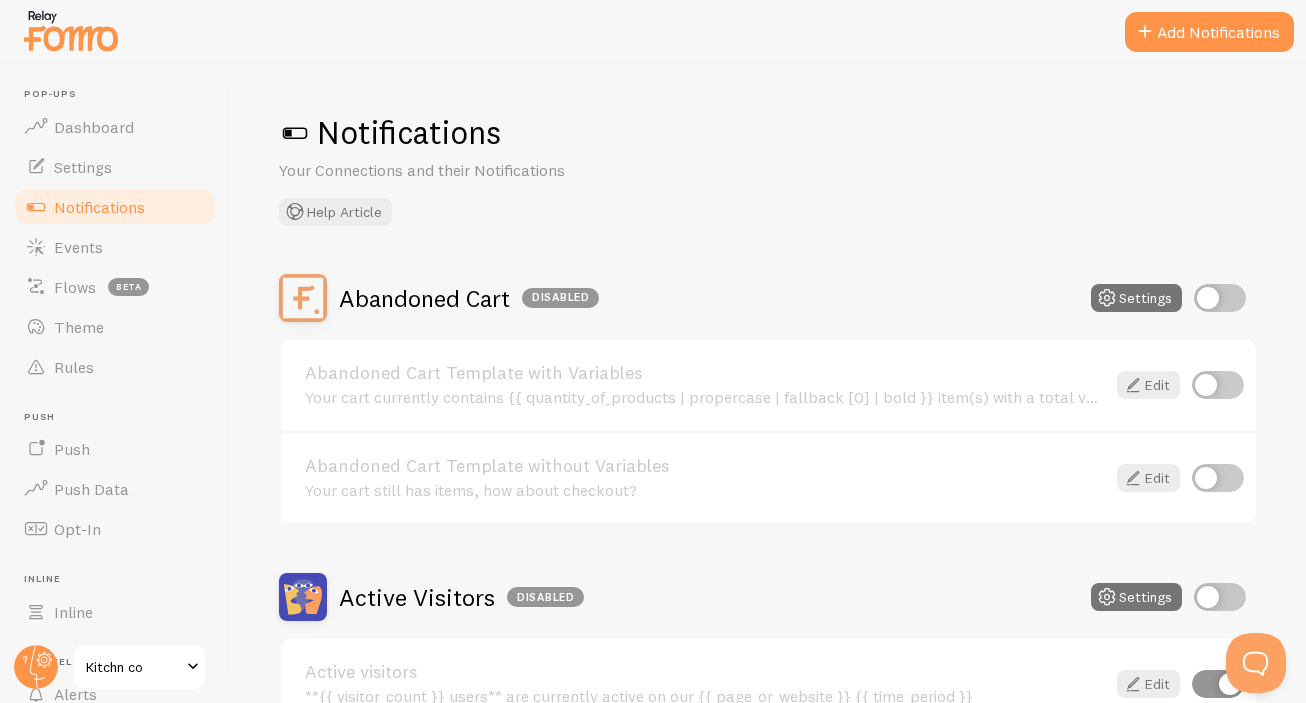 scroll, scrollTop: 558, scrollLeft: 0, axis: vertical 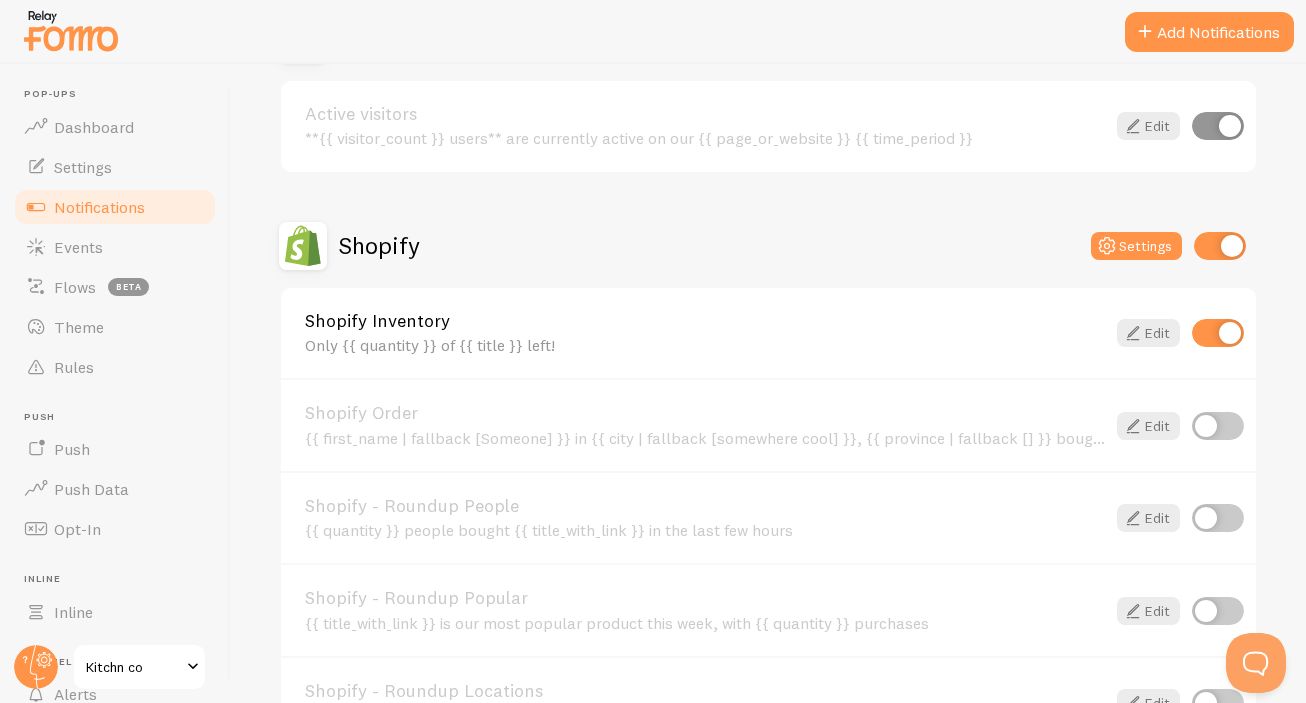 click at bounding box center (1218, 333) 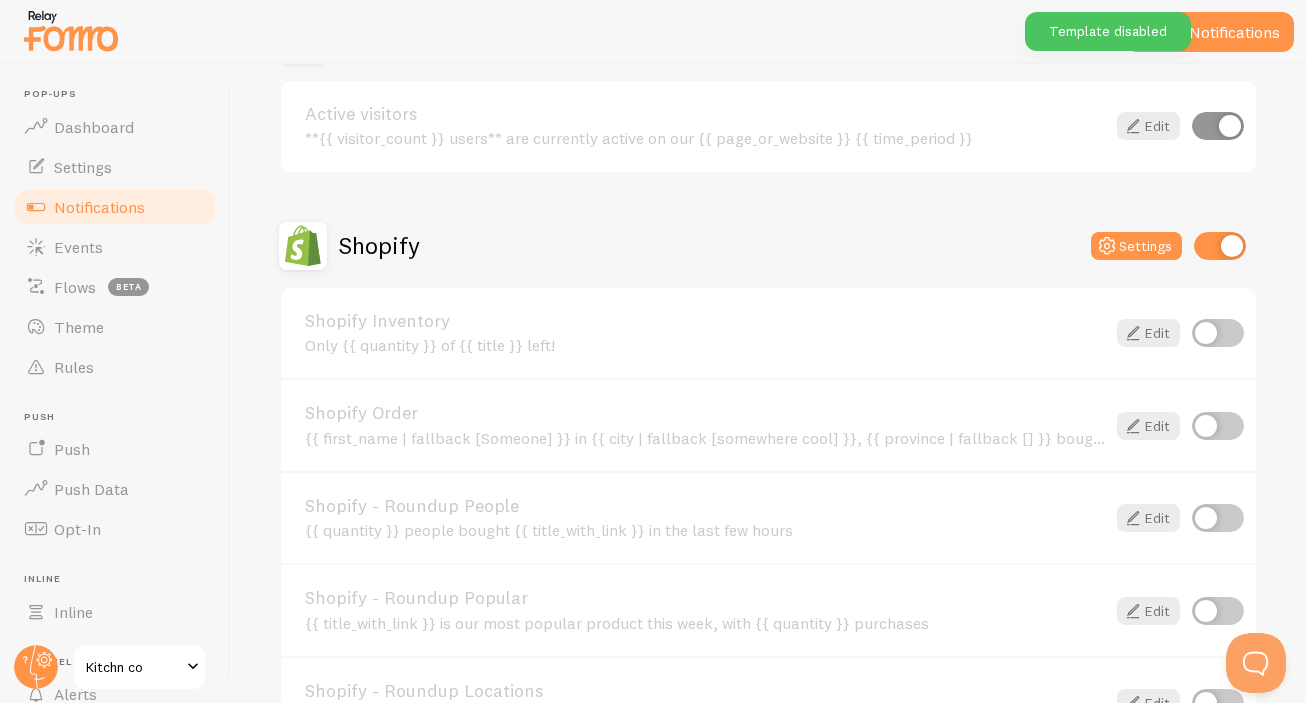 click at bounding box center (1220, 246) 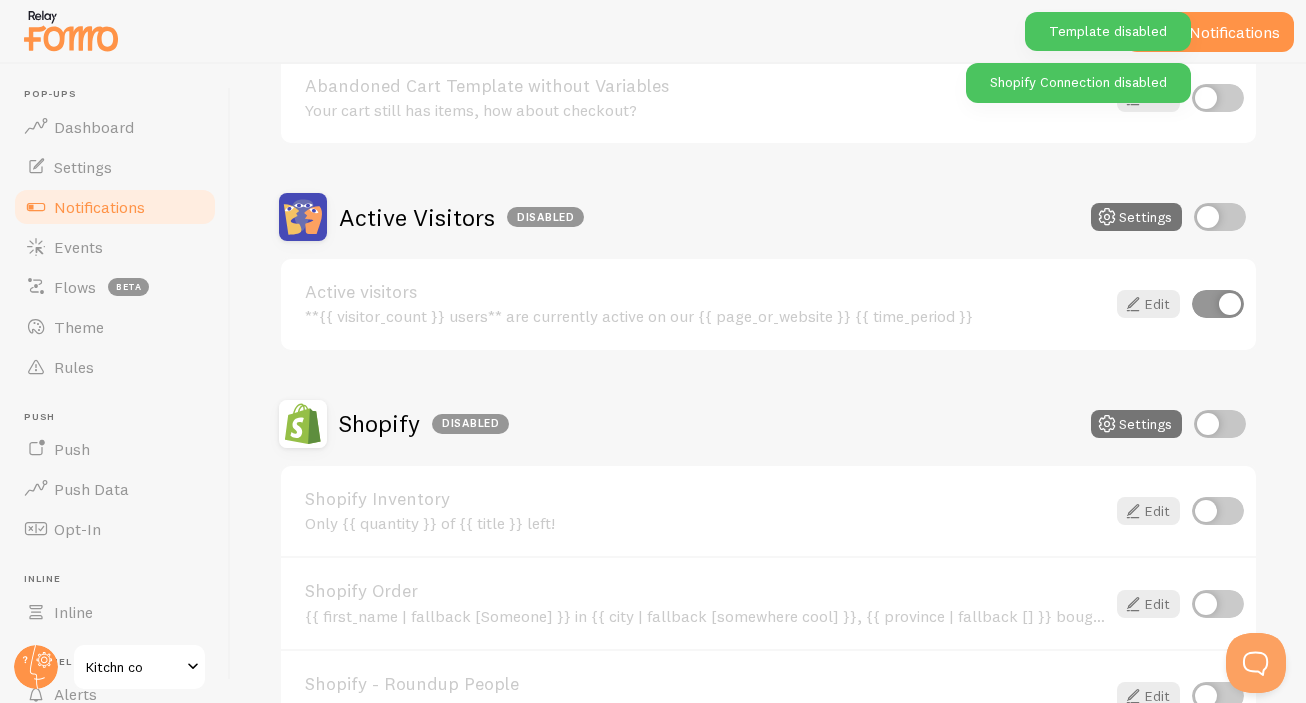 scroll, scrollTop: 186, scrollLeft: 0, axis: vertical 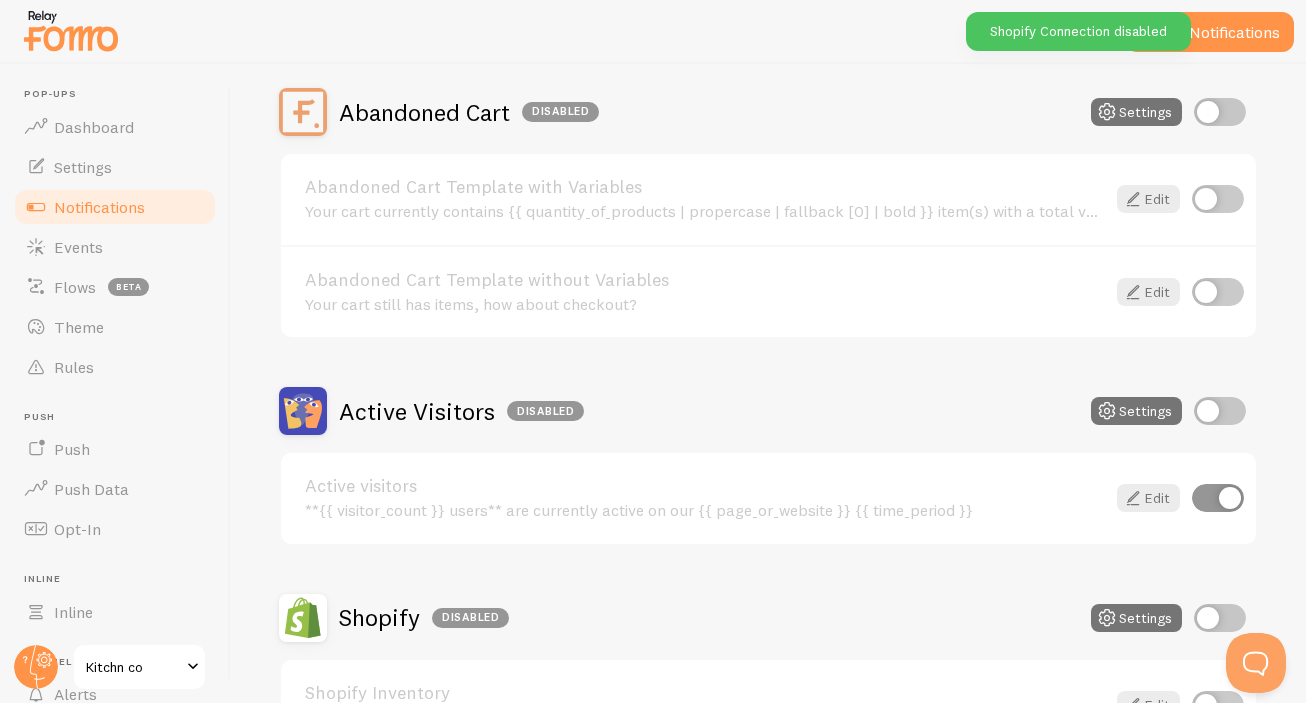 click on "Notifications
Your Connections and their Notifications
Help Article
Abandoned Cart
Disabled
Settings
Abandoned Cart Template with Variables
Your cart currently contains {{ quantity_of_products | propercase | fallback [0] | bold }} item(s) with a total value of {{ cart_amount_with_currency | propercase | fallback [0] | bold }}.
Edit
Abandoned Cart Template without Variables
Your cart still has items, how about checkout?
Edit
Active Visitors
Disabled
Settings
Active visitors
Edit" at bounding box center [768, 383] 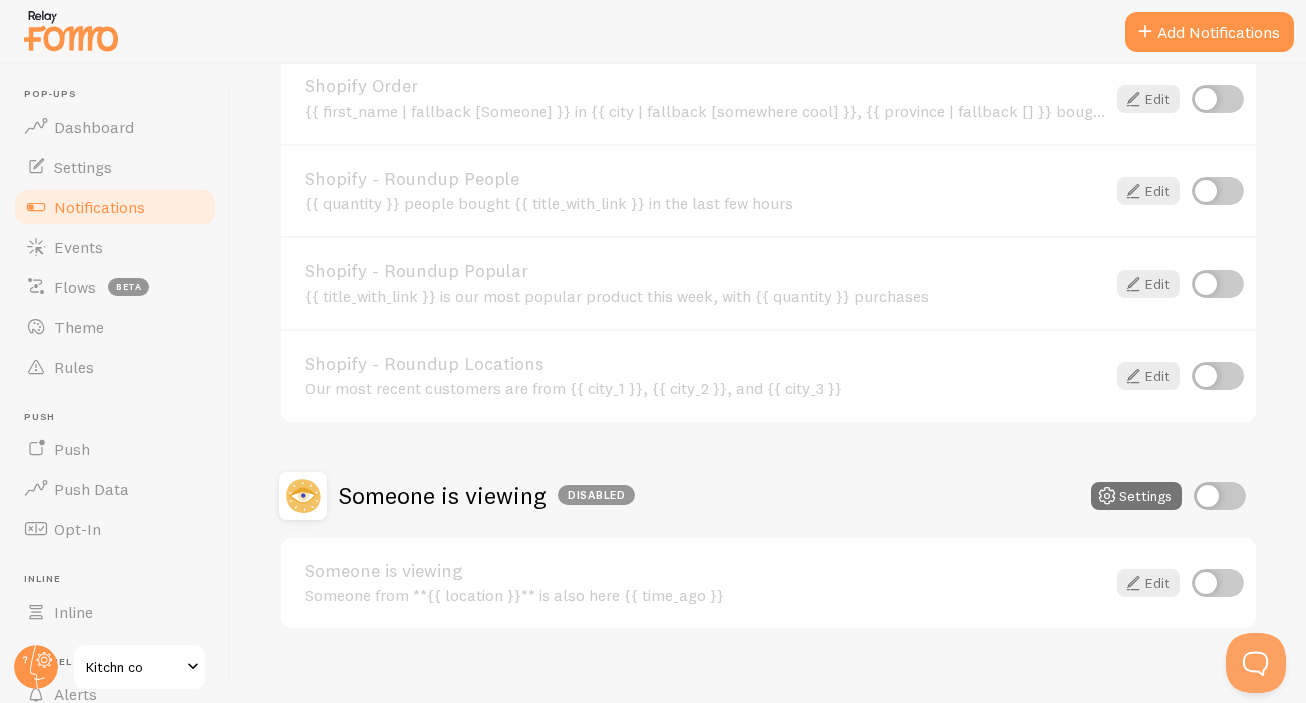 scroll, scrollTop: 898, scrollLeft: 0, axis: vertical 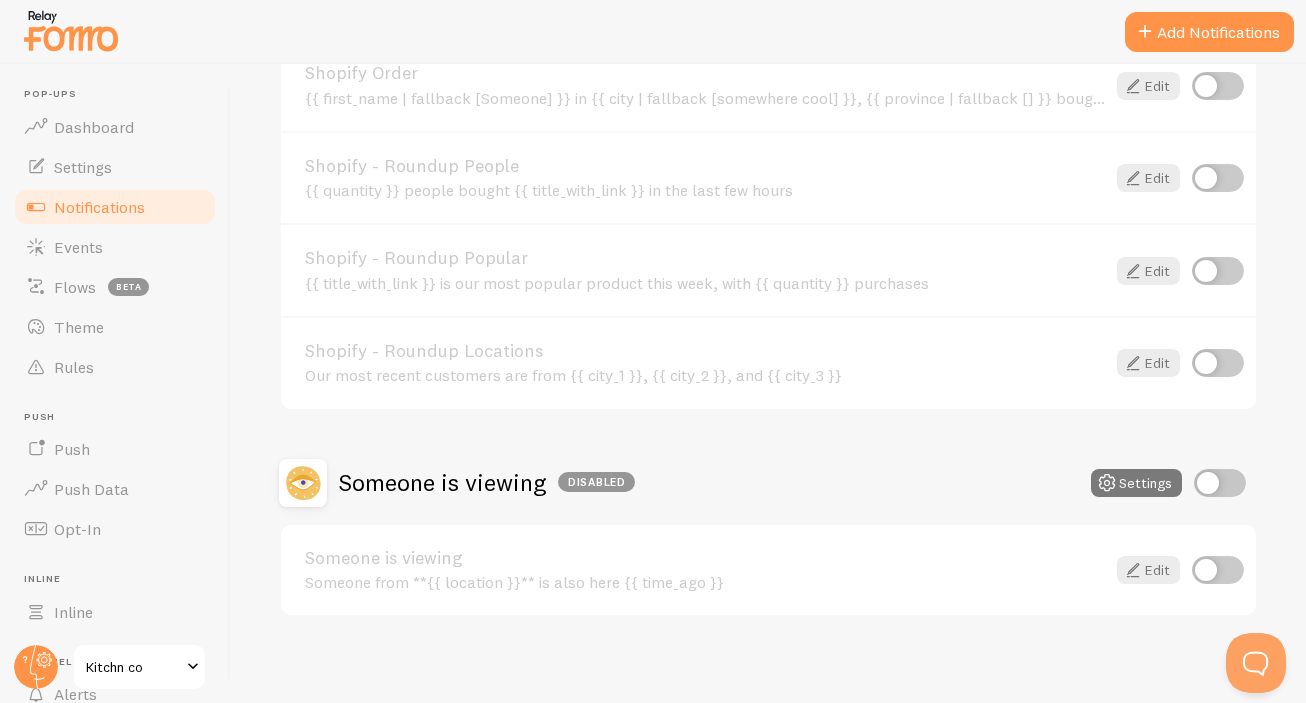 click at bounding box center (1107, 483) 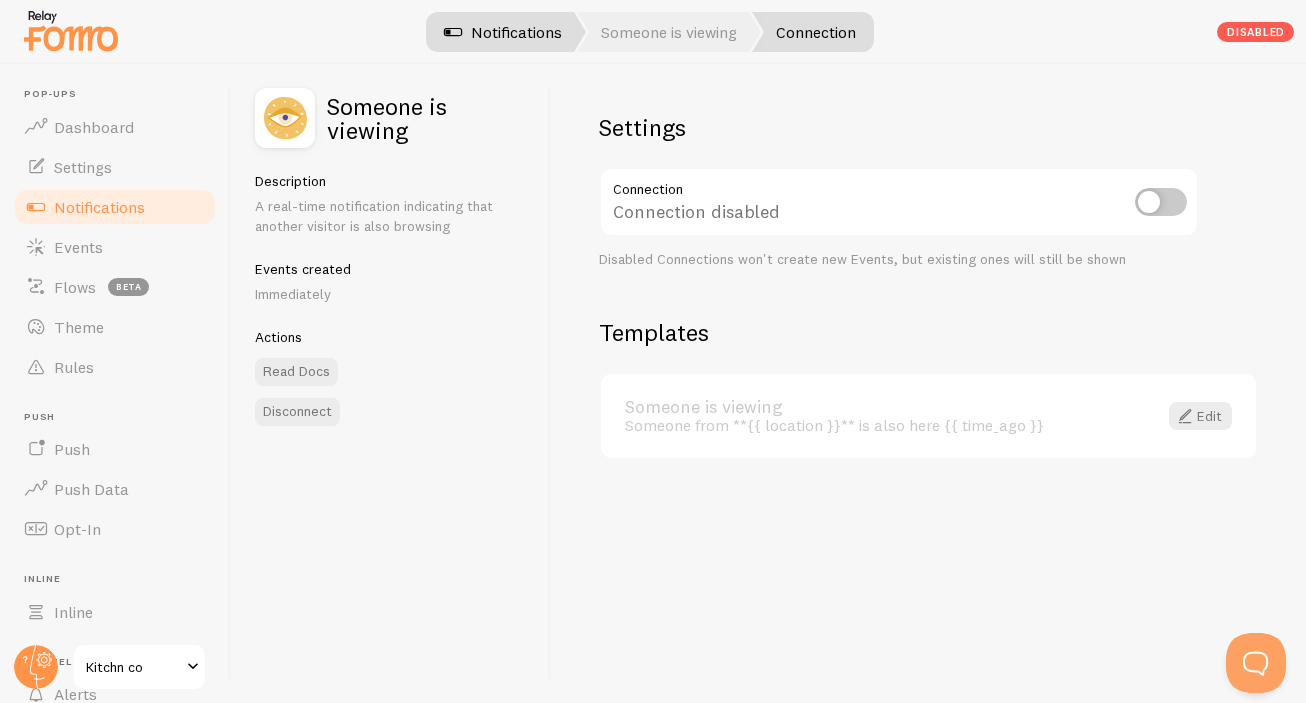 click on "Notifications" at bounding box center (503, 32) 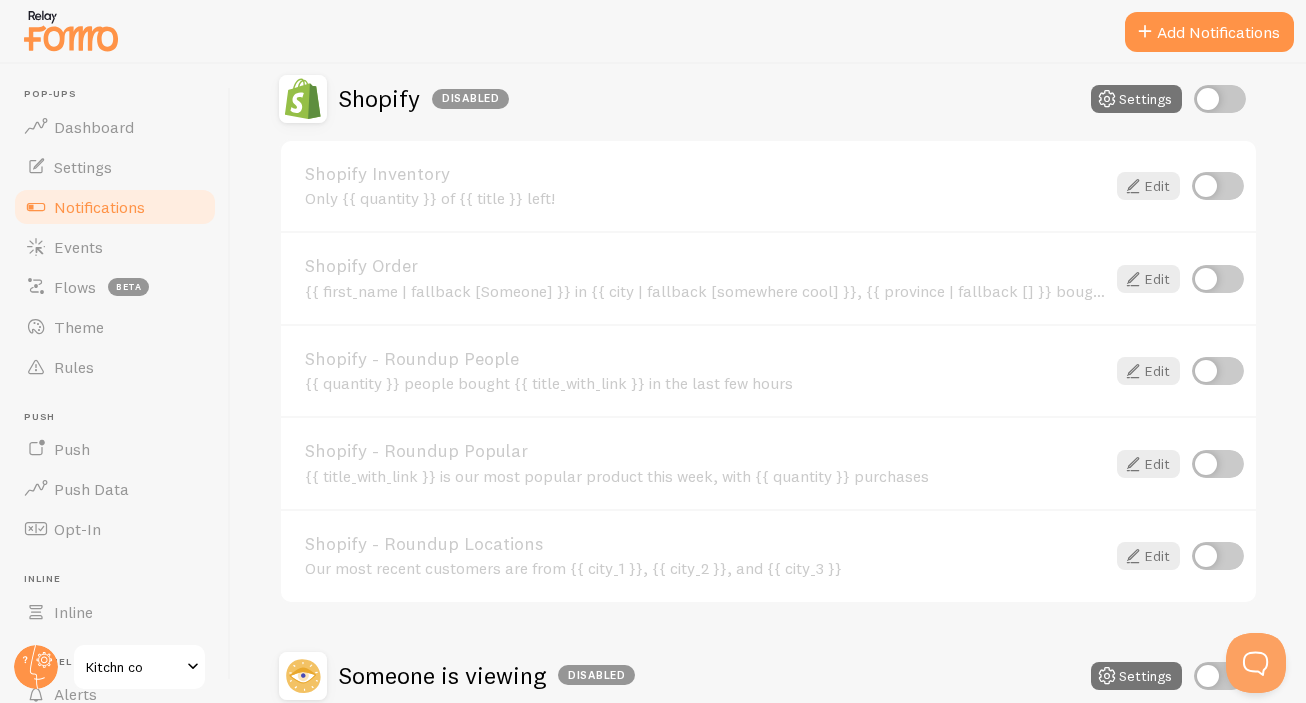 scroll, scrollTop: 908, scrollLeft: 0, axis: vertical 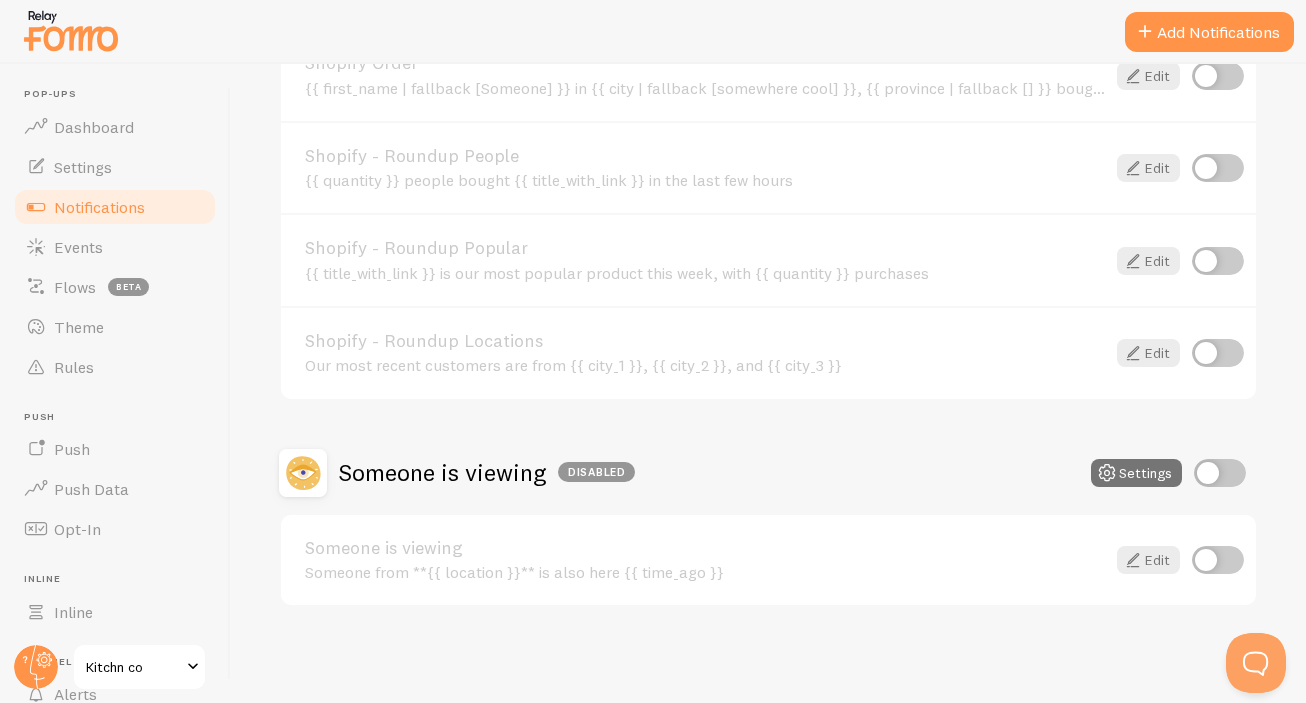 click at bounding box center (1220, 473) 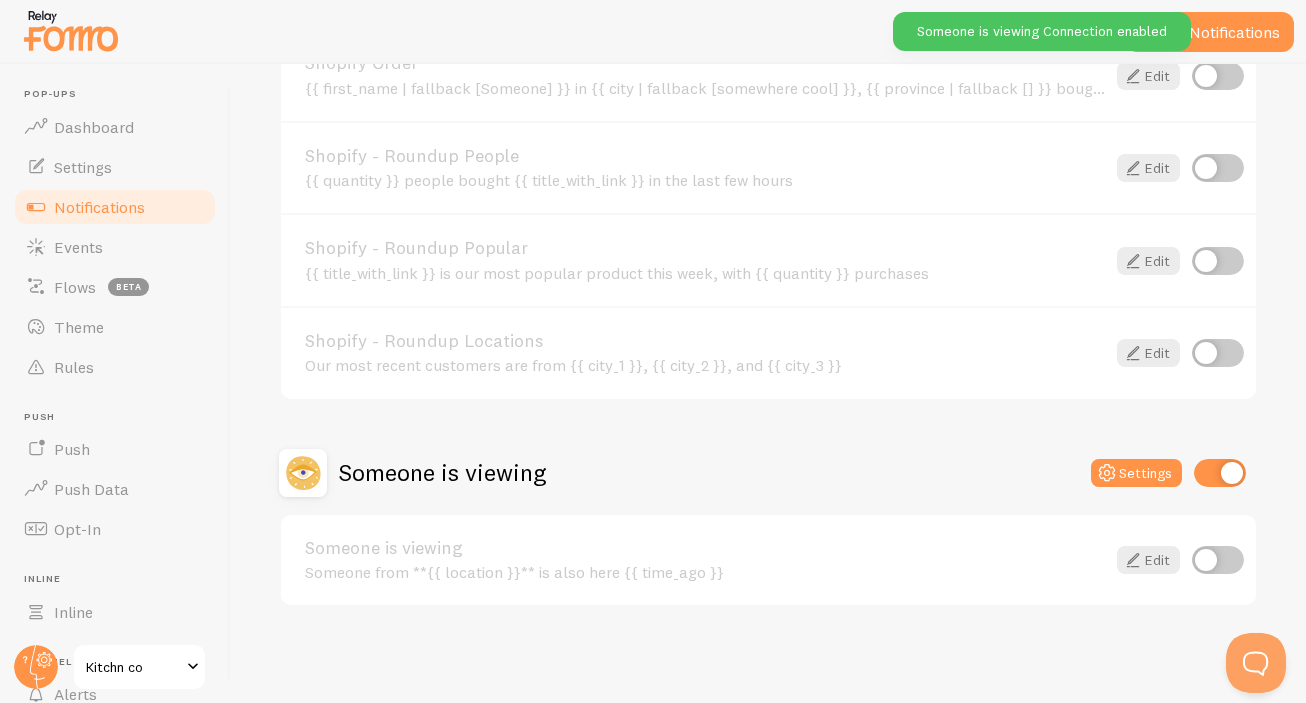 click on "Someone is viewing
Settings" at bounding box center (768, 473) 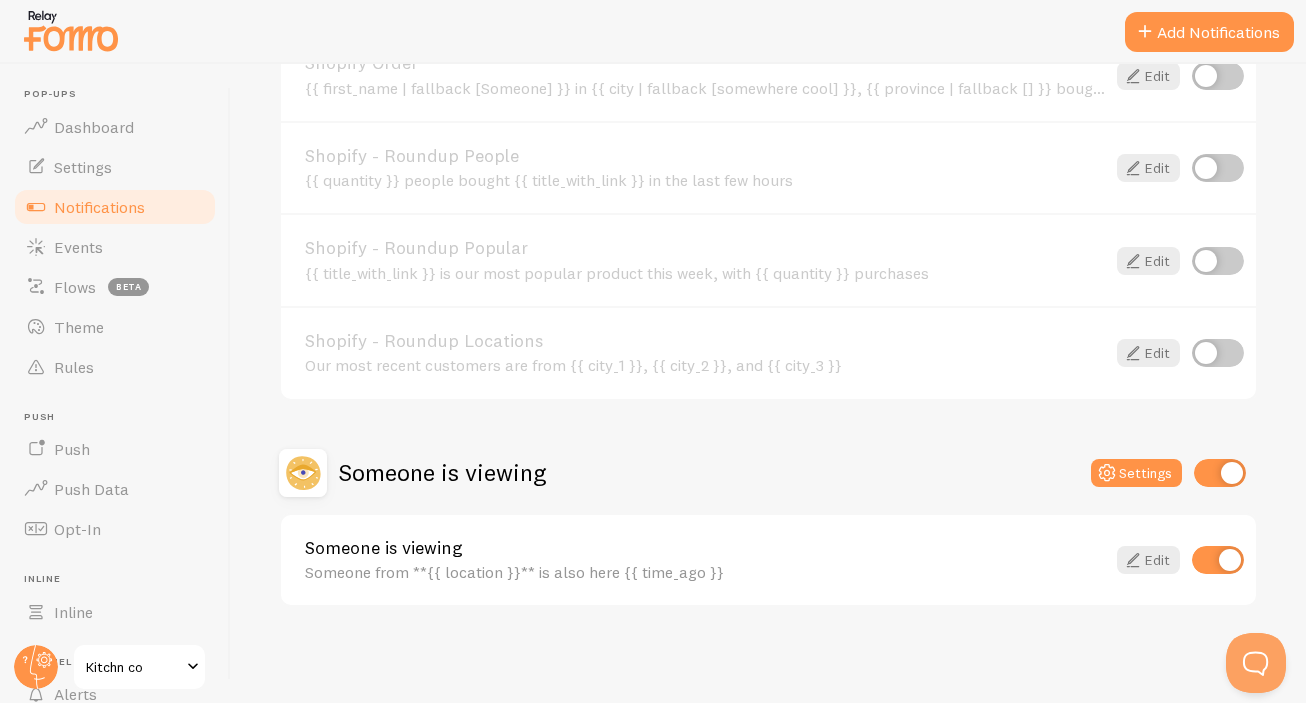 click at bounding box center [1220, 473] 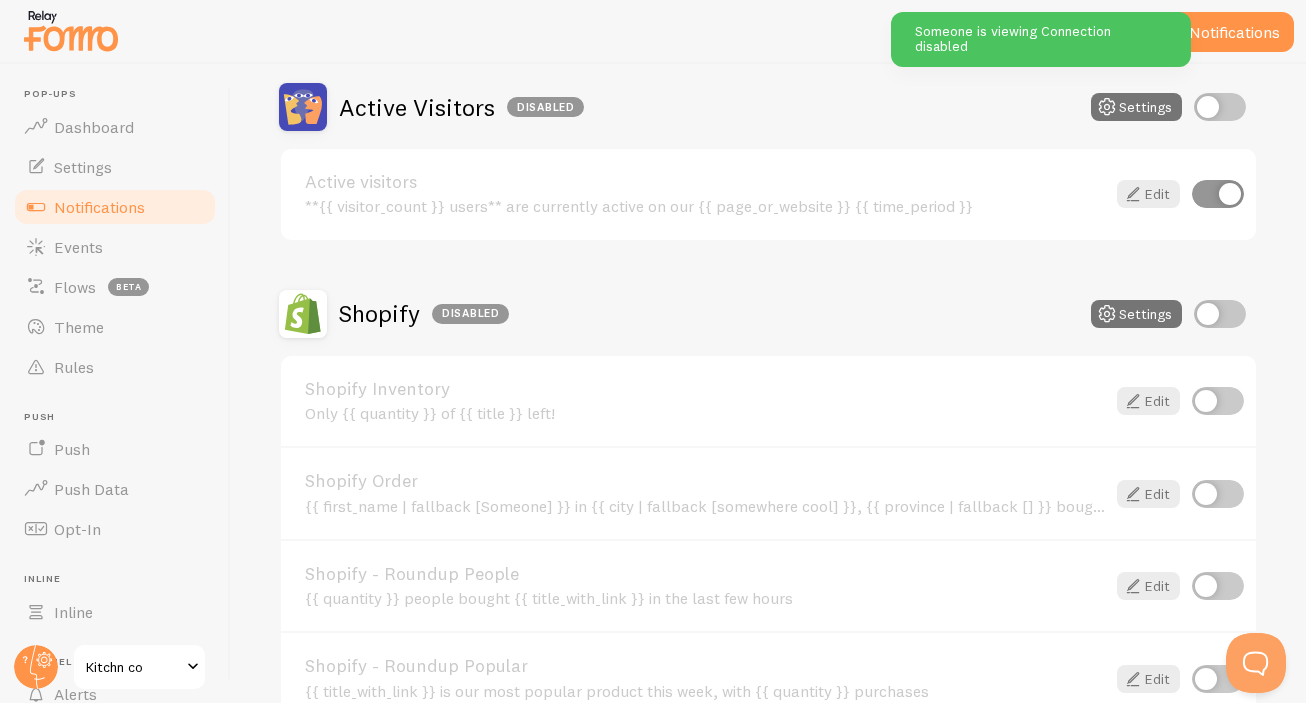 scroll, scrollTop: 908, scrollLeft: 0, axis: vertical 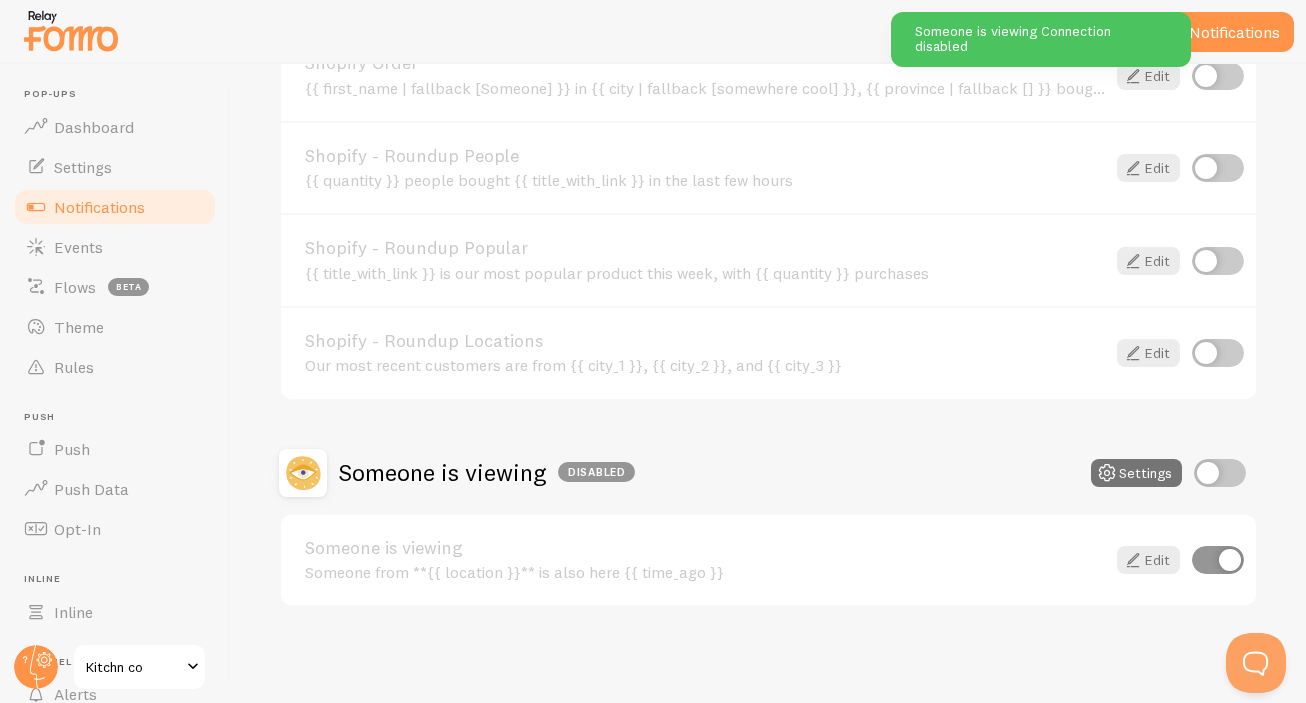 click at bounding box center (1218, 560) 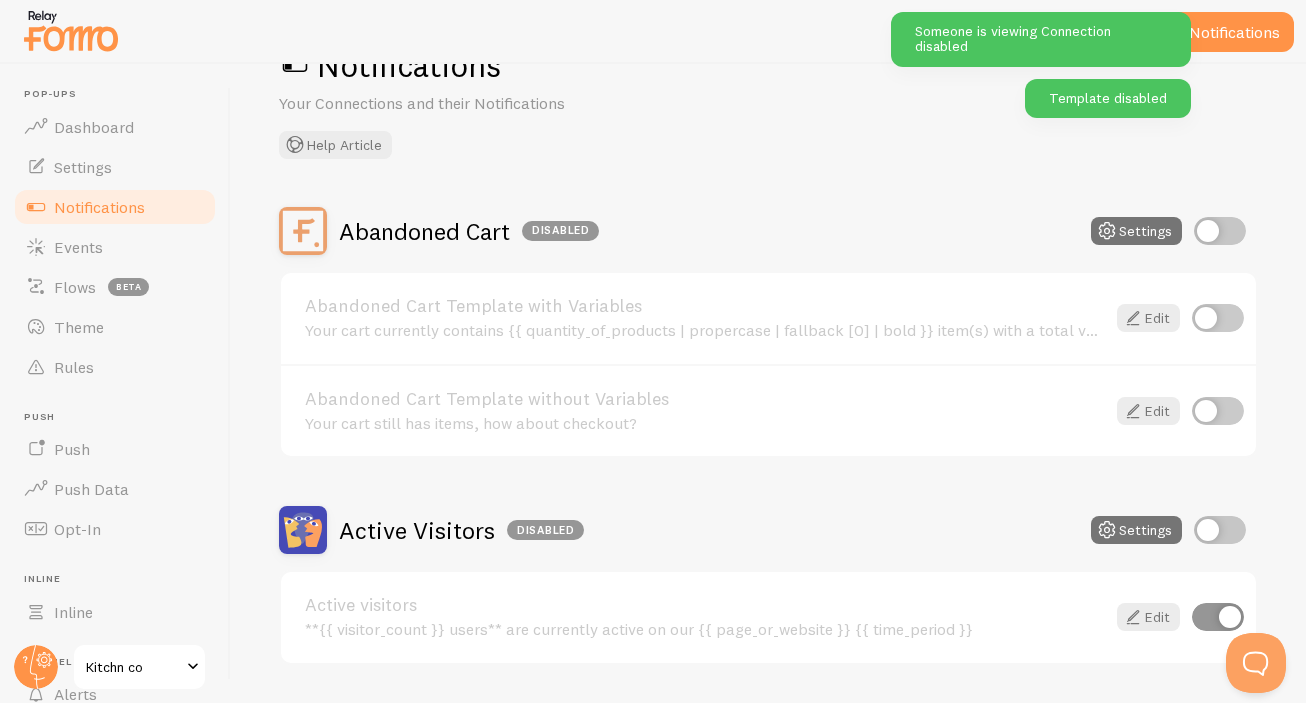 scroll, scrollTop: 92, scrollLeft: 0, axis: vertical 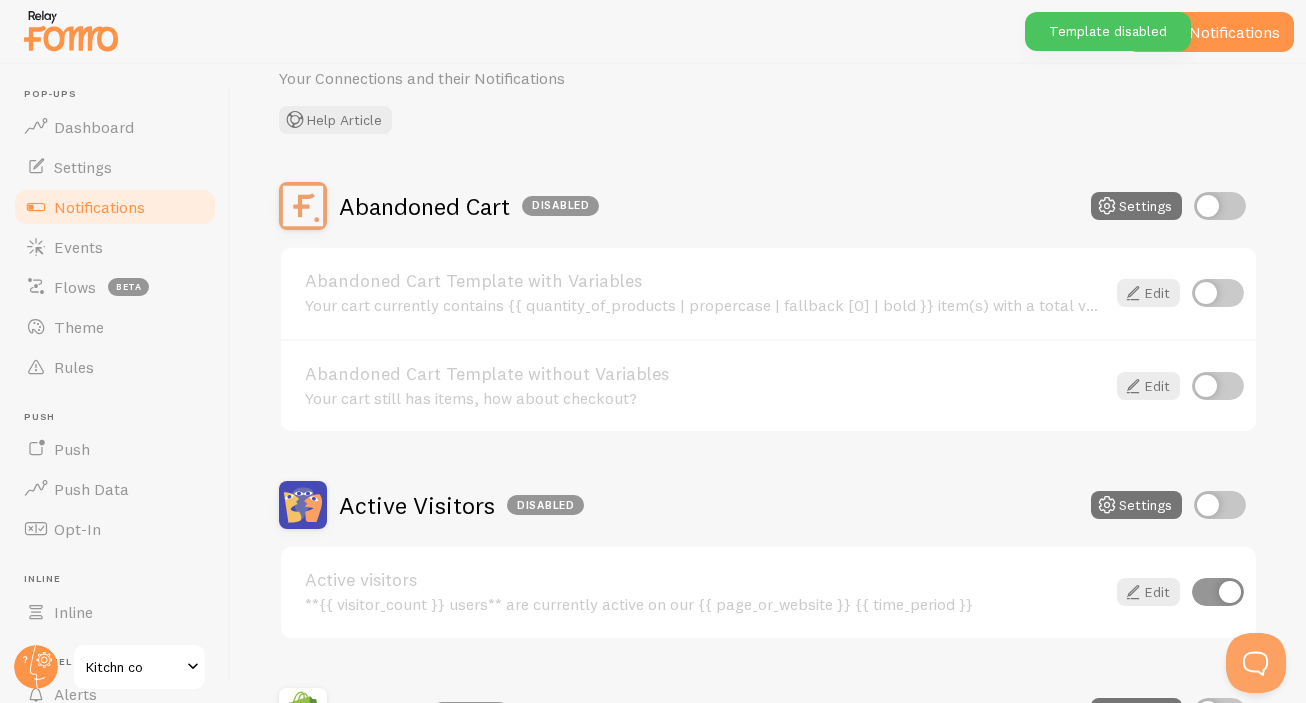 click at bounding box center [1218, 592] 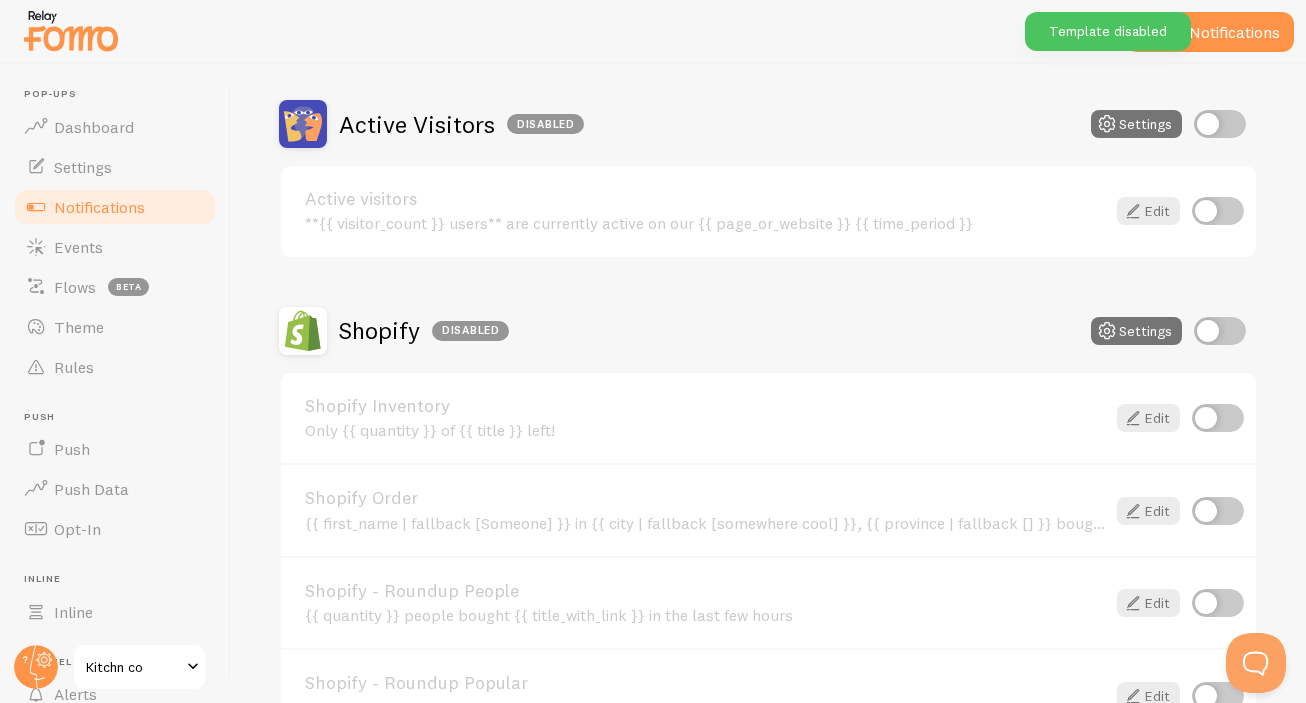 scroll, scrollTop: 460, scrollLeft: 0, axis: vertical 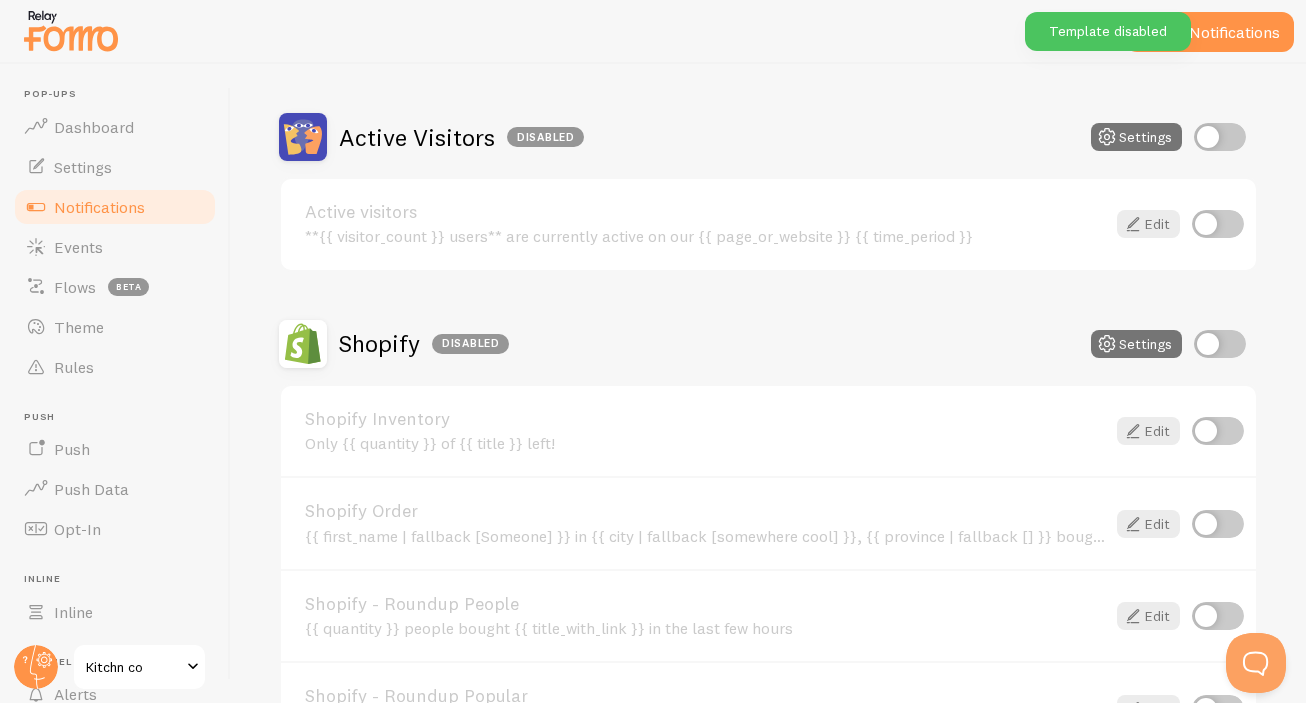 click on "Abandoned Cart
Disabled
Settings
Abandoned Cart Template with Variables
Your cart currently contains {{ quantity_of_products | propercase | fallback [0] | bold }} item(s) with a total value of {{ cart_amount_with_currency | propercase | fallback [0] | bold }}.
Edit
Abandoned Cart Template without Variables
Your cart still has items, how about checkout?
Edit
Active Visitors
Disabled
Settings
Active visitors
**{{ visitor_count }} users** are currently active on our {{ page_or_website }}
{{ time_period }}
Edit" at bounding box center [768, 434] 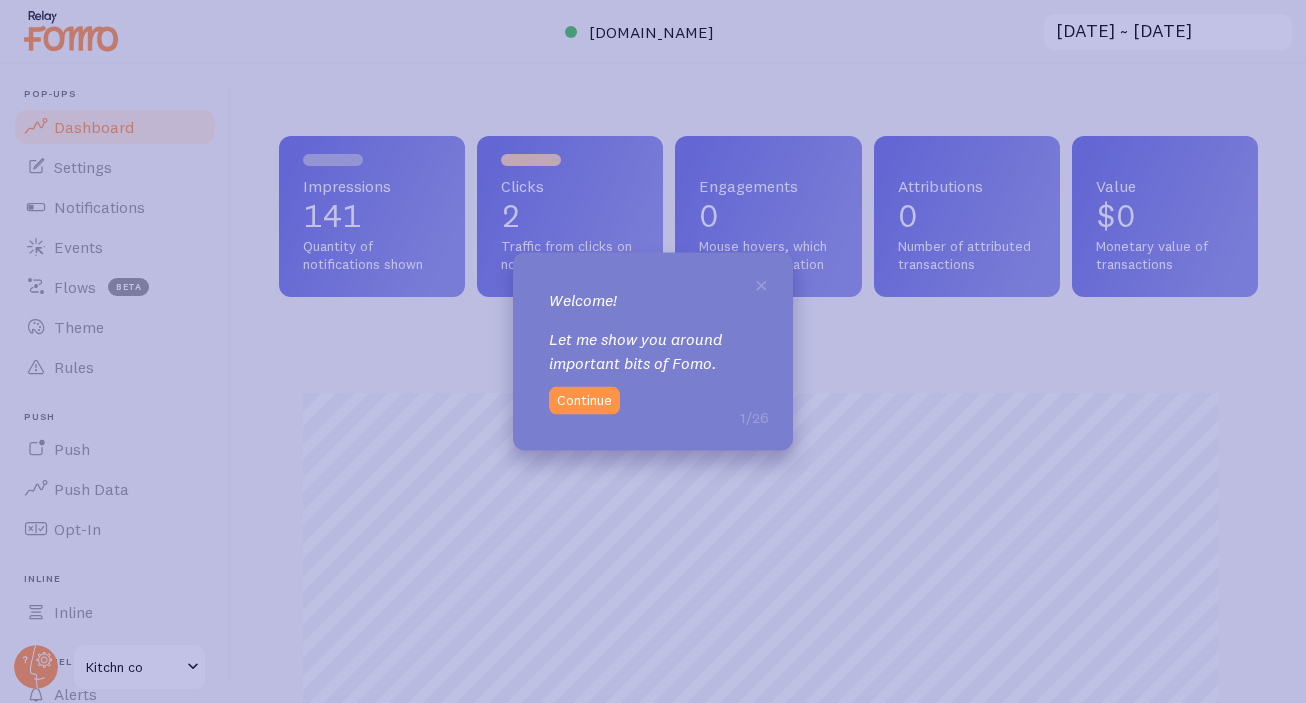 scroll, scrollTop: 0, scrollLeft: 0, axis: both 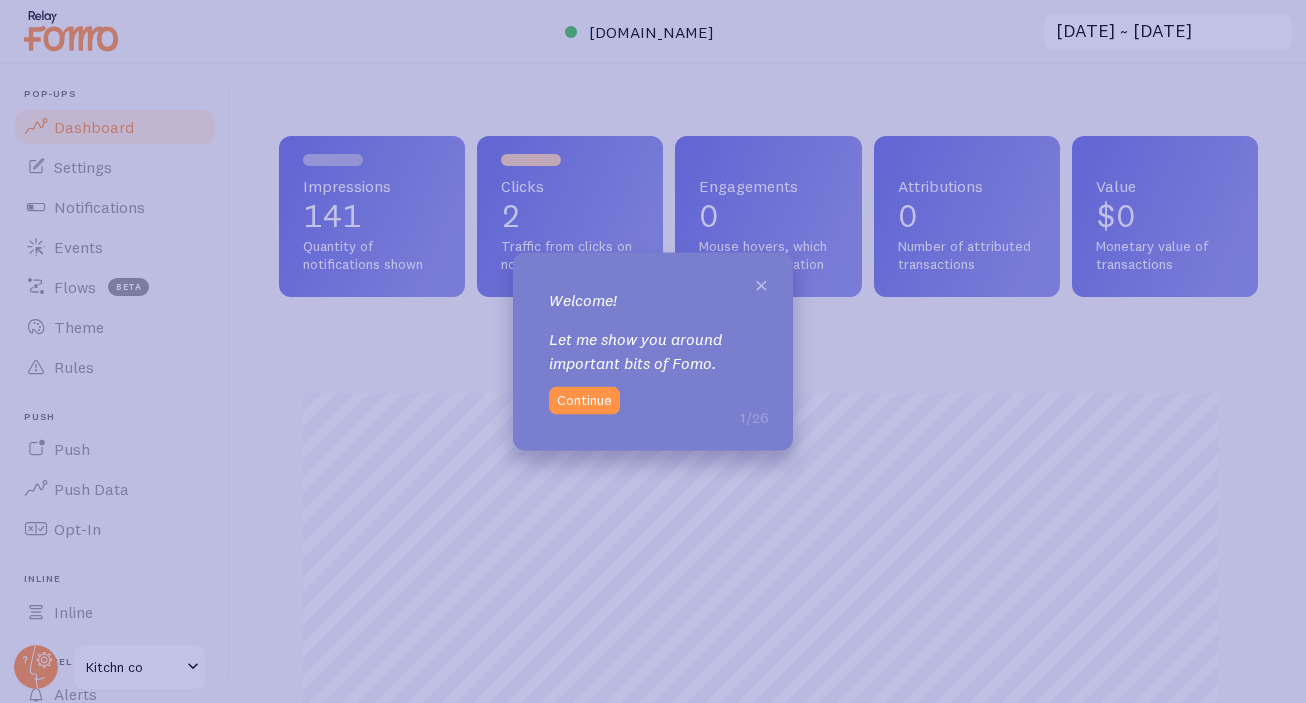click on "×" at bounding box center [761, 283] 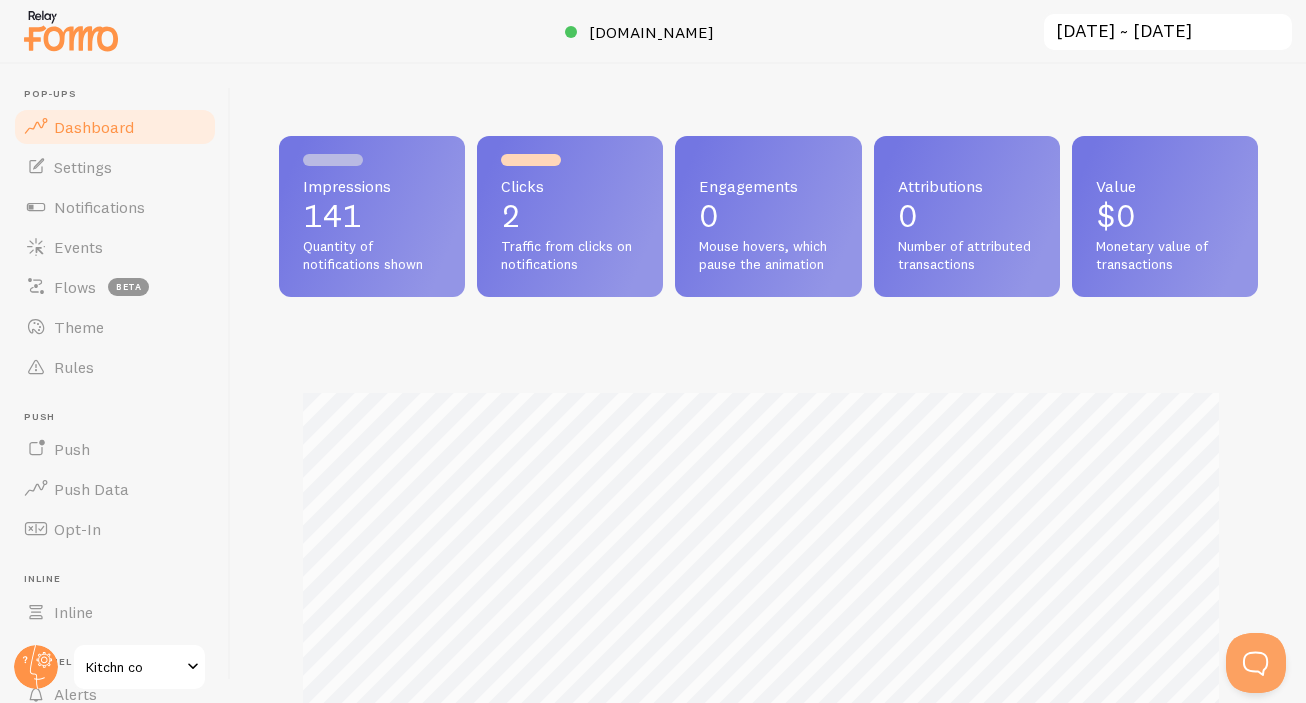 scroll, scrollTop: 0, scrollLeft: 0, axis: both 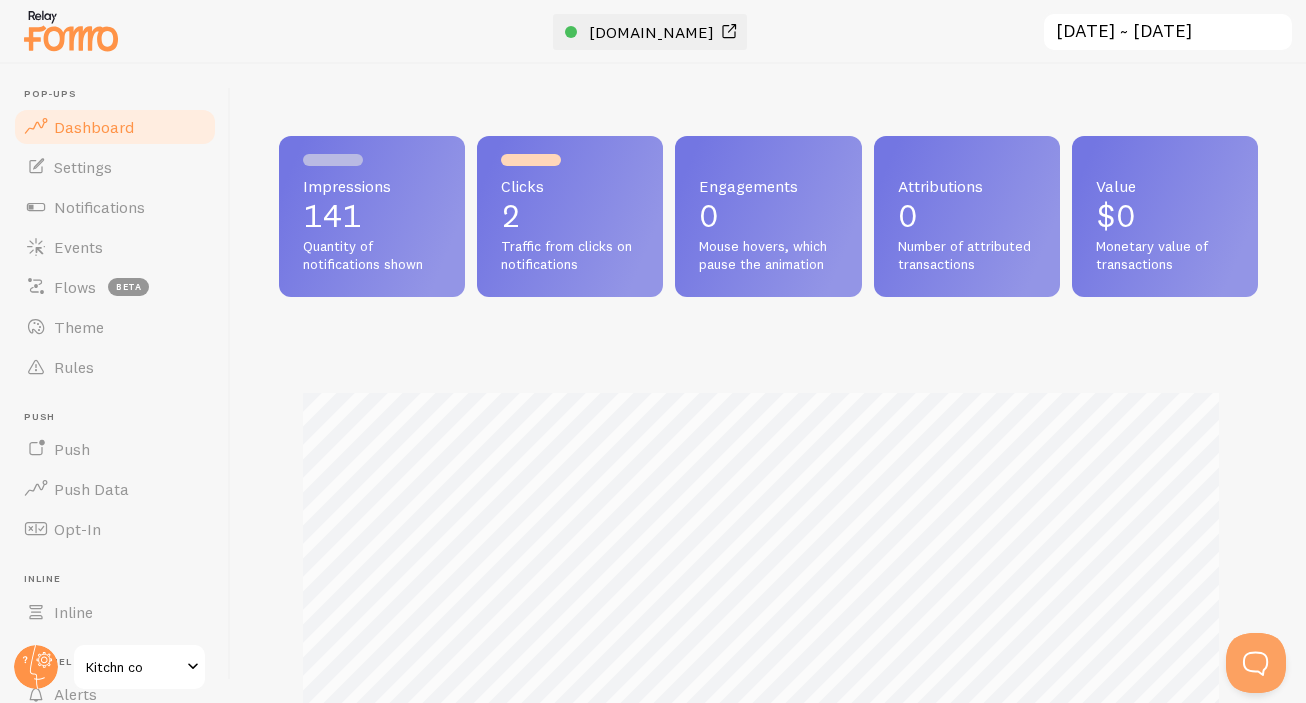 click on "kitchnco.com" at bounding box center (651, 32) 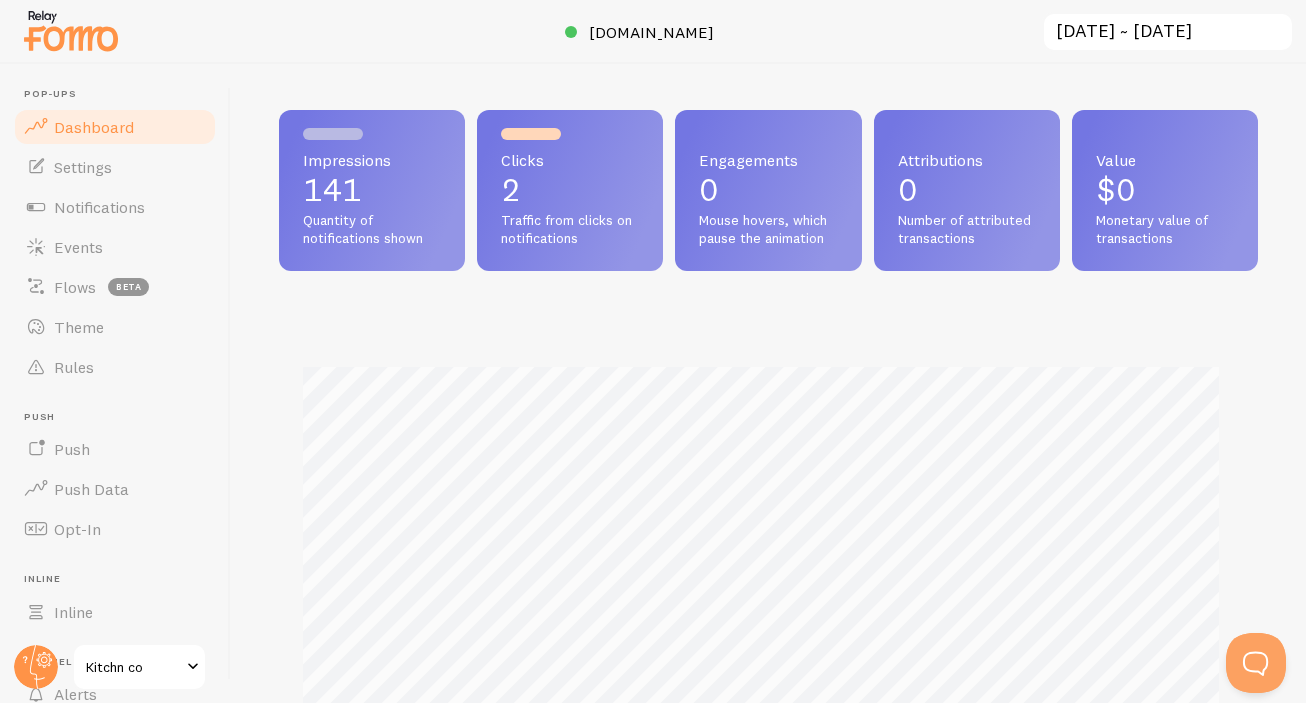 scroll, scrollTop: 52, scrollLeft: 0, axis: vertical 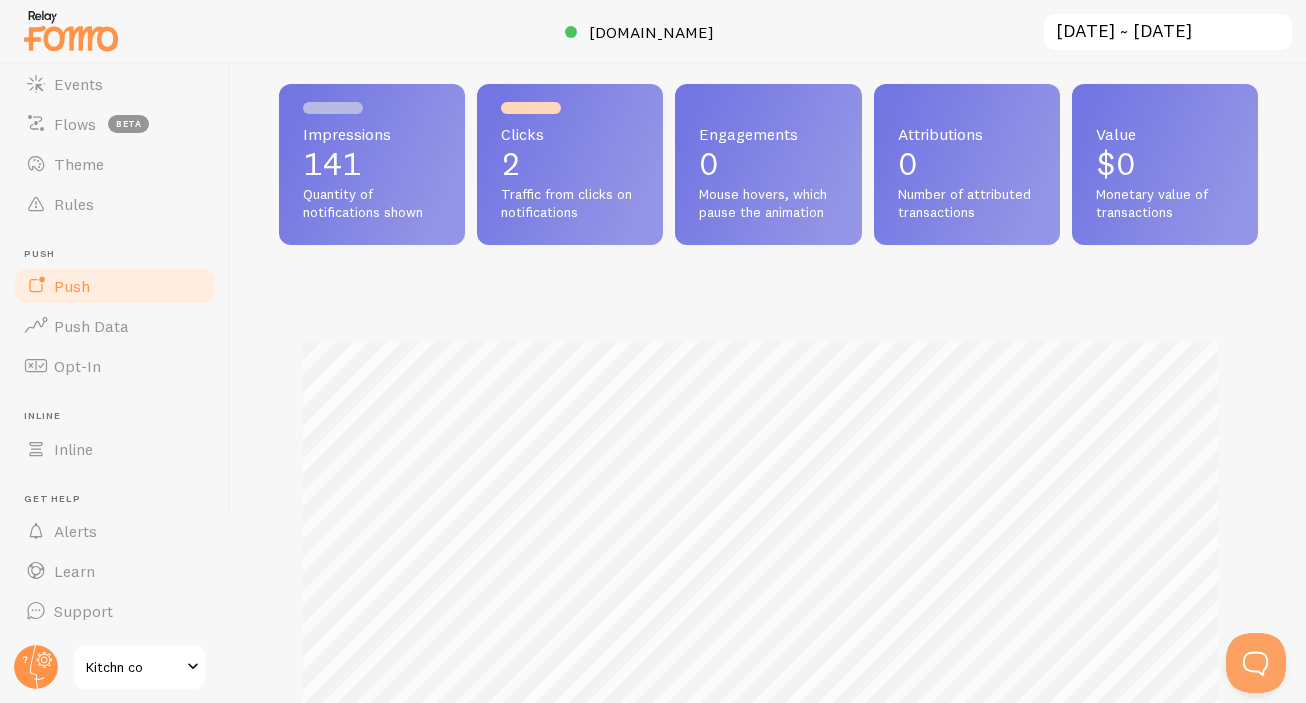 click on "Push" at bounding box center (115, 286) 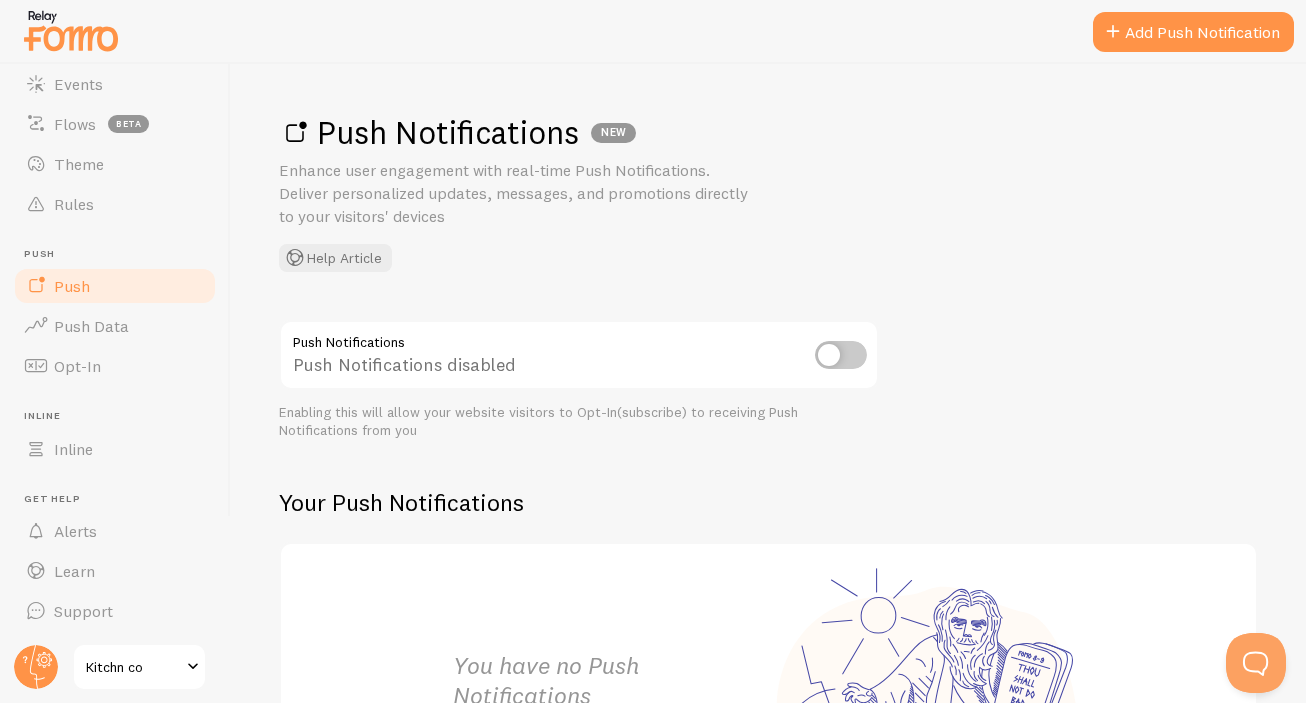 scroll, scrollTop: 281, scrollLeft: 0, axis: vertical 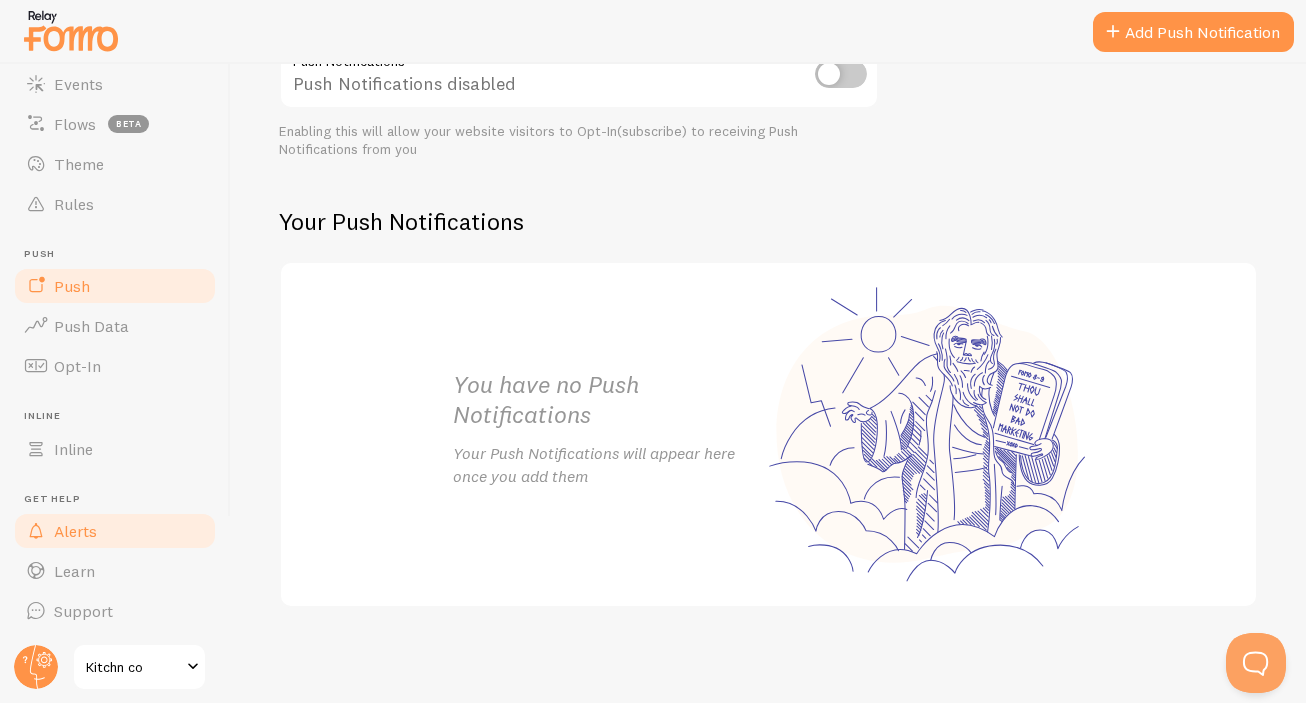 click on "Alerts" at bounding box center (115, 531) 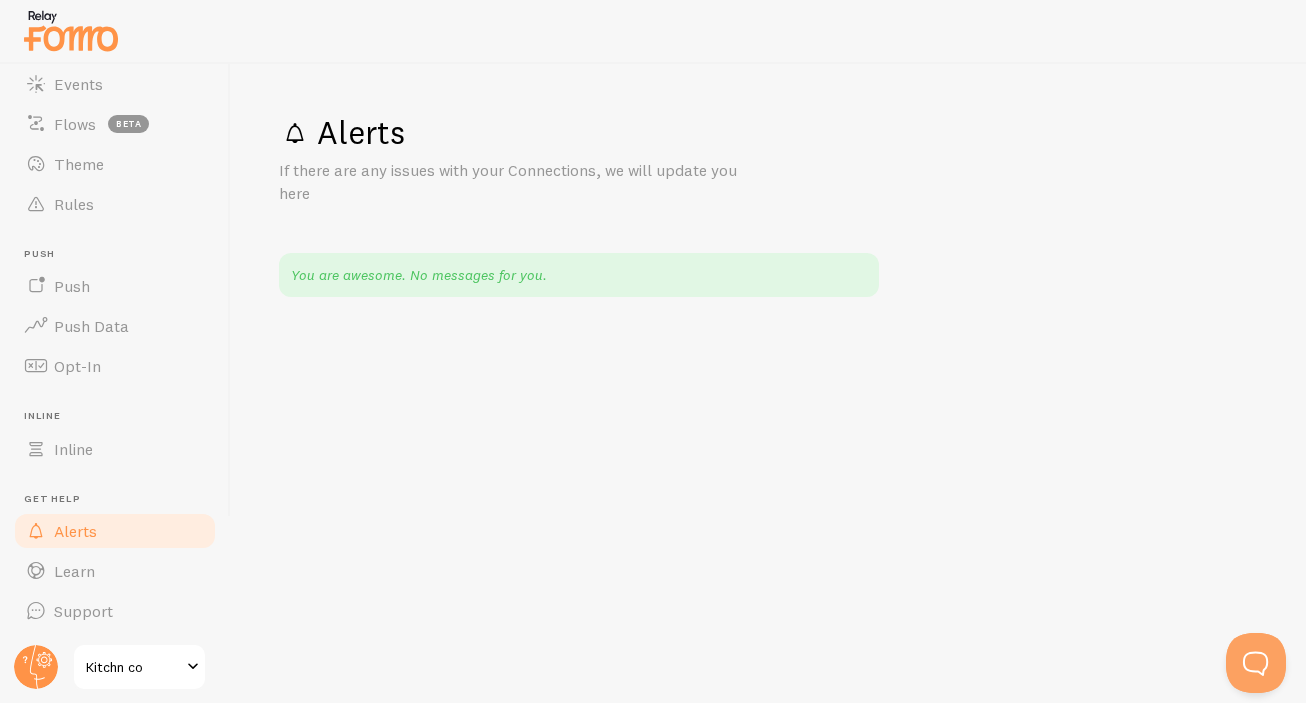 scroll, scrollTop: 0, scrollLeft: 0, axis: both 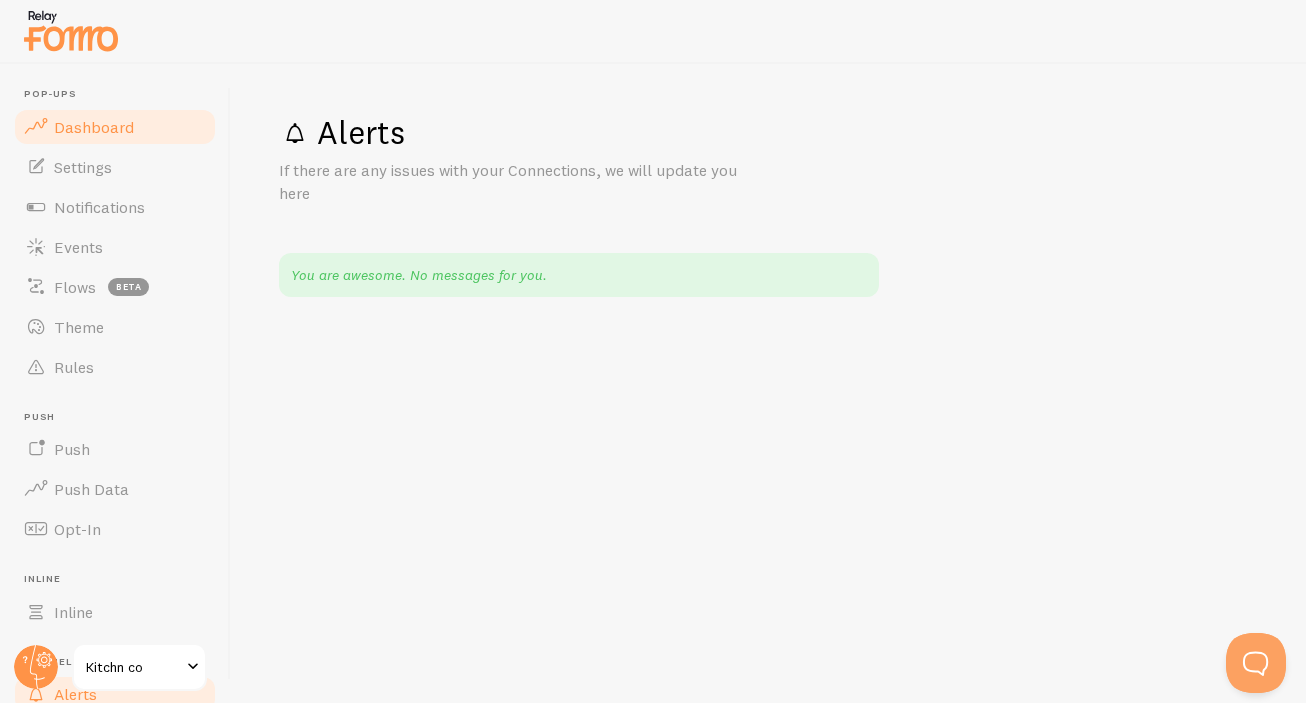 click on "Dashboard" at bounding box center (94, 127) 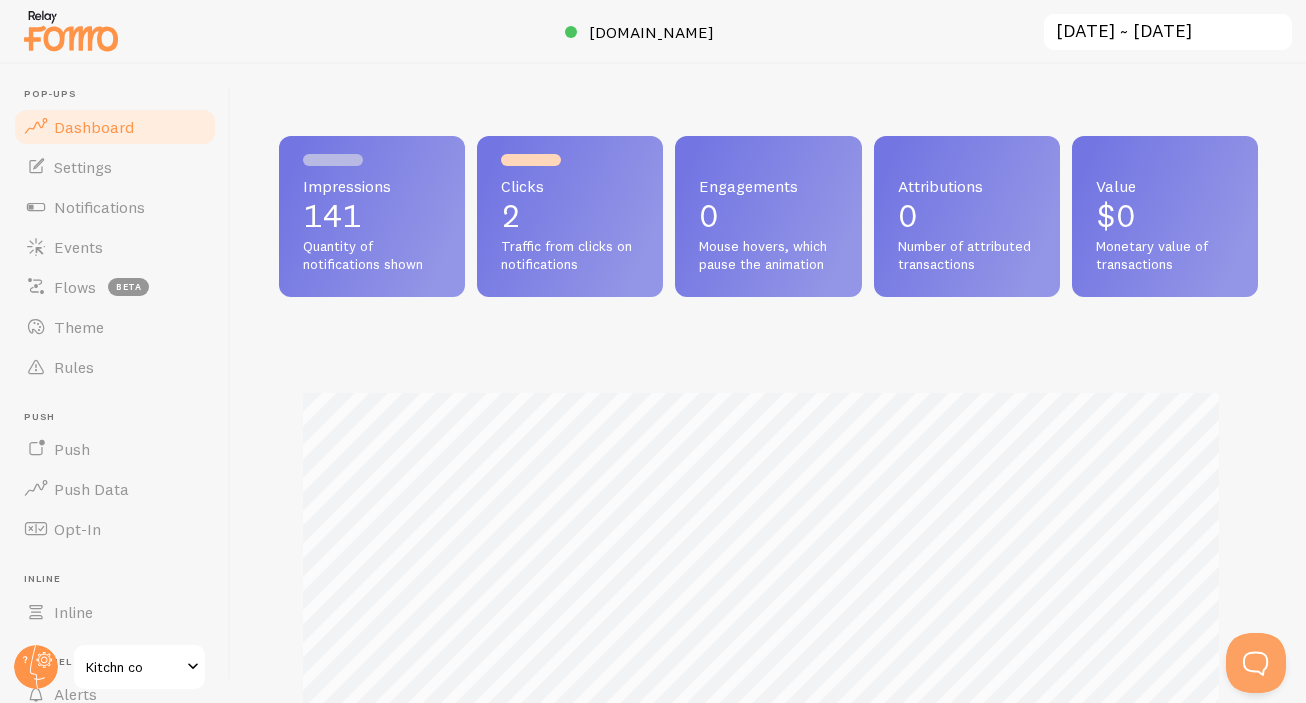 scroll, scrollTop: 999474, scrollLeft: 999036, axis: both 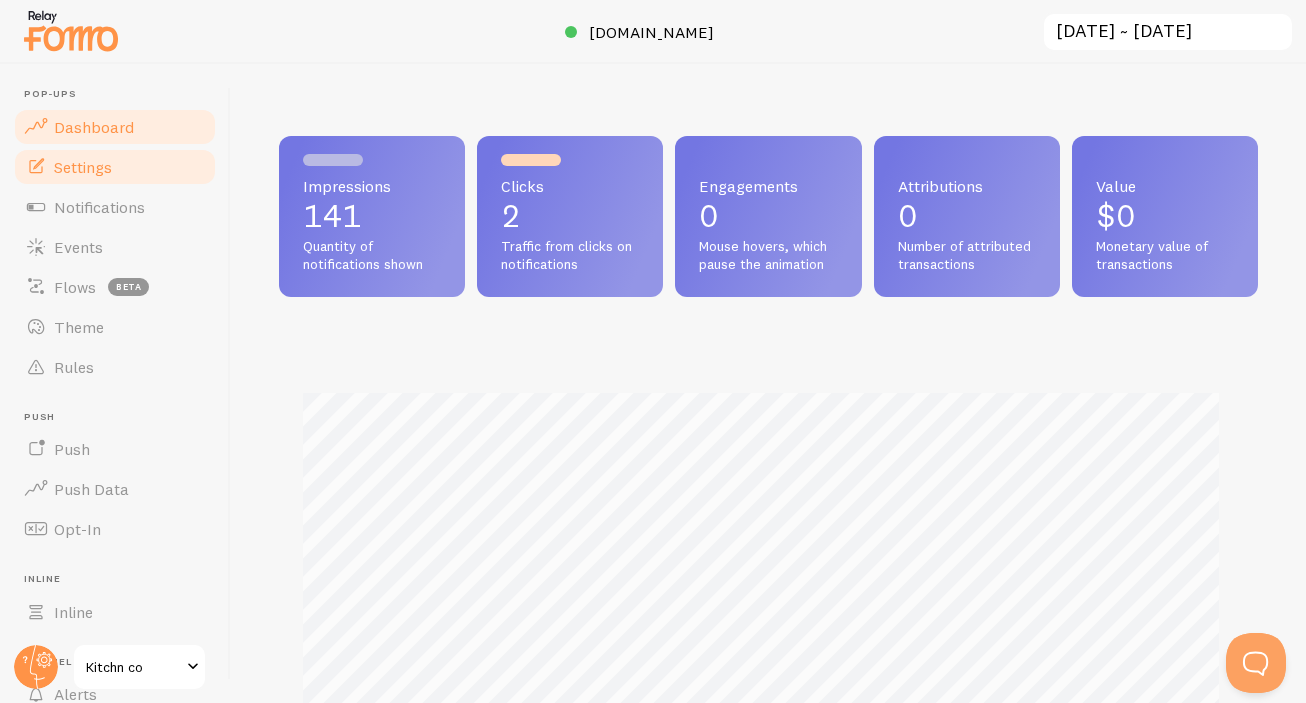 click on "Settings" at bounding box center (115, 167) 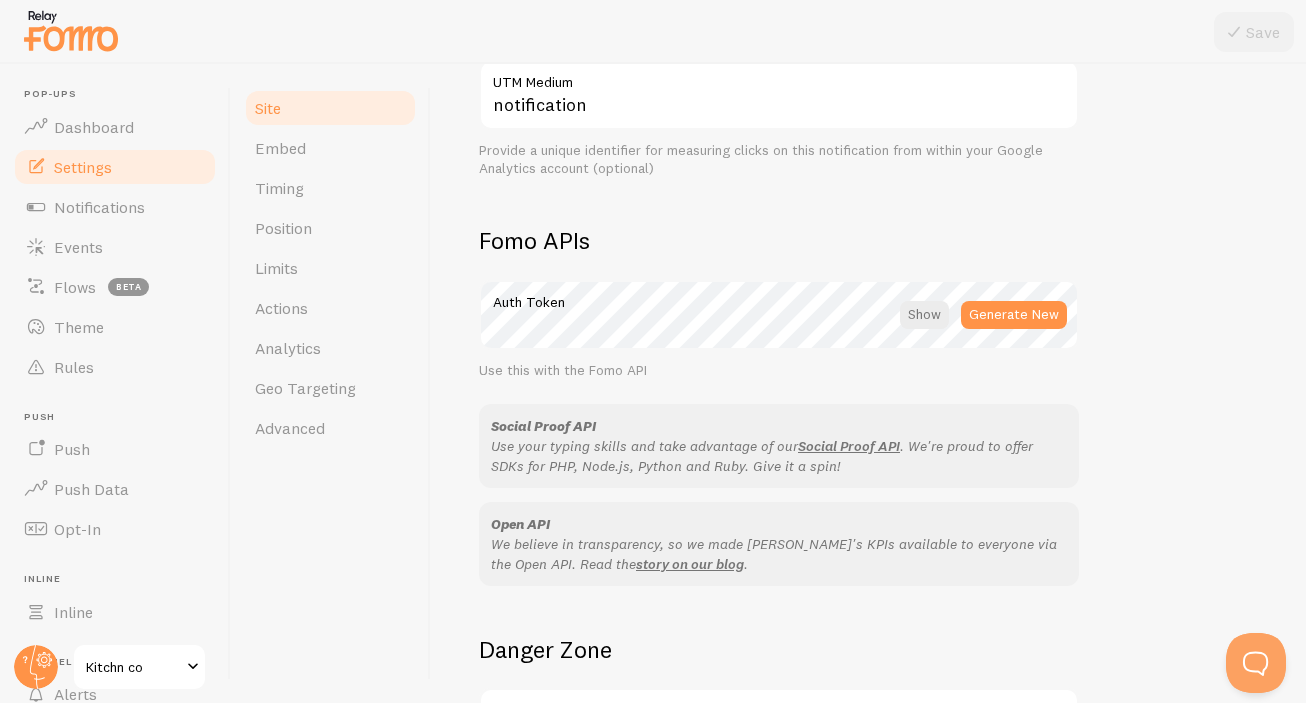 scroll, scrollTop: 1185, scrollLeft: 0, axis: vertical 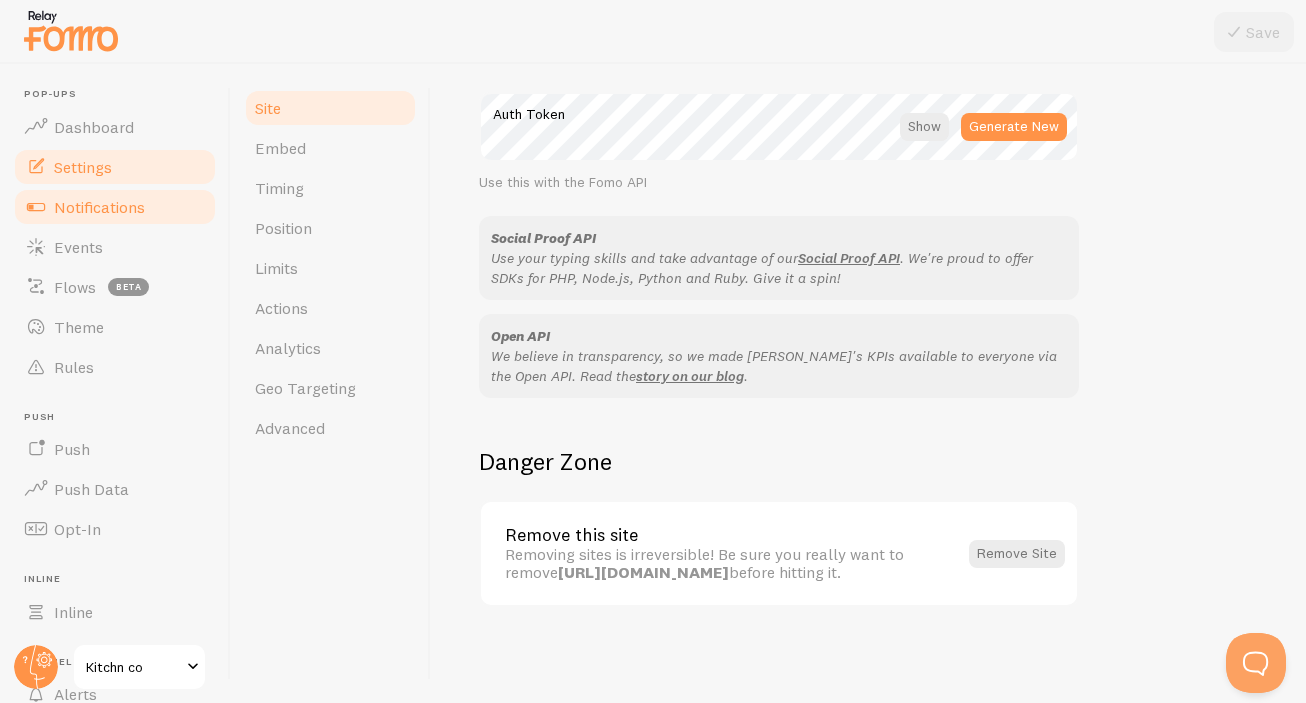 click on "Notifications" at bounding box center (115, 207) 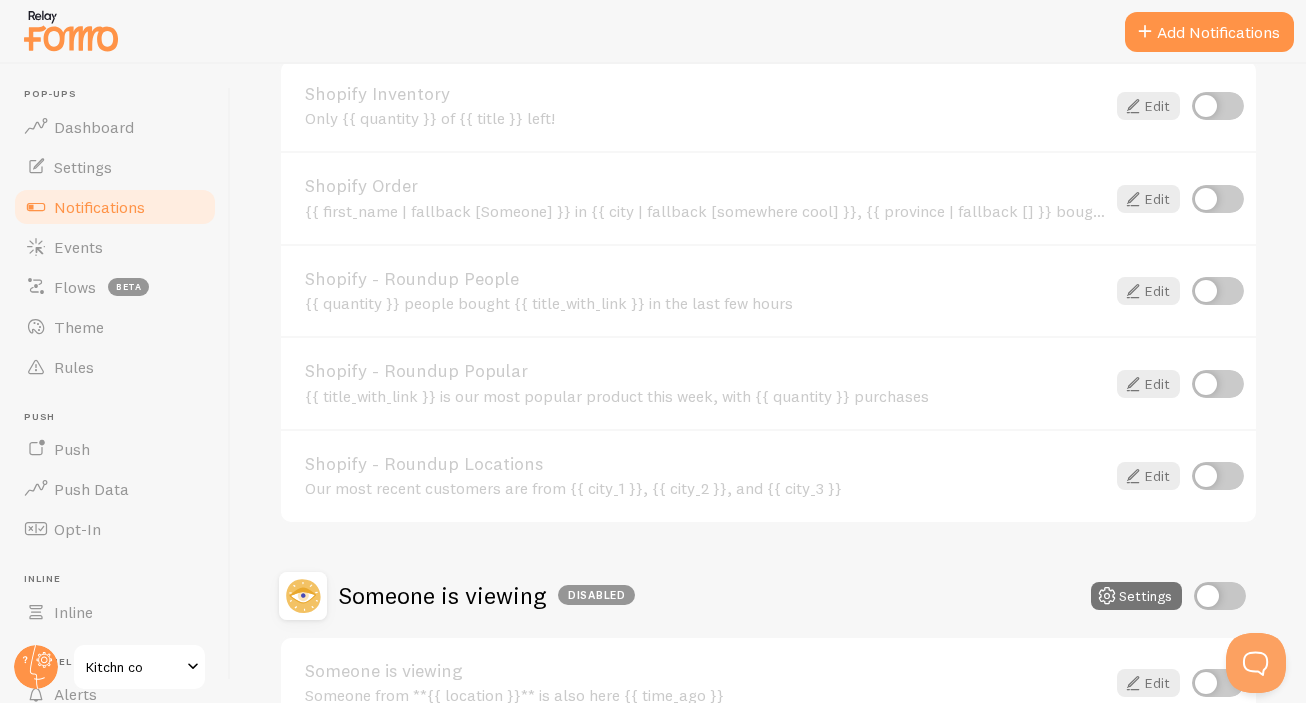 scroll, scrollTop: 908, scrollLeft: 0, axis: vertical 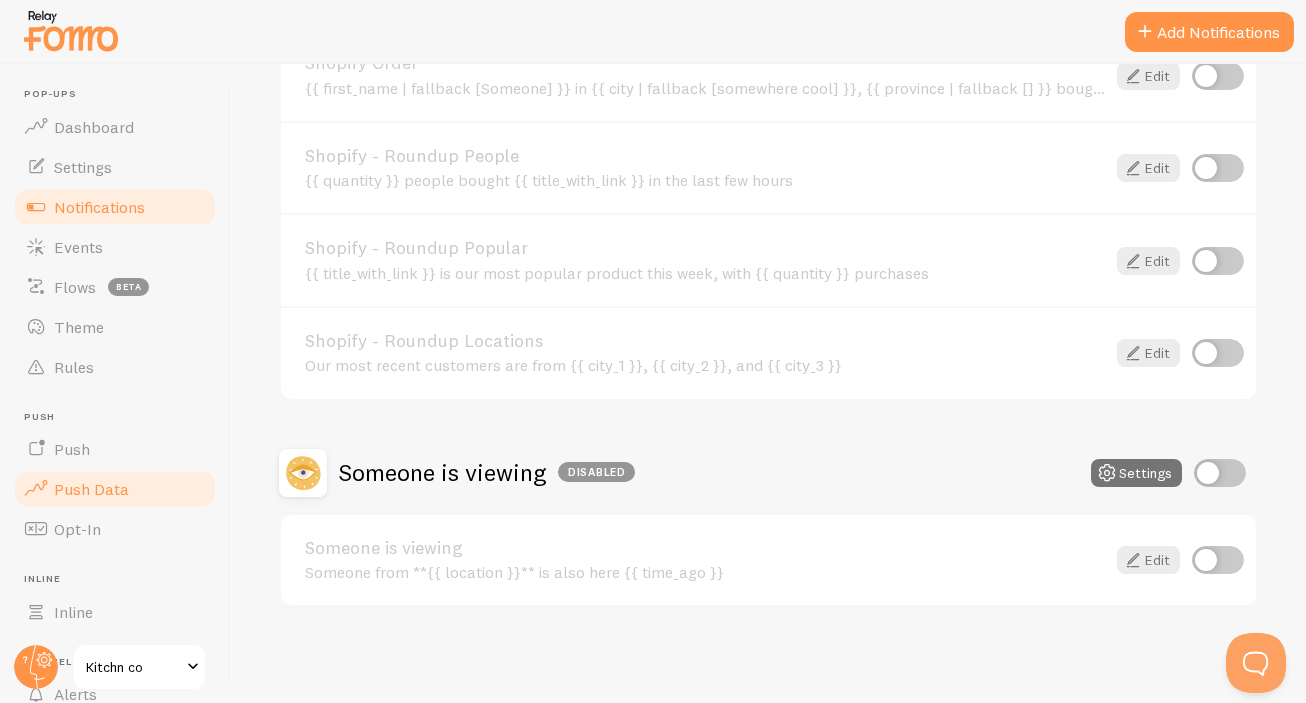 click on "Push Data" at bounding box center [115, 489] 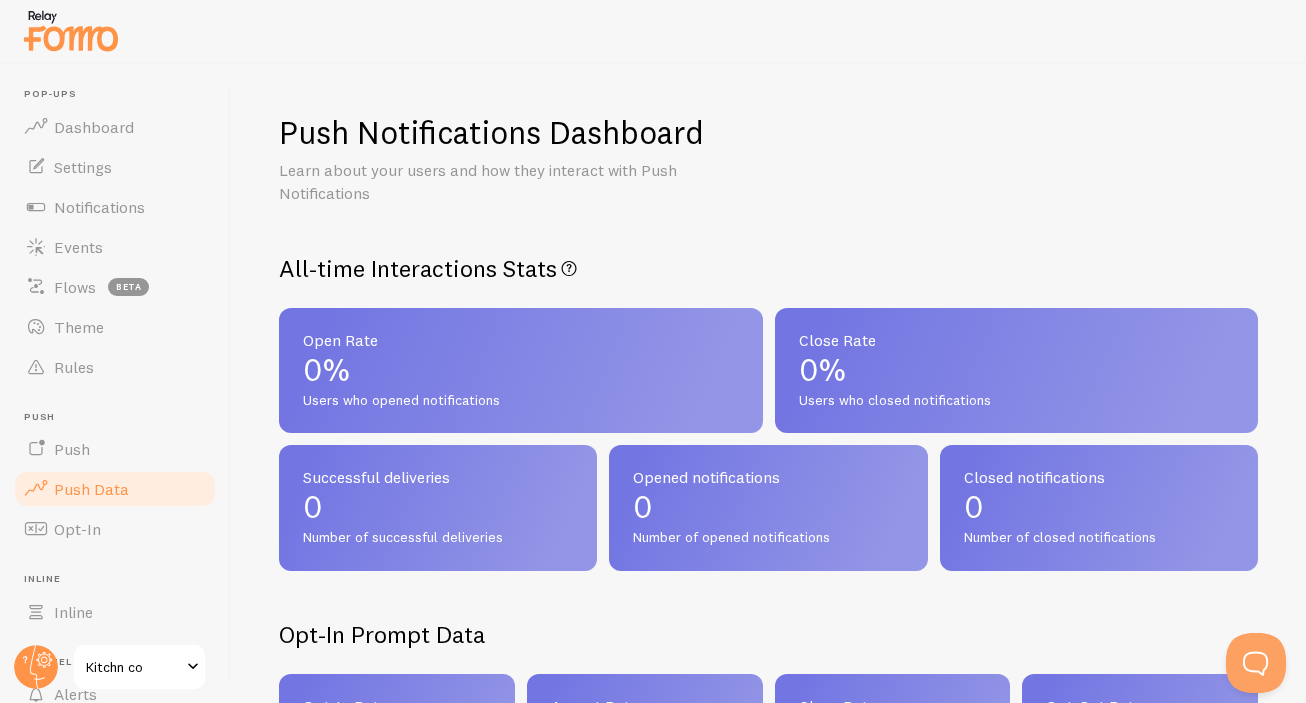 scroll, scrollTop: 97, scrollLeft: 0, axis: vertical 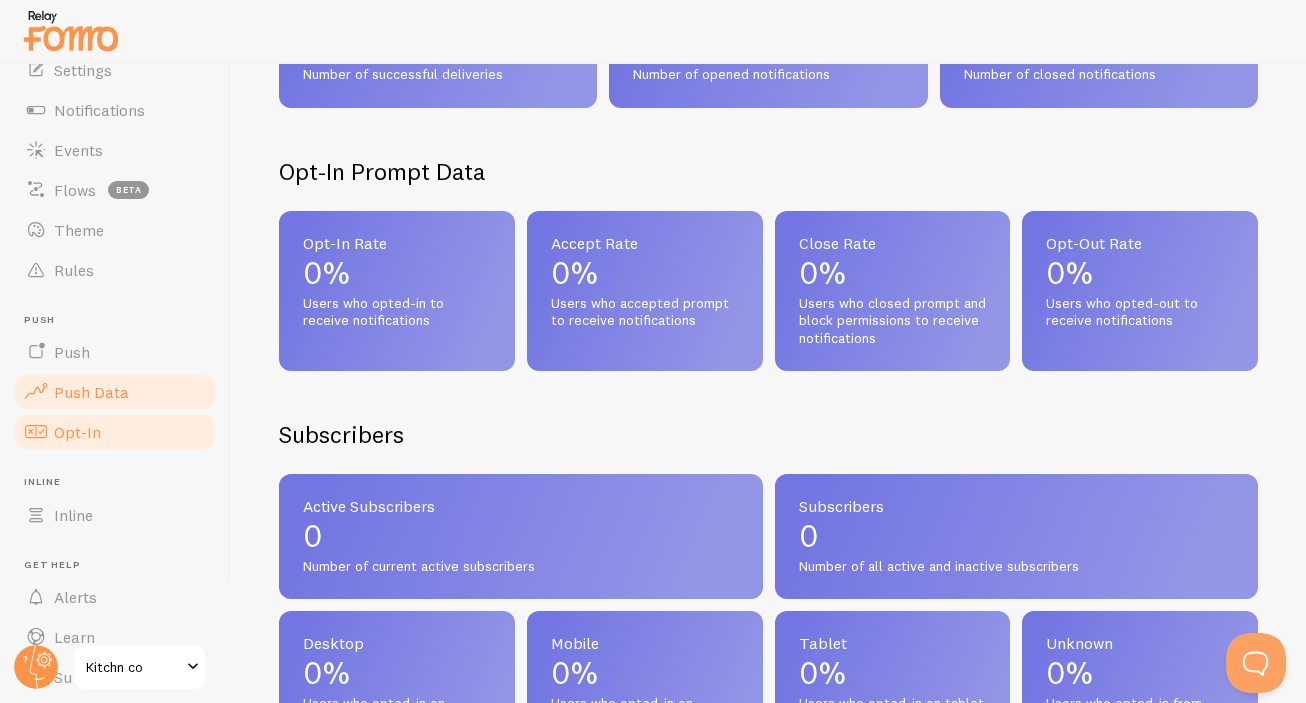 click at bounding box center [36, 432] 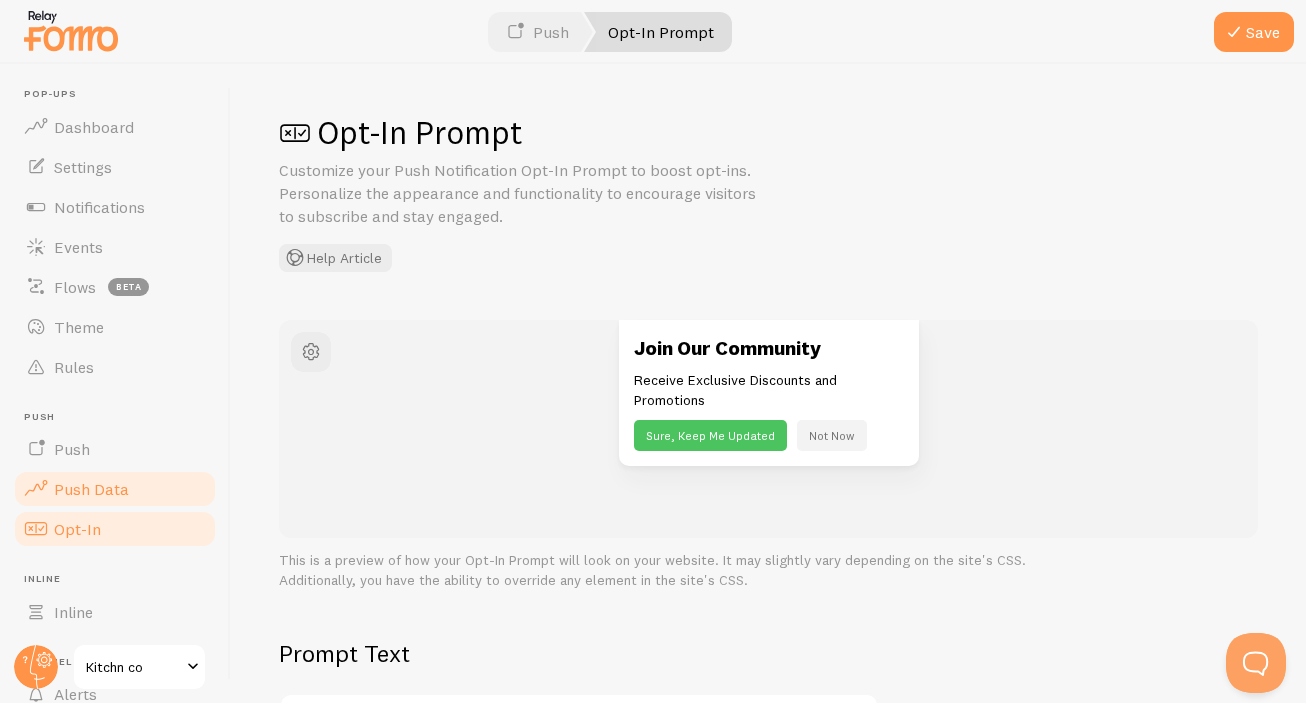 scroll, scrollTop: 163, scrollLeft: 0, axis: vertical 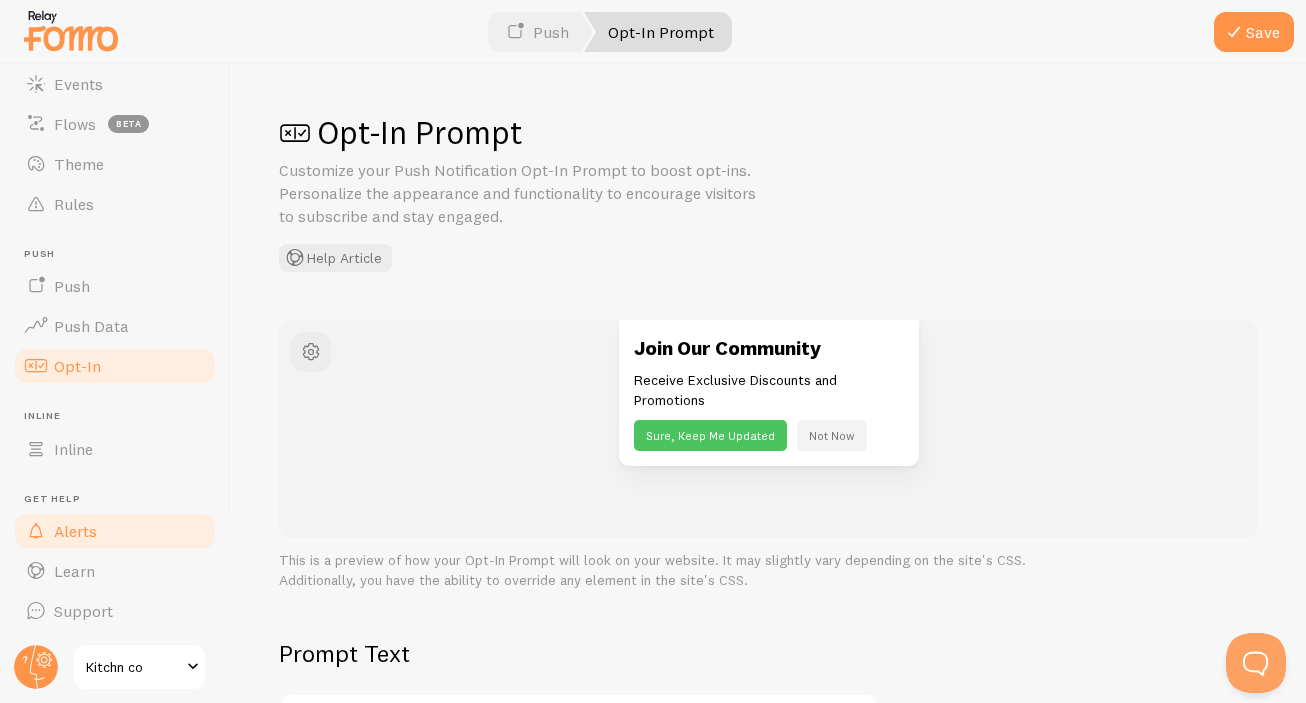click on "Alerts" at bounding box center (75, 531) 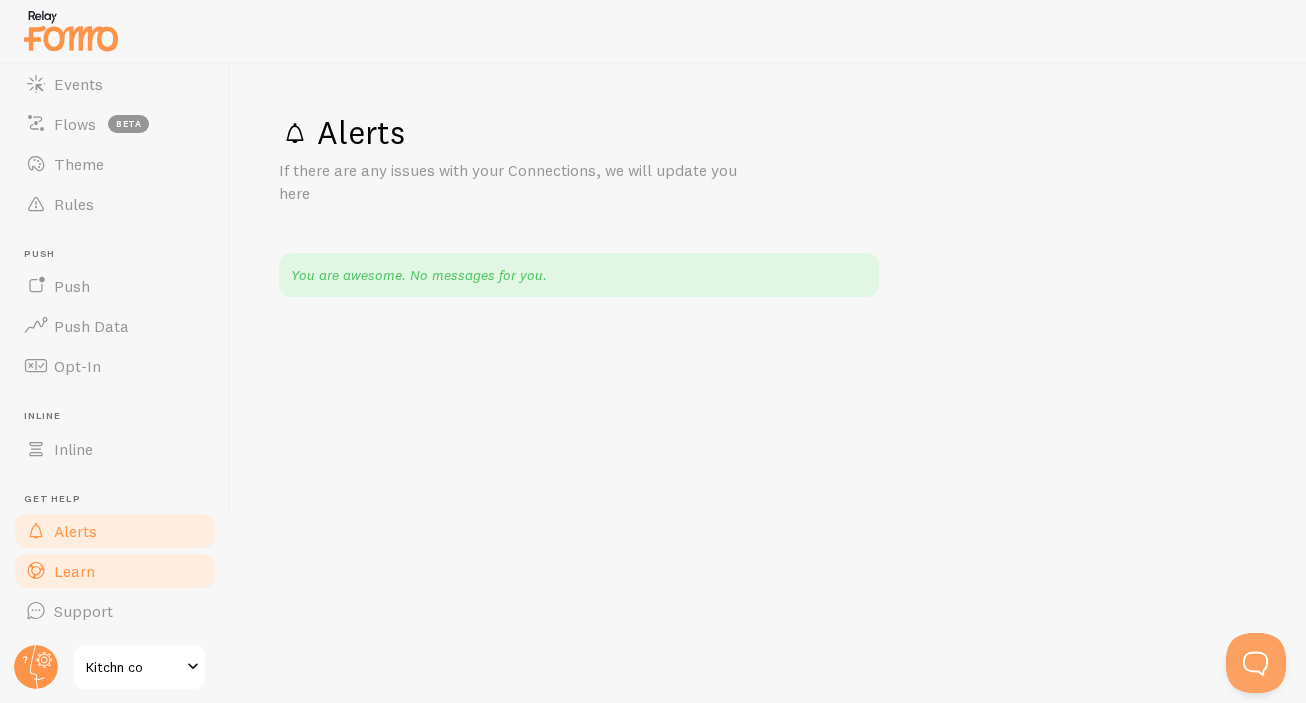 click on "Learn" at bounding box center [115, 571] 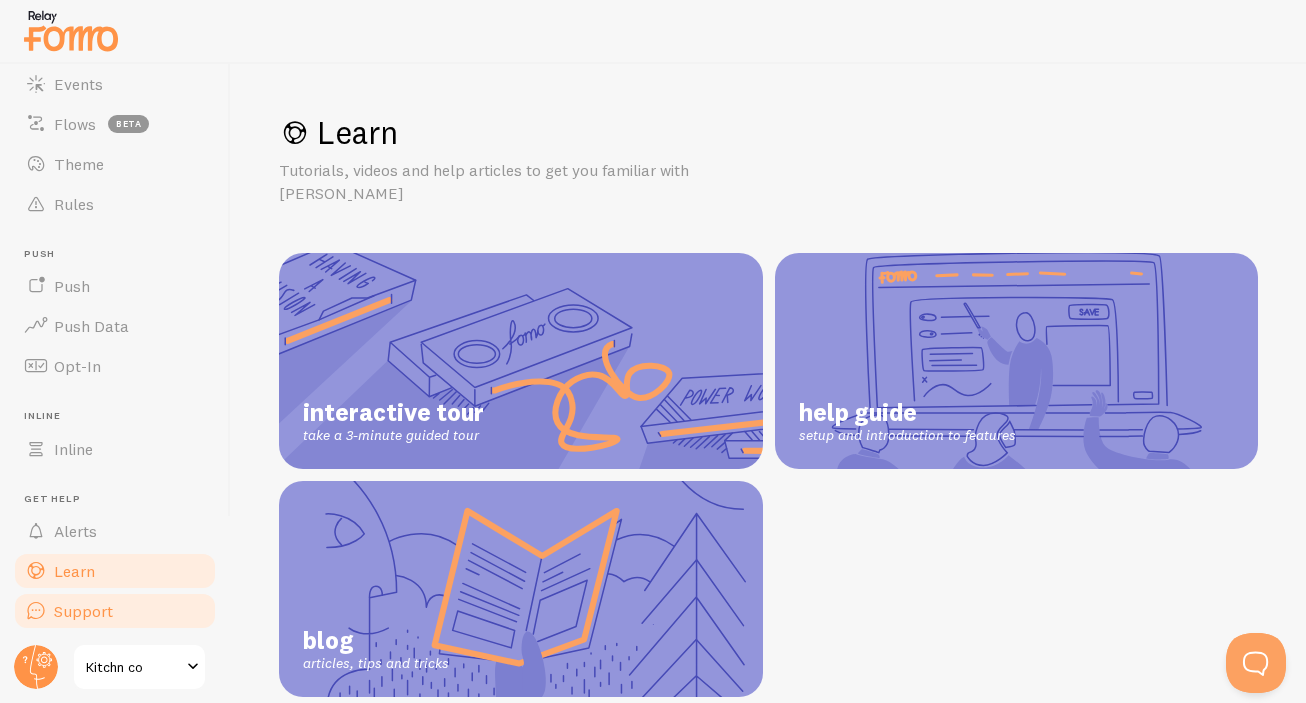 click on "Support" at bounding box center (83, 611) 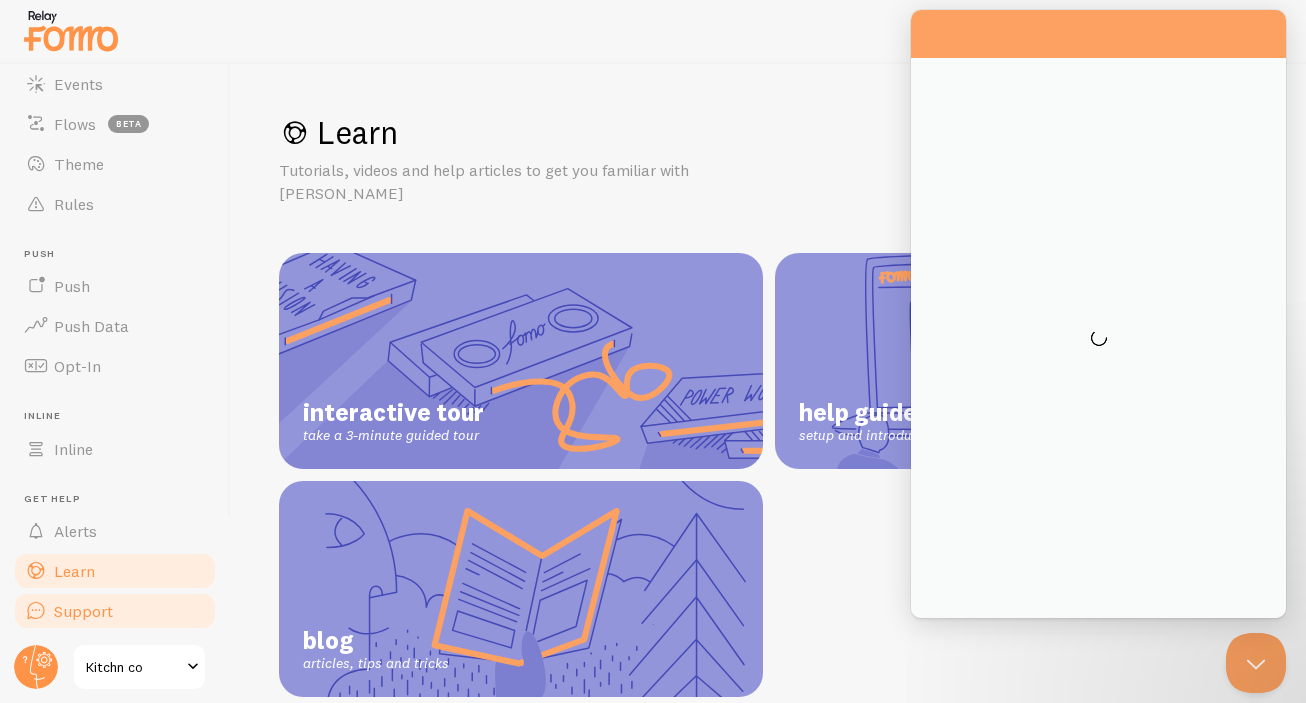 scroll, scrollTop: 0, scrollLeft: 0, axis: both 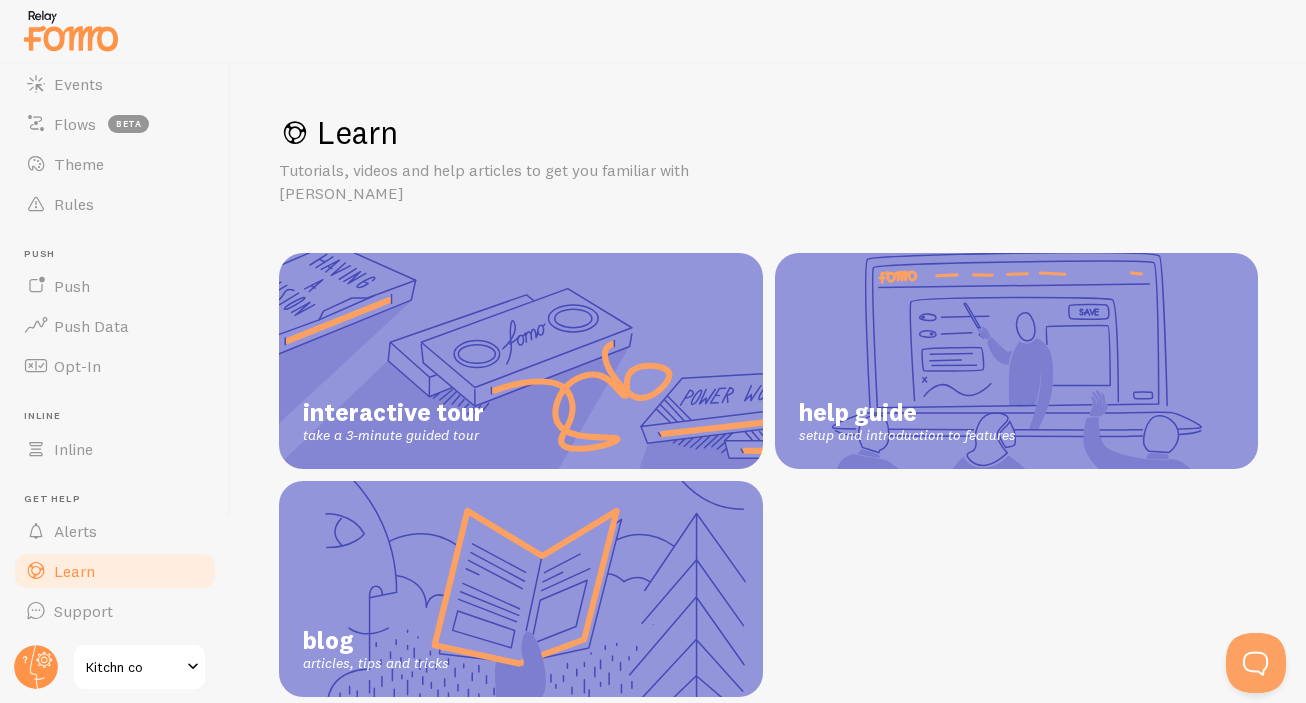 click at bounding box center [193, 667] 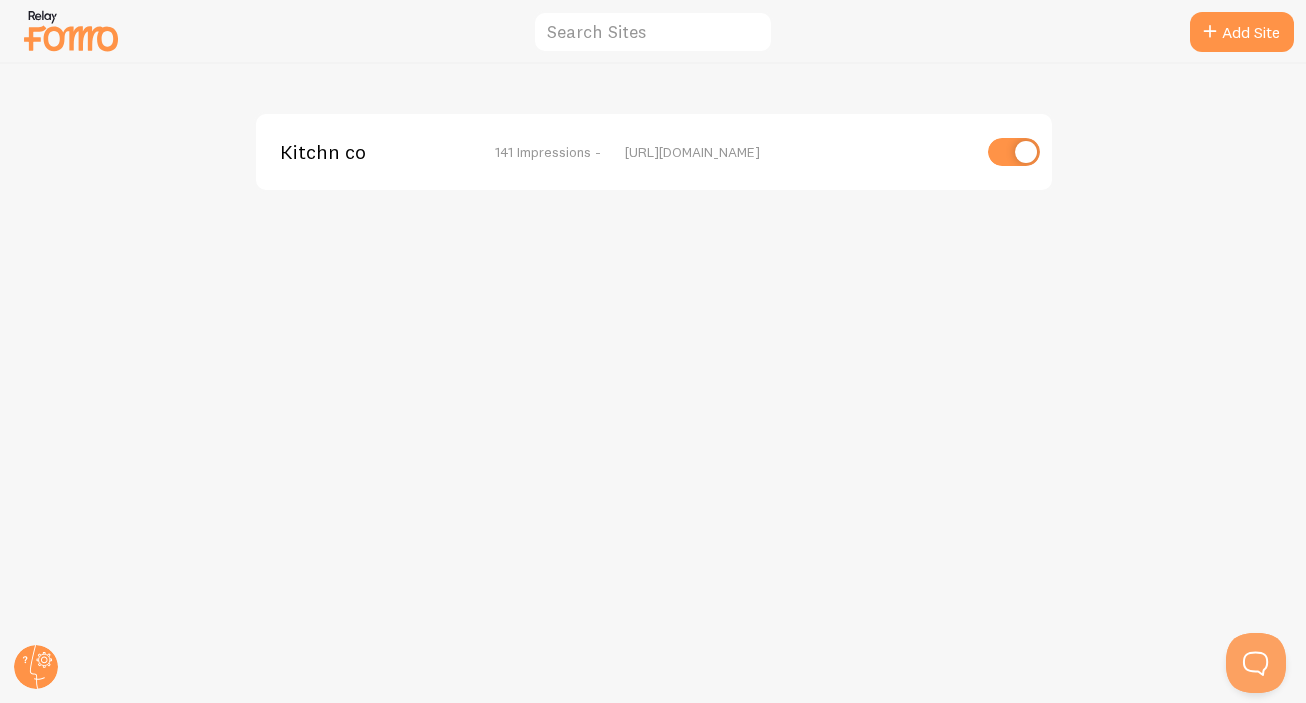click at bounding box center (1014, 152) 